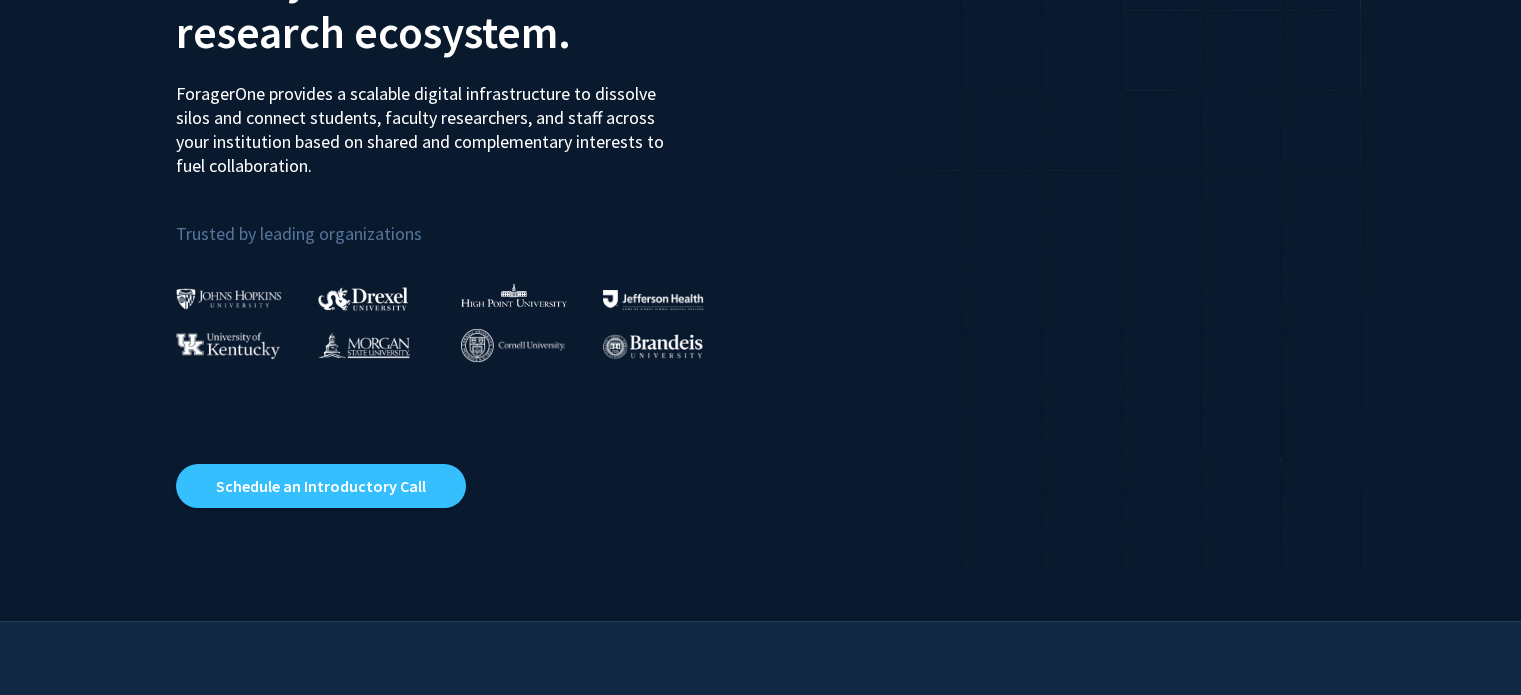 scroll, scrollTop: 400, scrollLeft: 0, axis: vertical 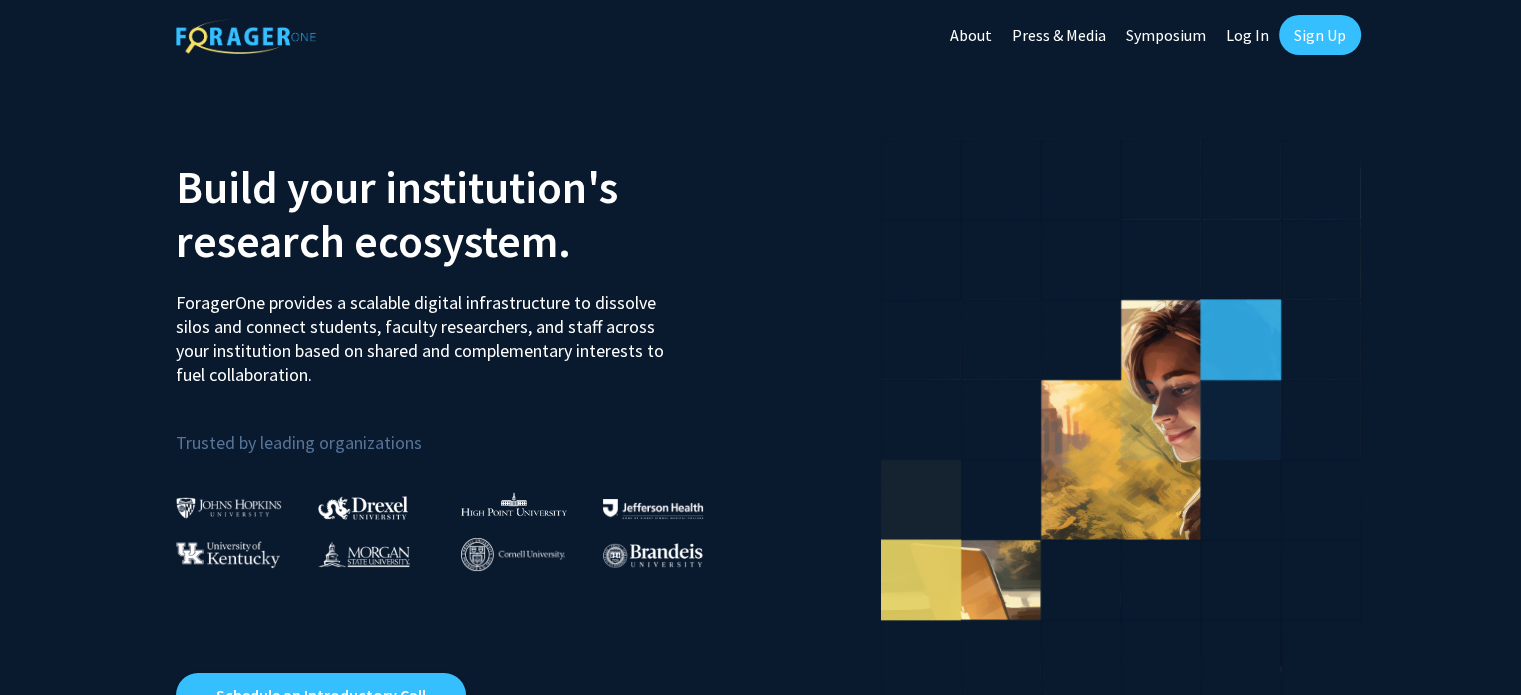 click on "Sign Up" 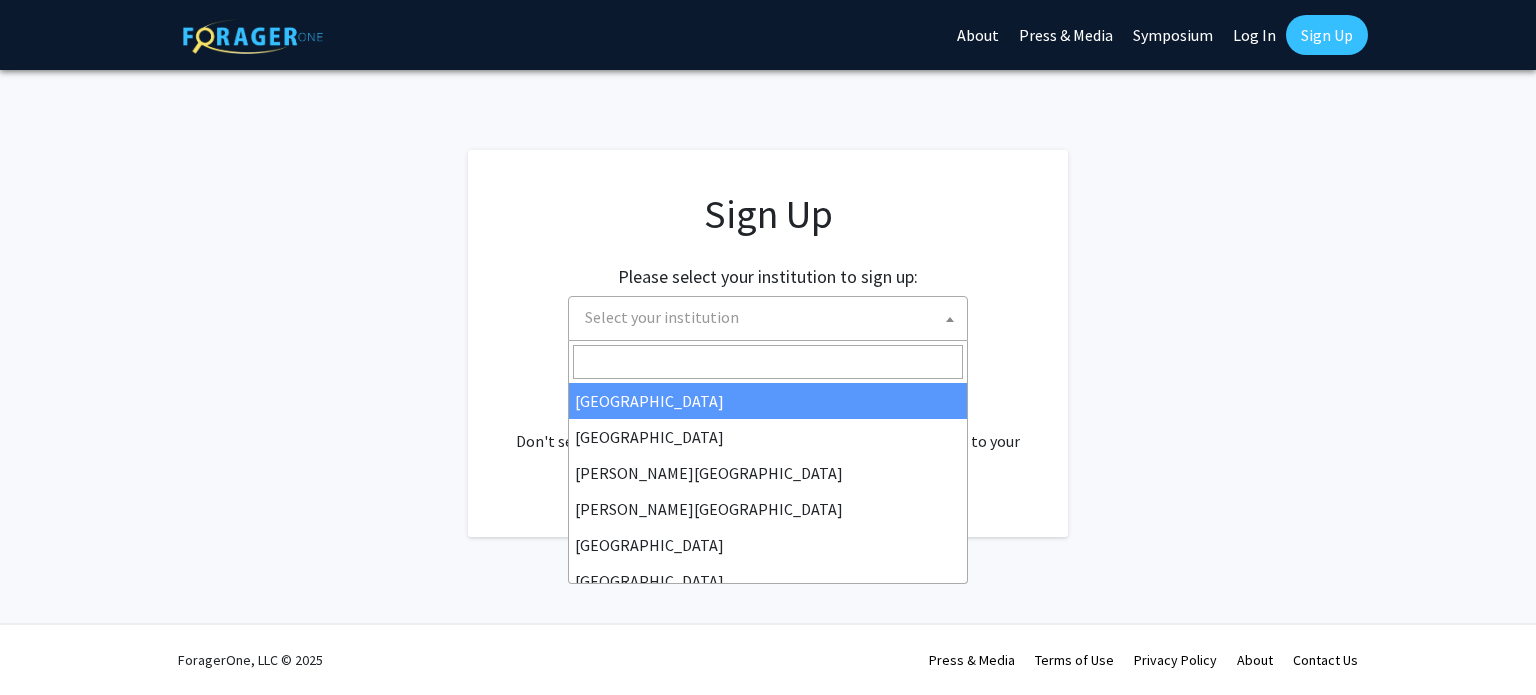 click on "Select your institution" at bounding box center (772, 317) 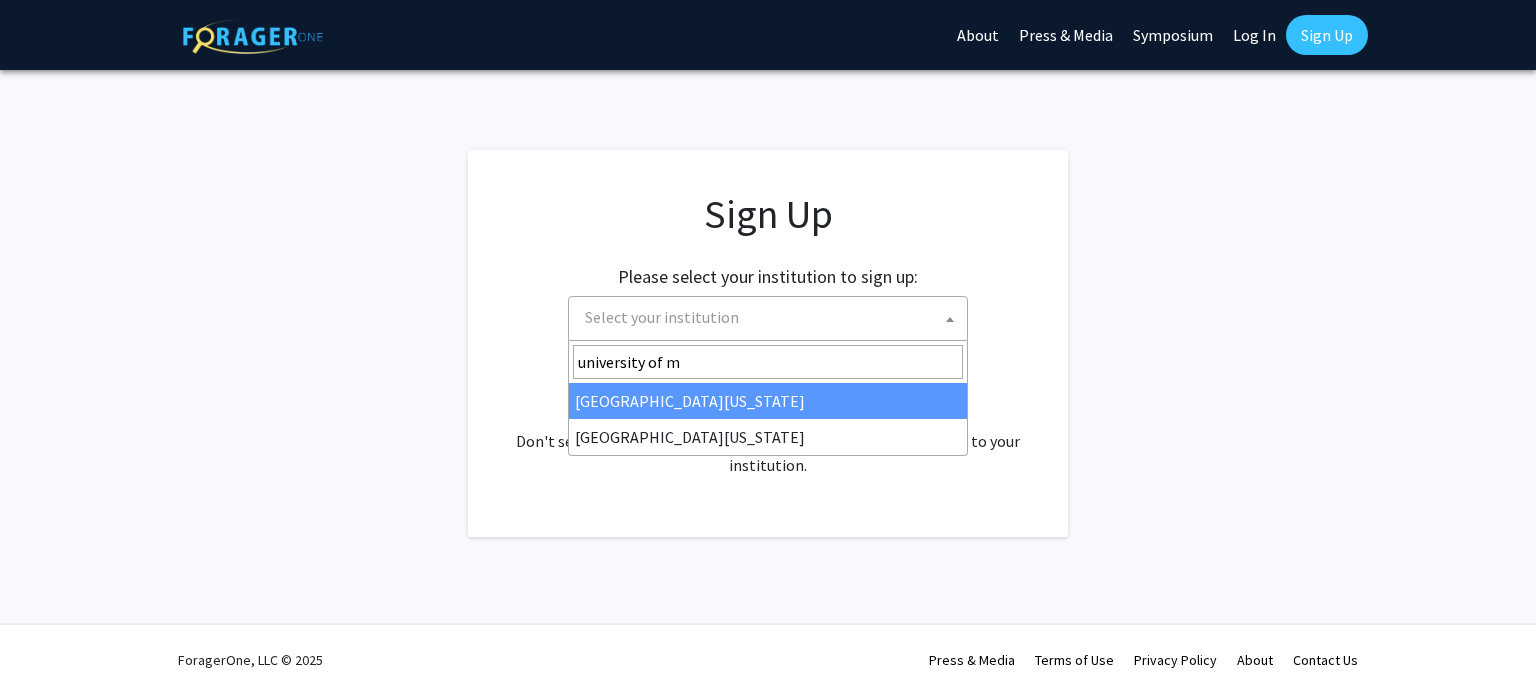 type on "university of ma" 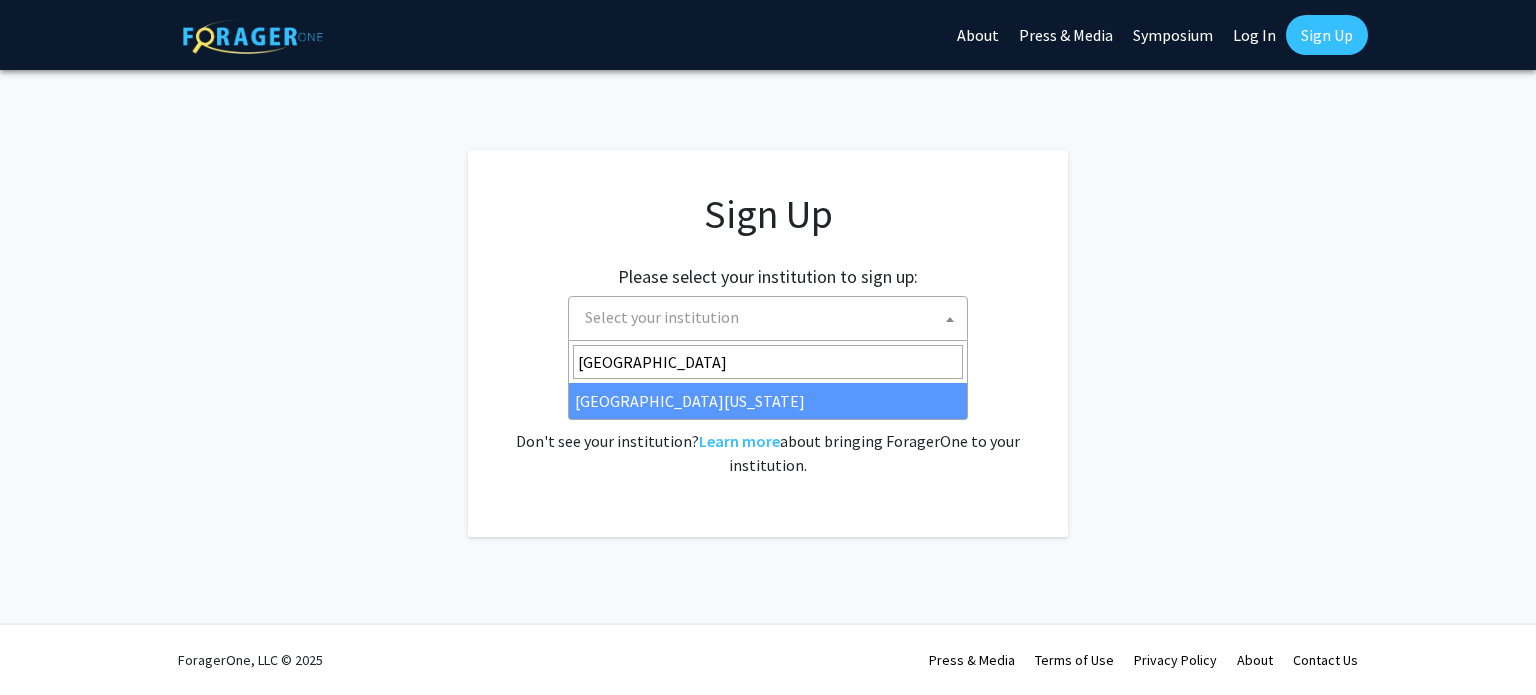 select on "31" 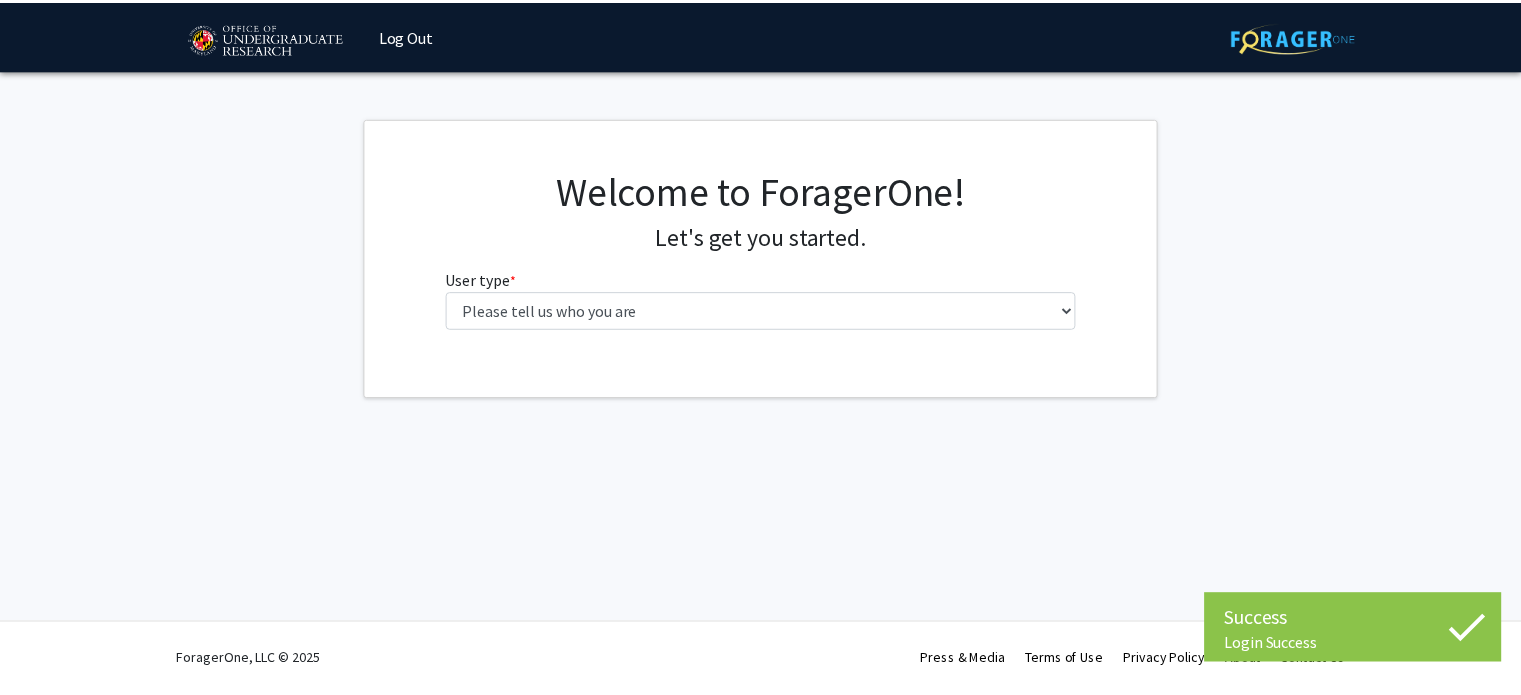 scroll, scrollTop: 0, scrollLeft: 0, axis: both 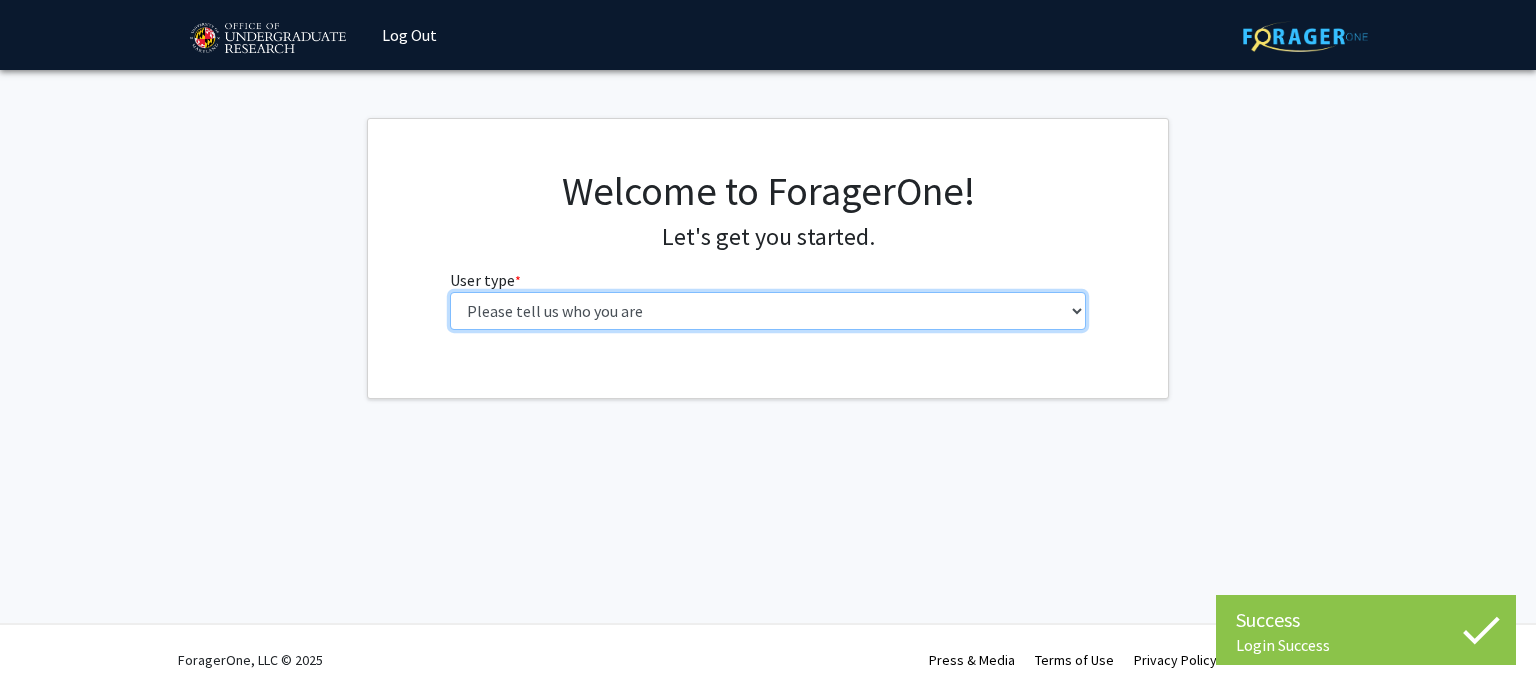 click on "Please tell us who you are  Undergraduate Student   Master's Student   Doctoral Candidate (PhD, MD, DMD, PharmD, etc.)   Postdoctoral Researcher / Research Staff / Medical Resident / Medical Fellow   Faculty   Administrative Staff" at bounding box center (768, 311) 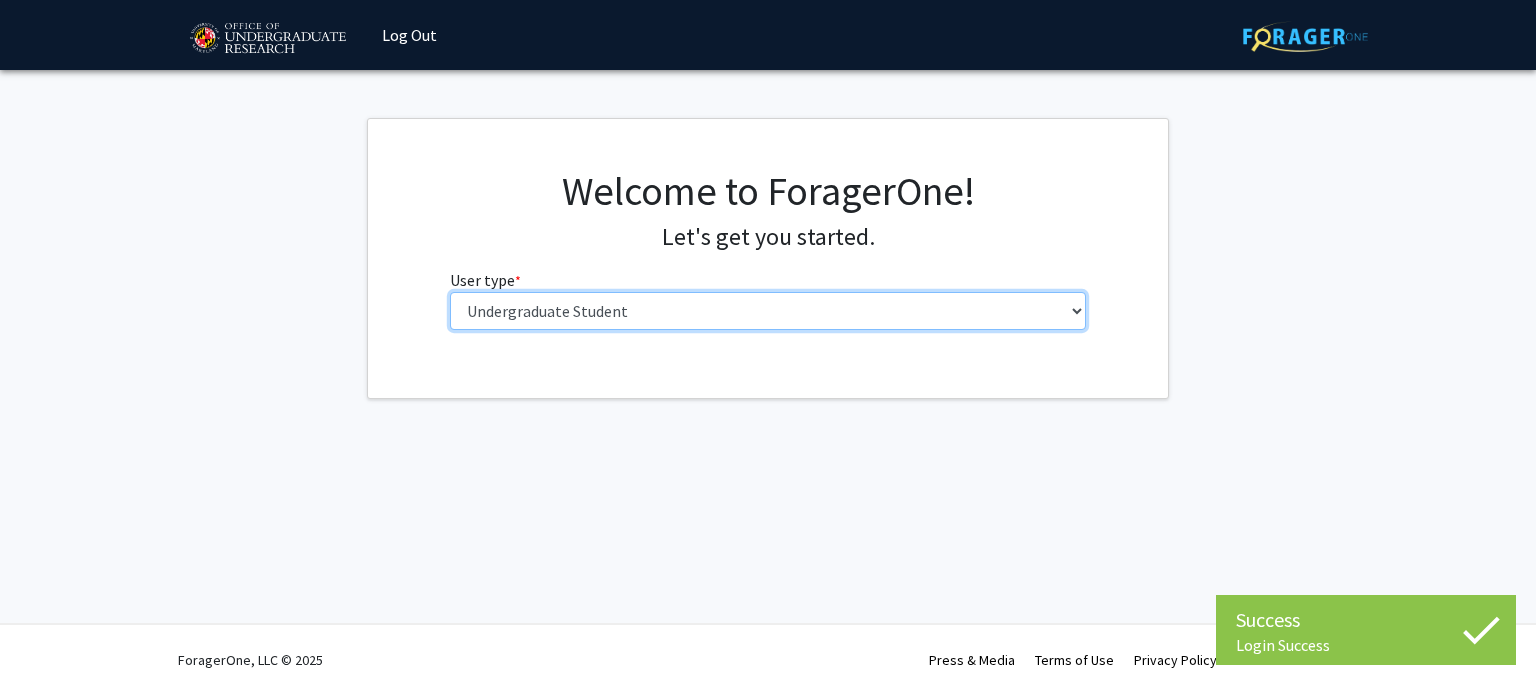 click on "Please tell us who you are  Undergraduate Student   Master's Student   Doctoral Candidate (PhD, MD, DMD, PharmD, etc.)   Postdoctoral Researcher / Research Staff / Medical Resident / Medical Fellow   Faculty   Administrative Staff" at bounding box center [768, 311] 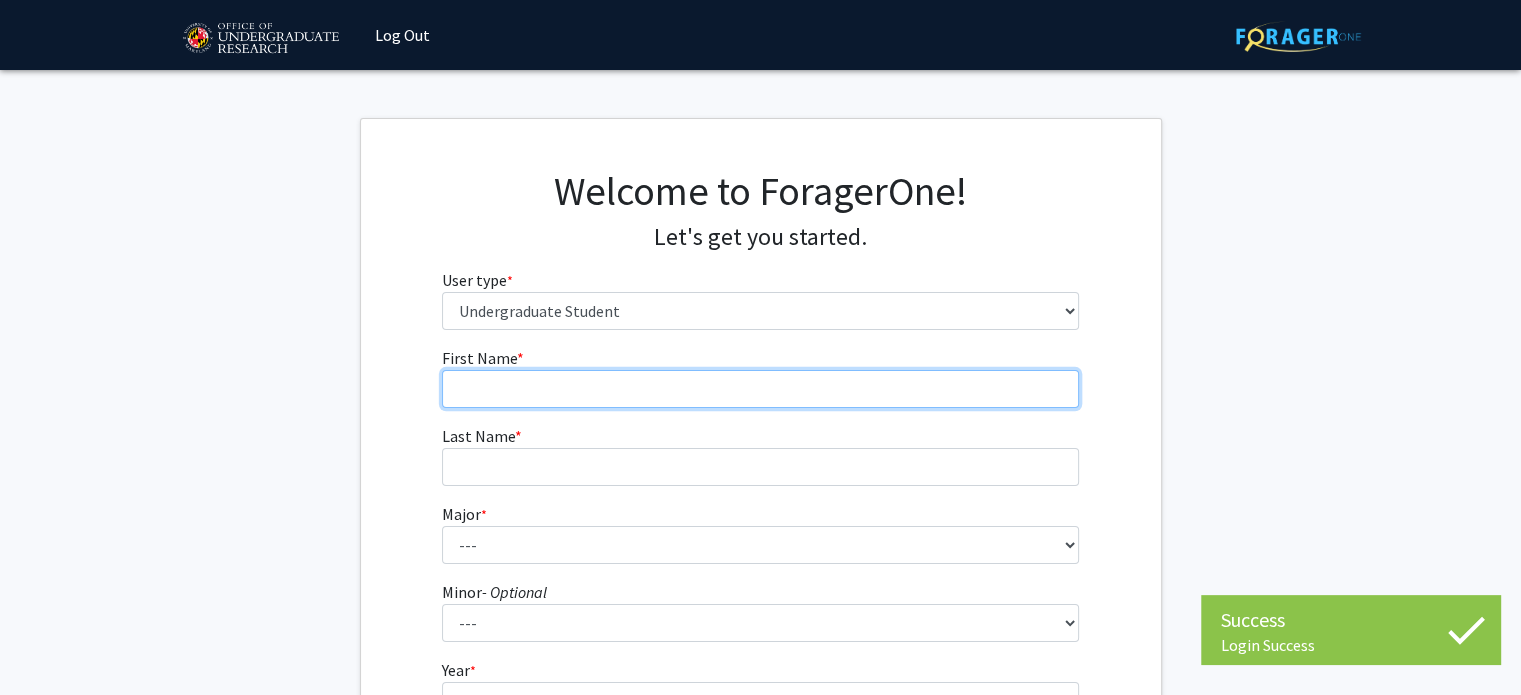 click on "First Name * required" at bounding box center (760, 389) 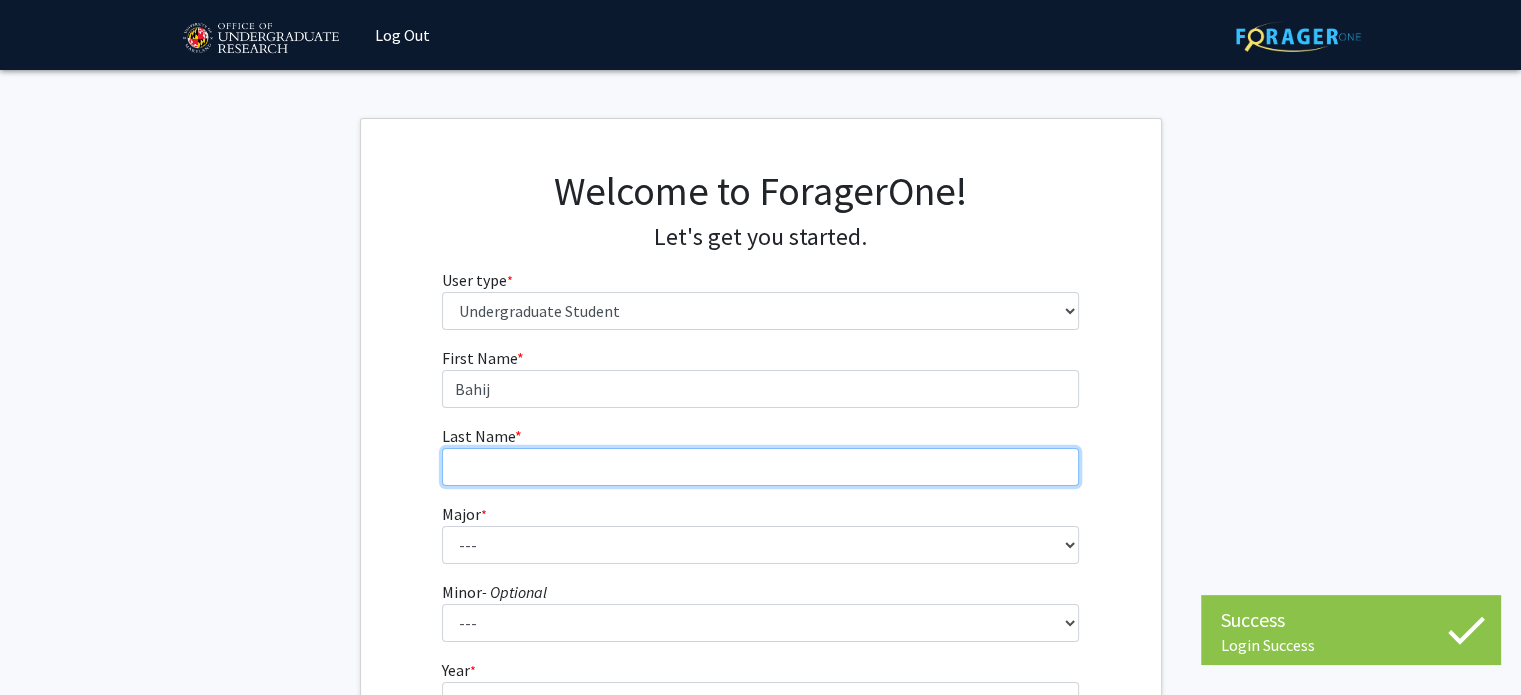 type on "Said" 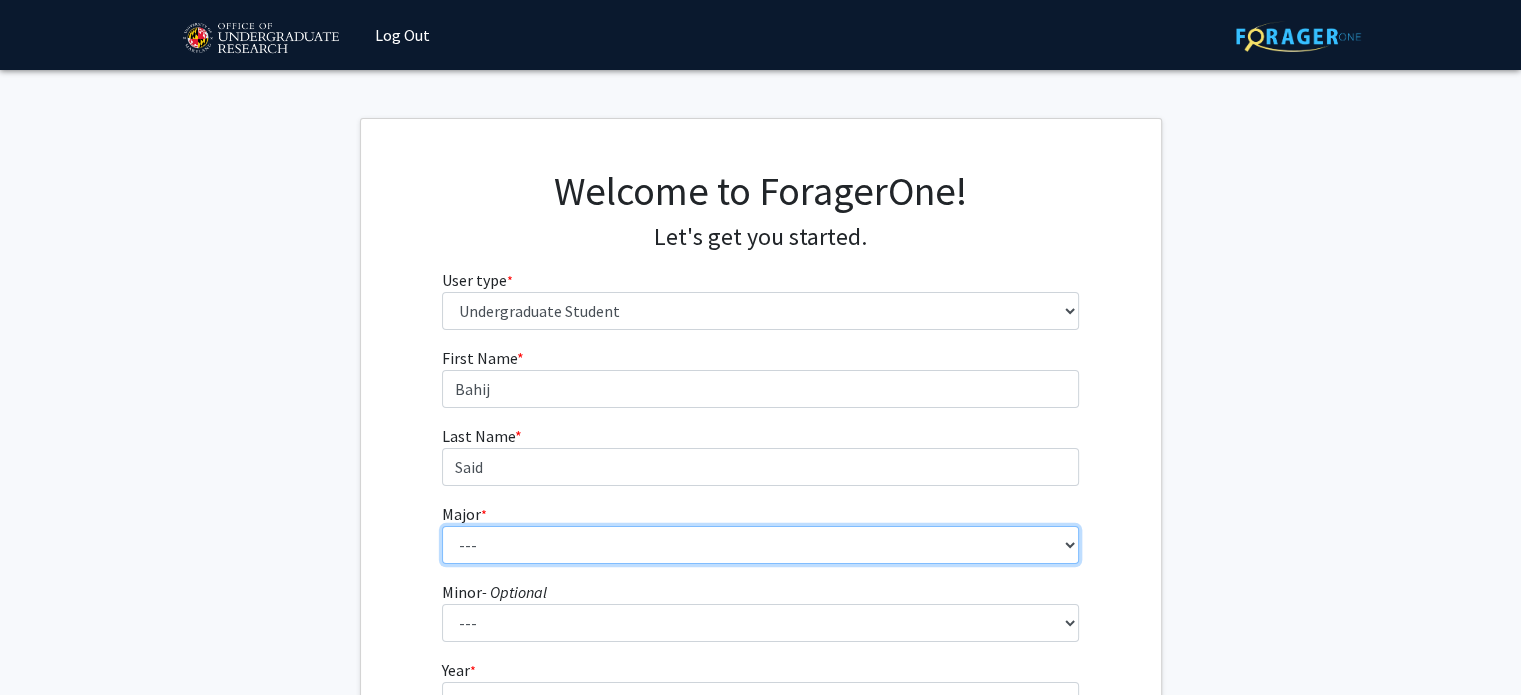 click on "---  Accounting   Aerospace Engineering   African American and Africana Studies   Agricultural and Resource Economics   Agricultural Science and Technology   American Studies   Animal Sciences   Anthropology   Arabic Studies   Architecture   Art History   Astronomy   Atmospheric and Oceanic Science   Biochemistry   Biocomputational Engineering   Bioengineering   Biological Sciences   Central European, Russian and Eurasian Studies   Chemical Engineering   Chemistry   Chinese   Cinema and Media Studies   Cinema and Media Studies   Civil Engineering   Classical Languages and Literatures   Communication   Computer Engineering   Computer Science   Criminology and Criminal Justice   Cyber-Physical Systems Engineering   Dance   Early Childhood/Early Childhood Special Education   Economics   Electrical Engineering   Elementary Education   Elementary/Middle Special Education   English Language and Literature   Environmental Science and Policy   Environmental Science and Technology   Family Science   Finance   Geology" at bounding box center (760, 545) 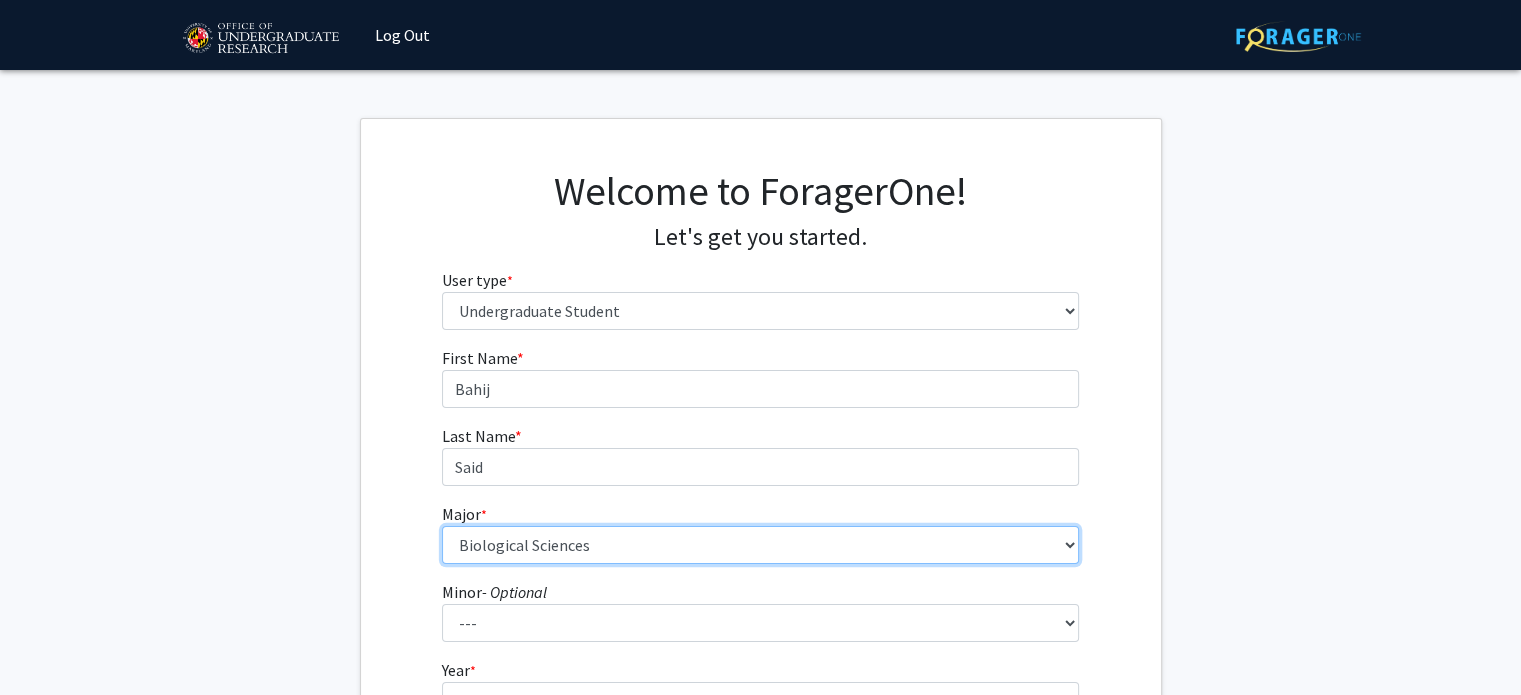 click on "---  Accounting   Aerospace Engineering   African American and Africana Studies   Agricultural and Resource Economics   Agricultural Science and Technology   American Studies   Animal Sciences   Anthropology   Arabic Studies   Architecture   Art History   Astronomy   Atmospheric and Oceanic Science   Biochemistry   Biocomputational Engineering   Bioengineering   Biological Sciences   Central European, Russian and Eurasian Studies   Chemical Engineering   Chemistry   Chinese   Cinema and Media Studies   Cinema and Media Studies   Civil Engineering   Classical Languages and Literatures   Communication   Computer Engineering   Computer Science   Criminology and Criminal Justice   Cyber-Physical Systems Engineering   Dance   Early Childhood/Early Childhood Special Education   Economics   Electrical Engineering   Elementary Education   Elementary/Middle Special Education   English Language and Literature   Environmental Science and Policy   Environmental Science and Technology   Family Science   Finance   Geology" at bounding box center [760, 545] 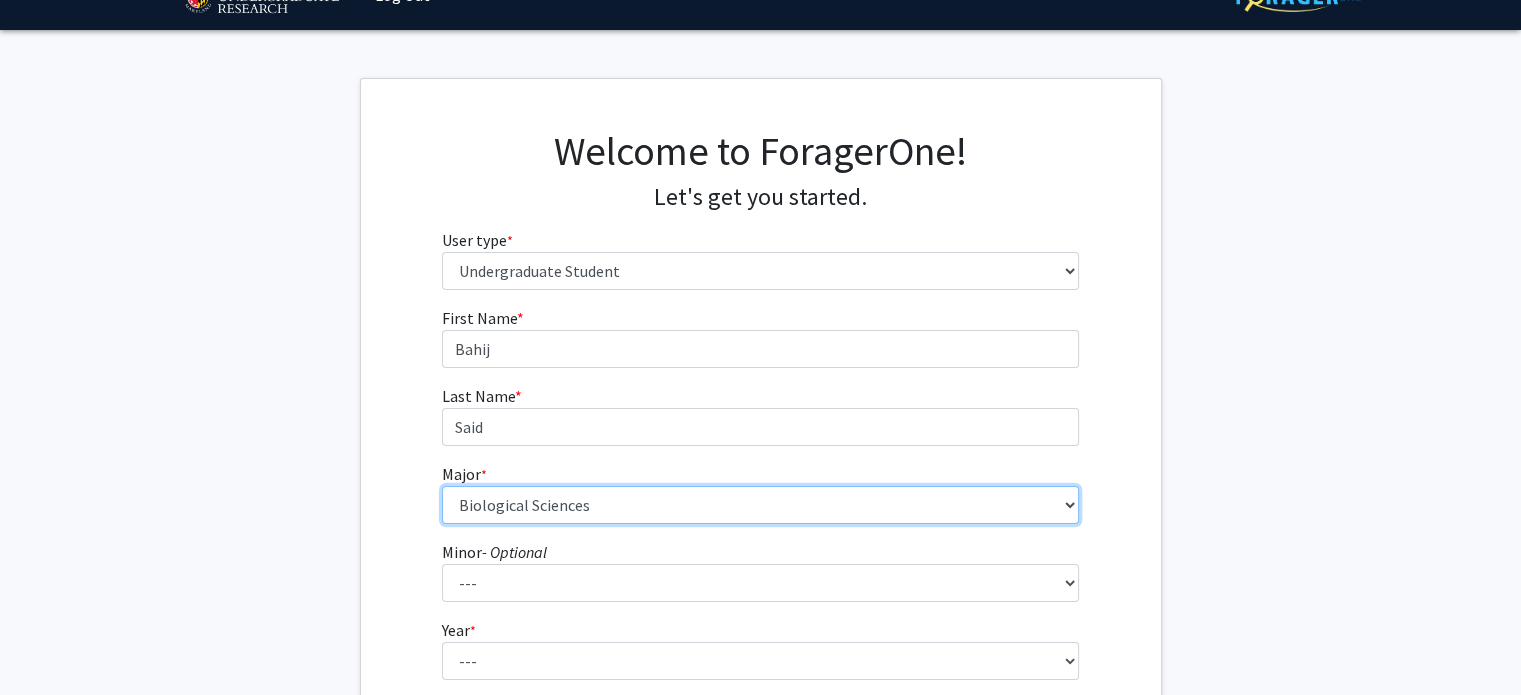 scroll, scrollTop: 100, scrollLeft: 0, axis: vertical 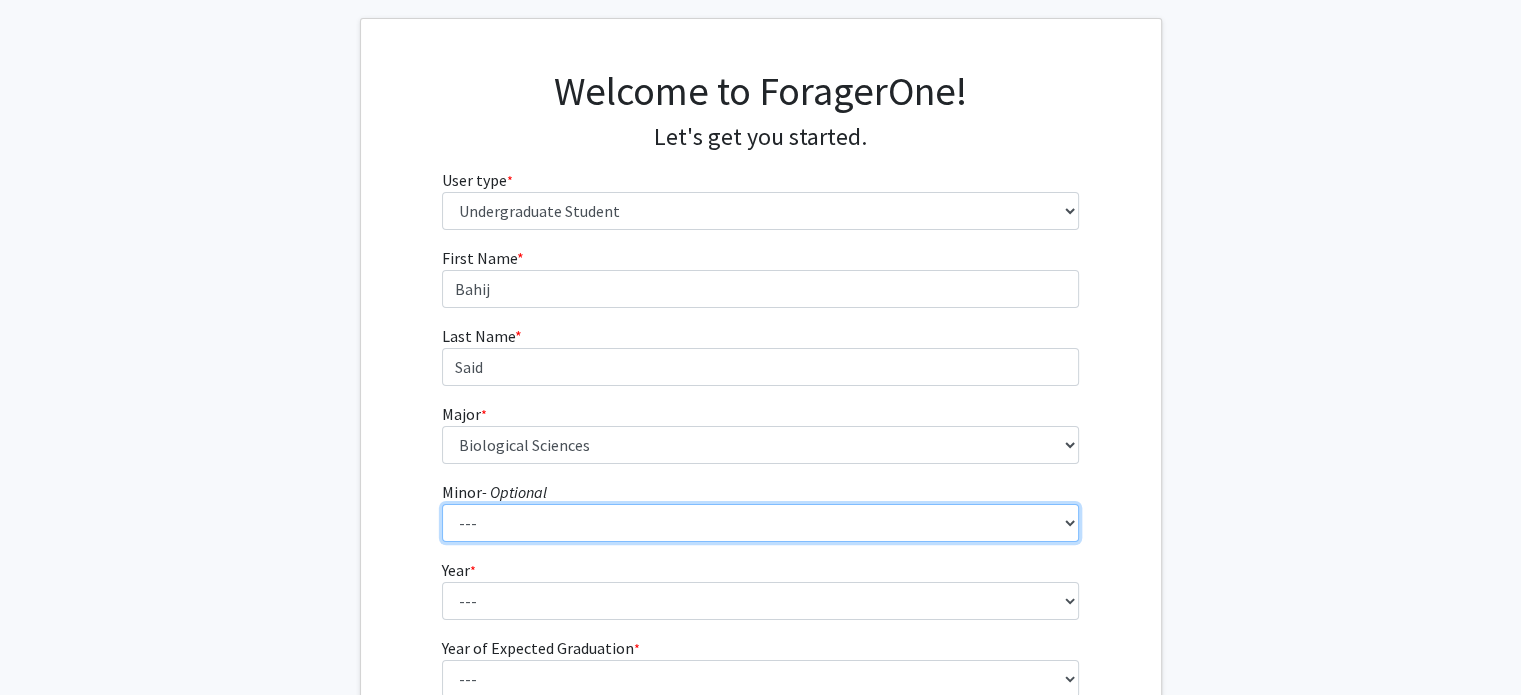 click on "---  Actuarial Mathematics   Advanced Cybersecurity Experience for Students   African Studies   Agricultural Science and Technology   Anti-Black Racism   Arabic   Archaeology   Army Leadership Studies   Art History   Arts Leadership   Asian American Studies   Astronomy   Atmospheric Chemistry   Atmospheric Sciences   Black Women's Studies   Business Analytics   Chinese Language   Classical Mythology   Computational Finance   Computer Engineering   Computer Science   Construction Project Management   Creative Placemaking   Creative Writing   Data Science   Demography   Digital Storytelling and Poetics   Disability Studies   Earth History   Earth Material Properties   Economics   Entomology   French Studies   General Business   Geochemistry   Geographic Information Science   Geophysics   German Studies   Global Engineering Leadership   Global Poverty   Global Studies   Global Terrorism Studies   Greek Language and Culture   Hearing and Speech Sciences   Hebrew Studies   History   Human Development   Hydrology" at bounding box center [760, 523] 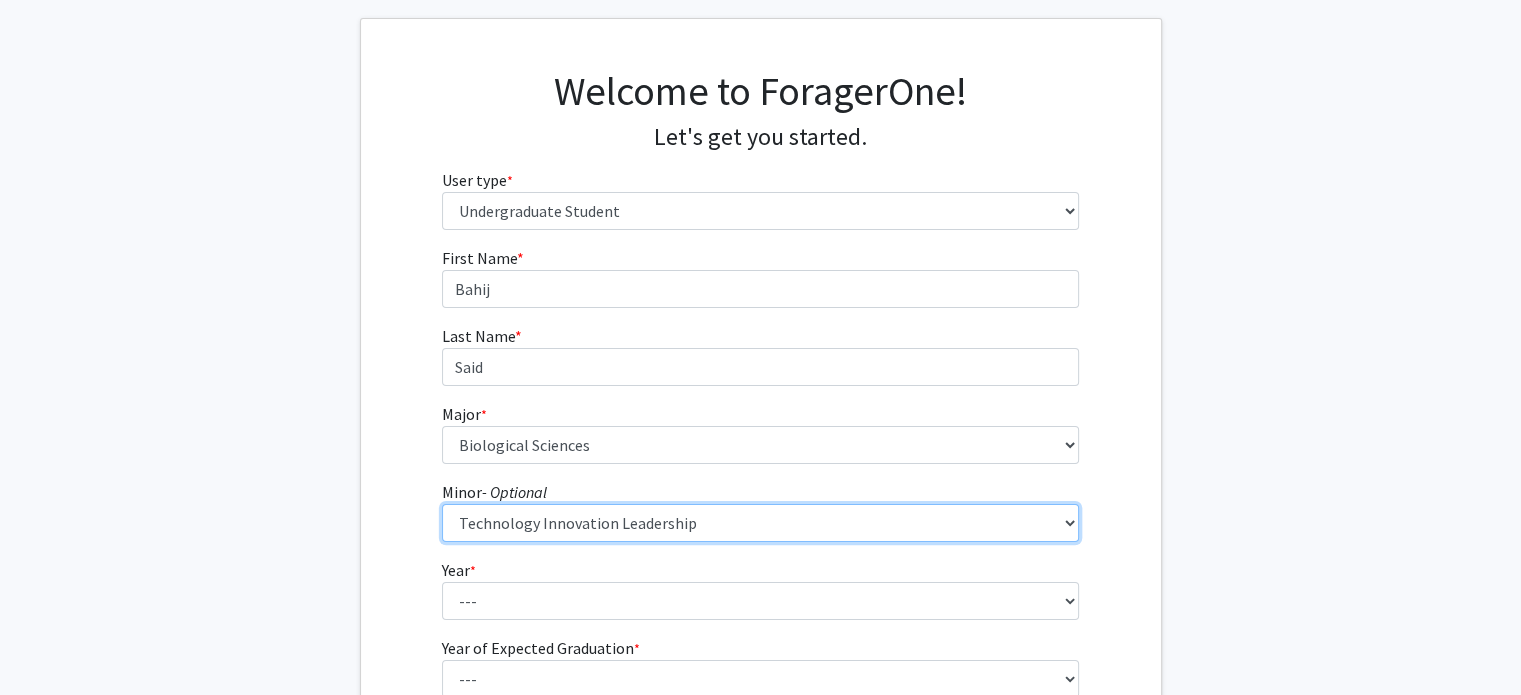 click on "---  Actuarial Mathematics   Advanced Cybersecurity Experience for Students   African Studies   Agricultural Science and Technology   Anti-Black Racism   Arabic   Archaeology   Army Leadership Studies   Art History   Arts Leadership   Asian American Studies   Astronomy   Atmospheric Chemistry   Atmospheric Sciences   Black Women's Studies   Business Analytics   Chinese Language   Classical Mythology   Computational Finance   Computer Engineering   Computer Science   Construction Project Management   Creative Placemaking   Creative Writing   Data Science   Demography   Digital Storytelling and Poetics   Disability Studies   Earth History   Earth Material Properties   Economics   Entomology   French Studies   General Business   Geochemistry   Geographic Information Science   Geophysics   German Studies   Global Engineering Leadership   Global Poverty   Global Studies   Global Terrorism Studies   Greek Language and Culture   Hearing and Speech Sciences   Hebrew Studies   History   Human Development   Hydrology" at bounding box center (760, 523) 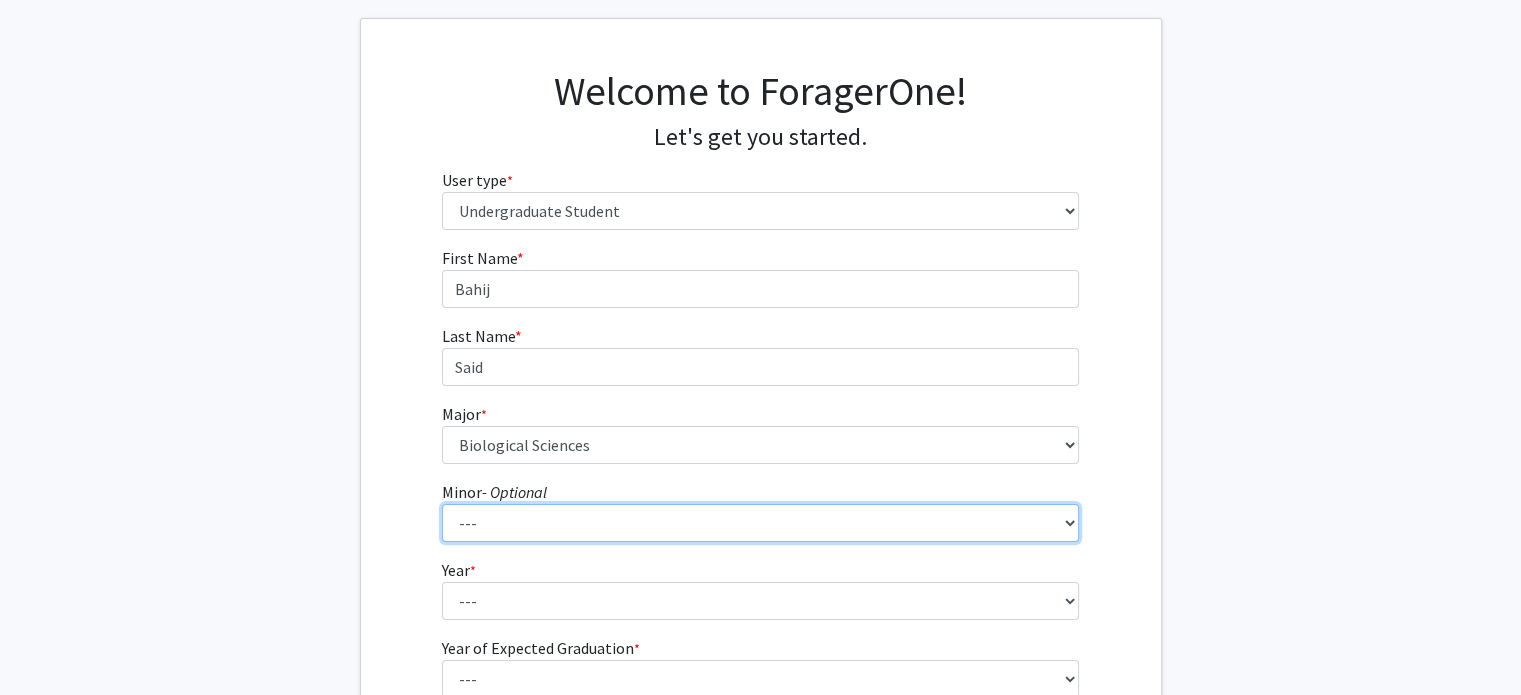 click on "---  Actuarial Mathematics   Advanced Cybersecurity Experience for Students   African Studies   Agricultural Science and Technology   Anti-Black Racism   Arabic   Archaeology   Army Leadership Studies   Art History   Arts Leadership   Asian American Studies   Astronomy   Atmospheric Chemistry   Atmospheric Sciences   Black Women's Studies   Business Analytics   Chinese Language   Classical Mythology   Computational Finance   Computer Engineering   Computer Science   Construction Project Management   Creative Placemaking   Creative Writing   Data Science   Demography   Digital Storytelling and Poetics   Disability Studies   Earth History   Earth Material Properties   Economics   Entomology   French Studies   General Business   Geochemistry   Geographic Information Science   Geophysics   German Studies   Global Engineering Leadership   Global Poverty   Global Studies   Global Terrorism Studies   Greek Language and Culture   Hearing and Speech Sciences   Hebrew Studies   History   Human Development   Hydrology" at bounding box center (760, 523) 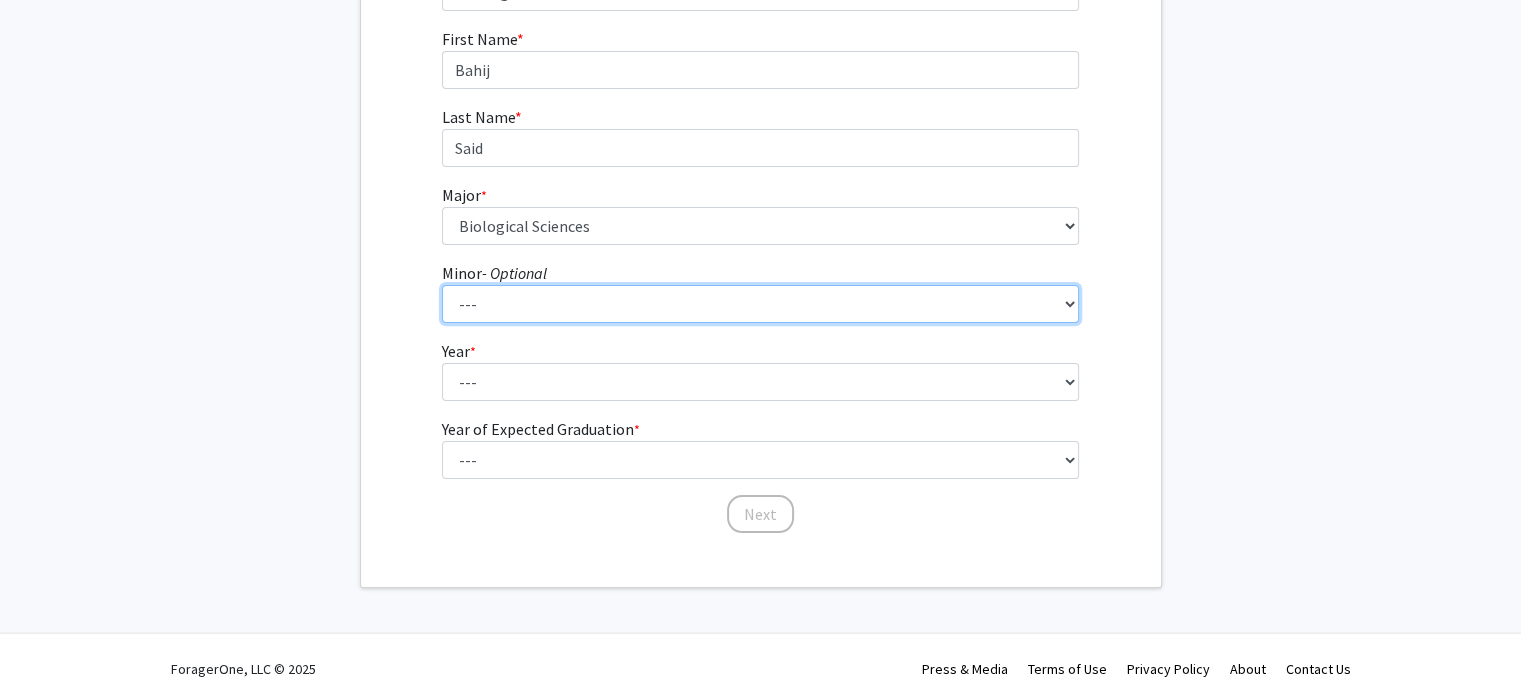 scroll, scrollTop: 327, scrollLeft: 0, axis: vertical 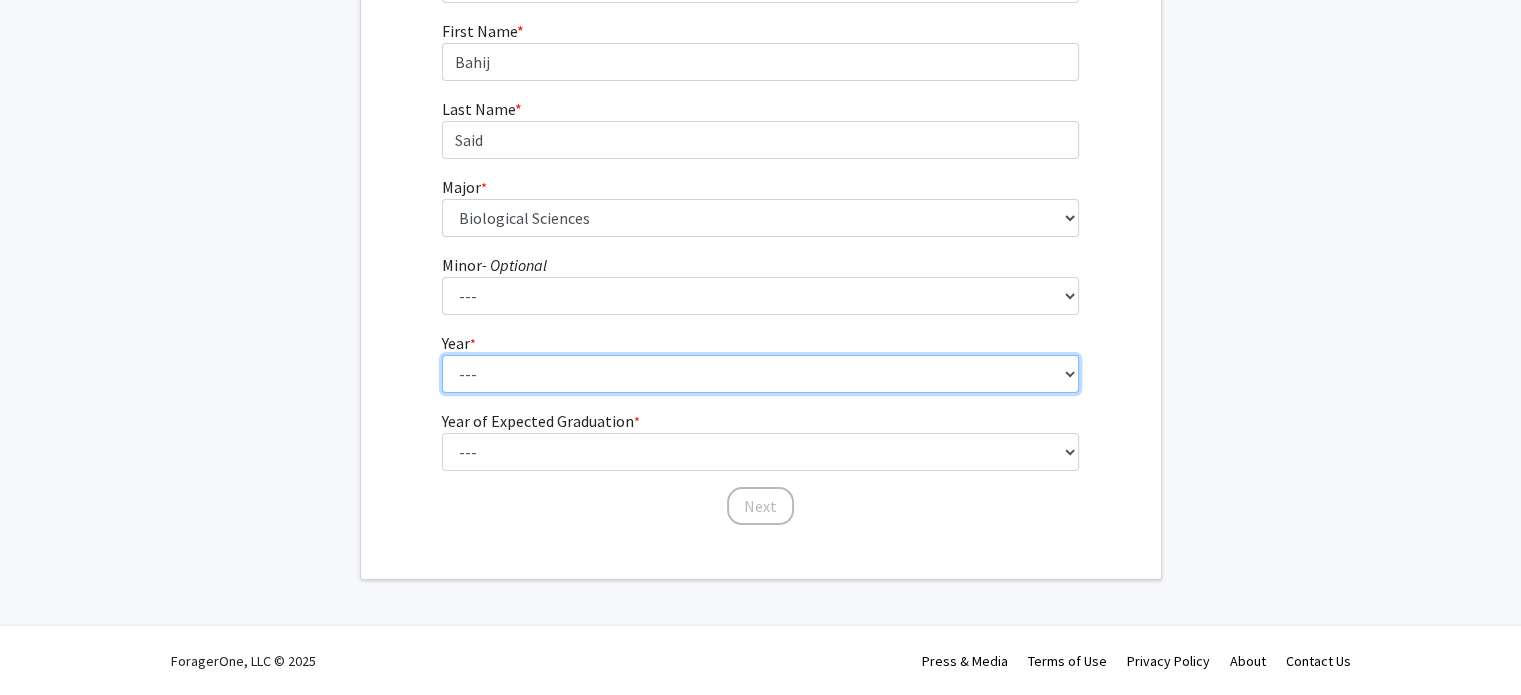 click on "---  First-year   Sophomore   Junior   Senior   Postbaccalaureate Certificate" at bounding box center [760, 374] 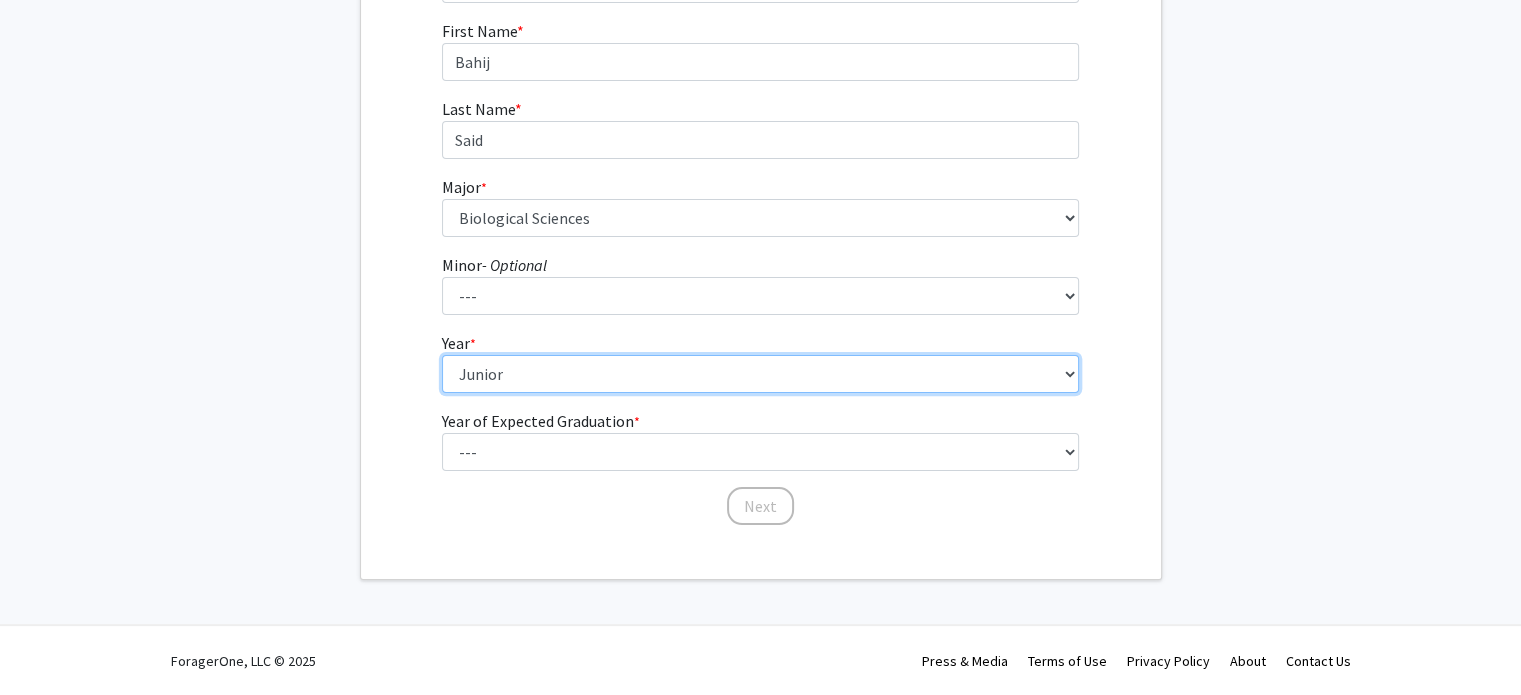 click on "---  First-year   Sophomore   Junior   Senior   Postbaccalaureate Certificate" at bounding box center (760, 374) 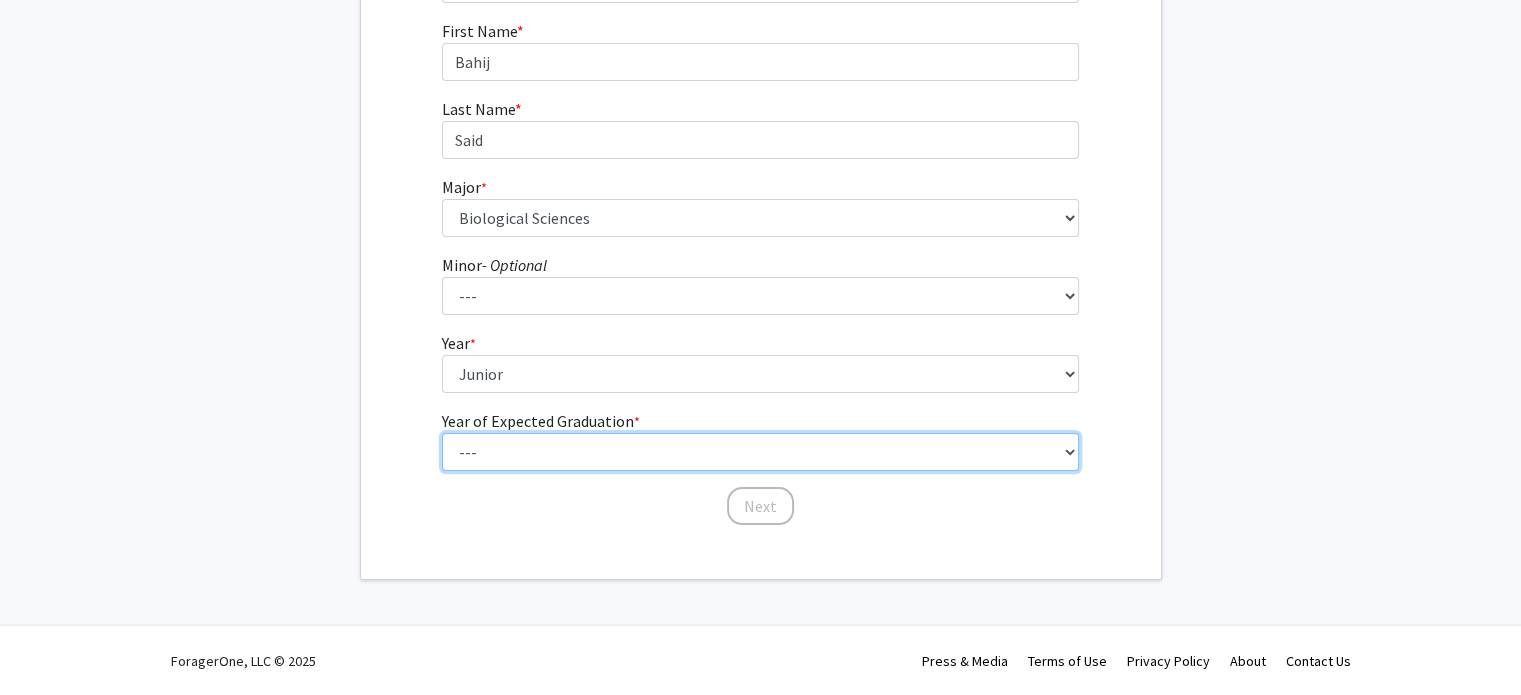 click on "---  2025   2026   2027   2028   2029   2030   2031   2032   2033   2034" at bounding box center [760, 452] 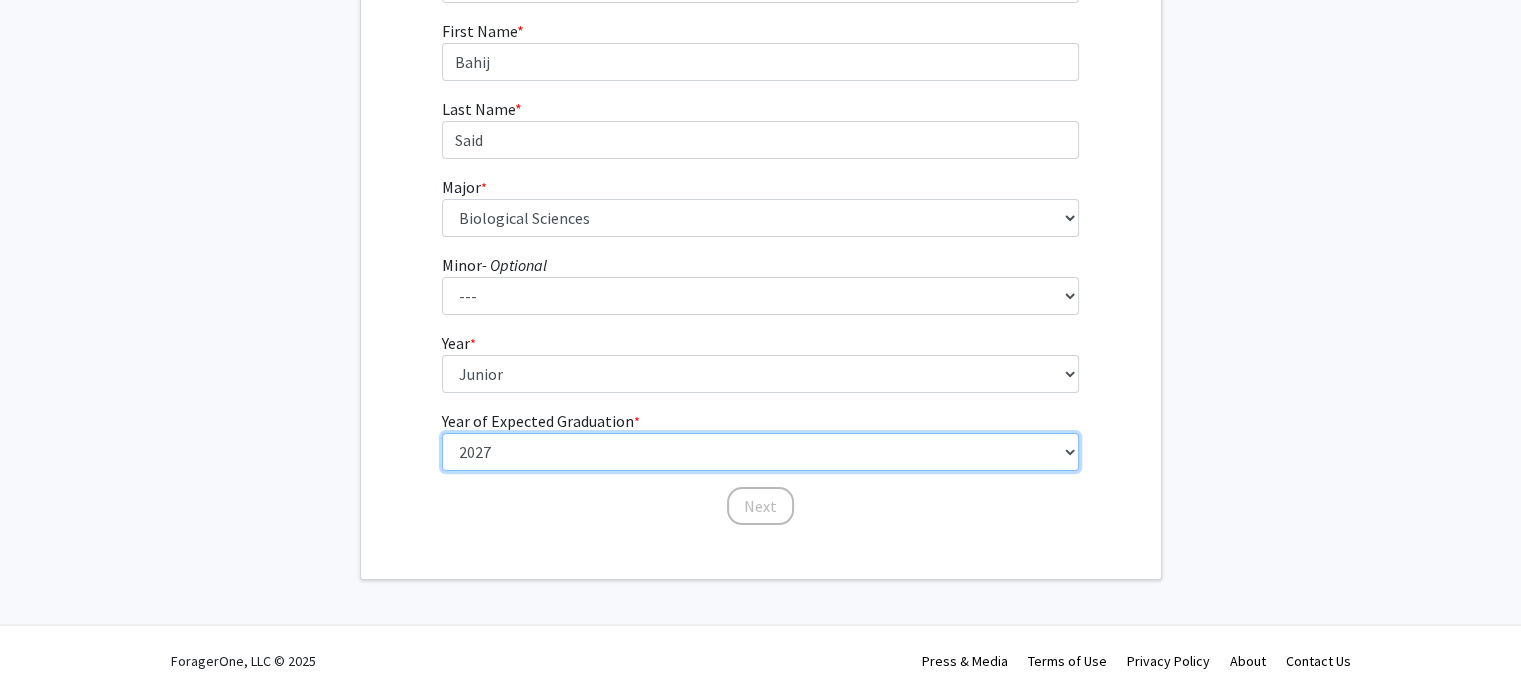 click on "---  2025   2026   2027   2028   2029   2030   2031   2032   2033   2034" at bounding box center (760, 452) 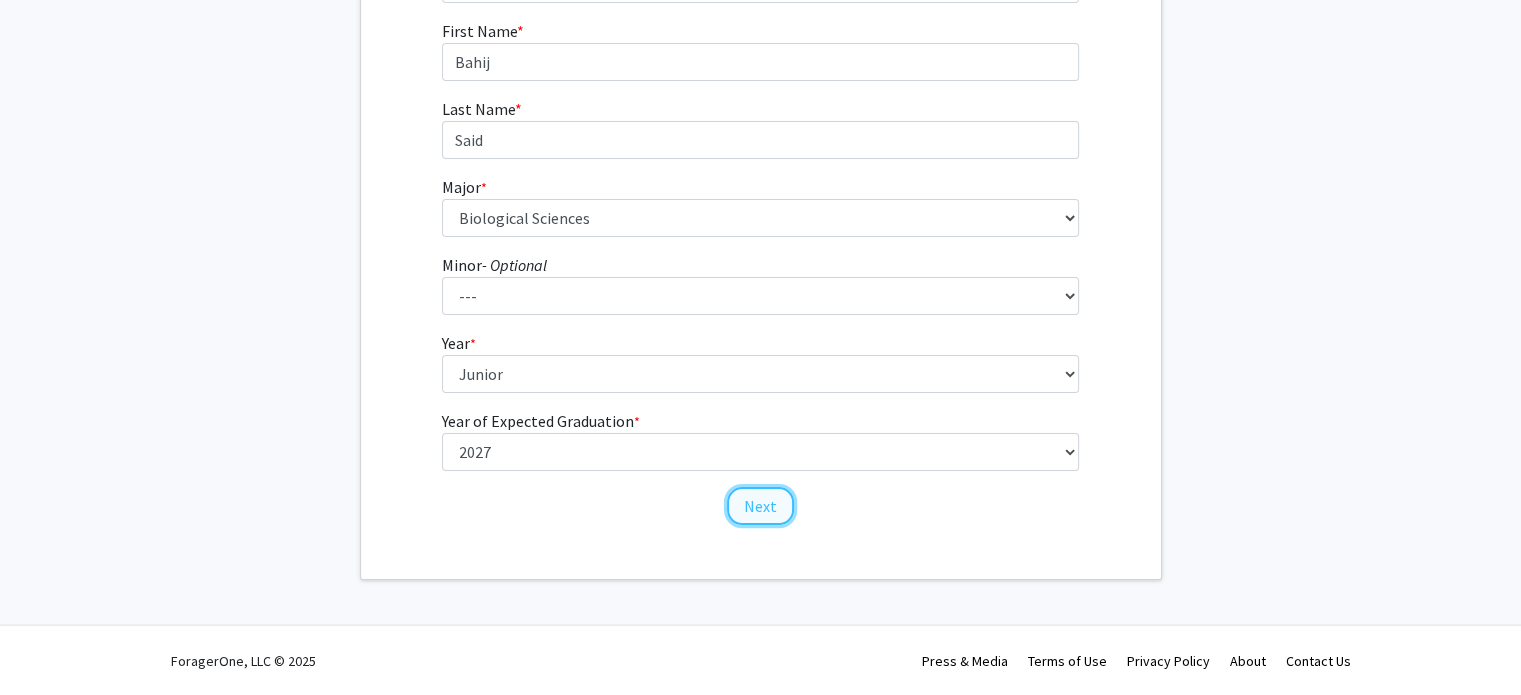 click on "Next" 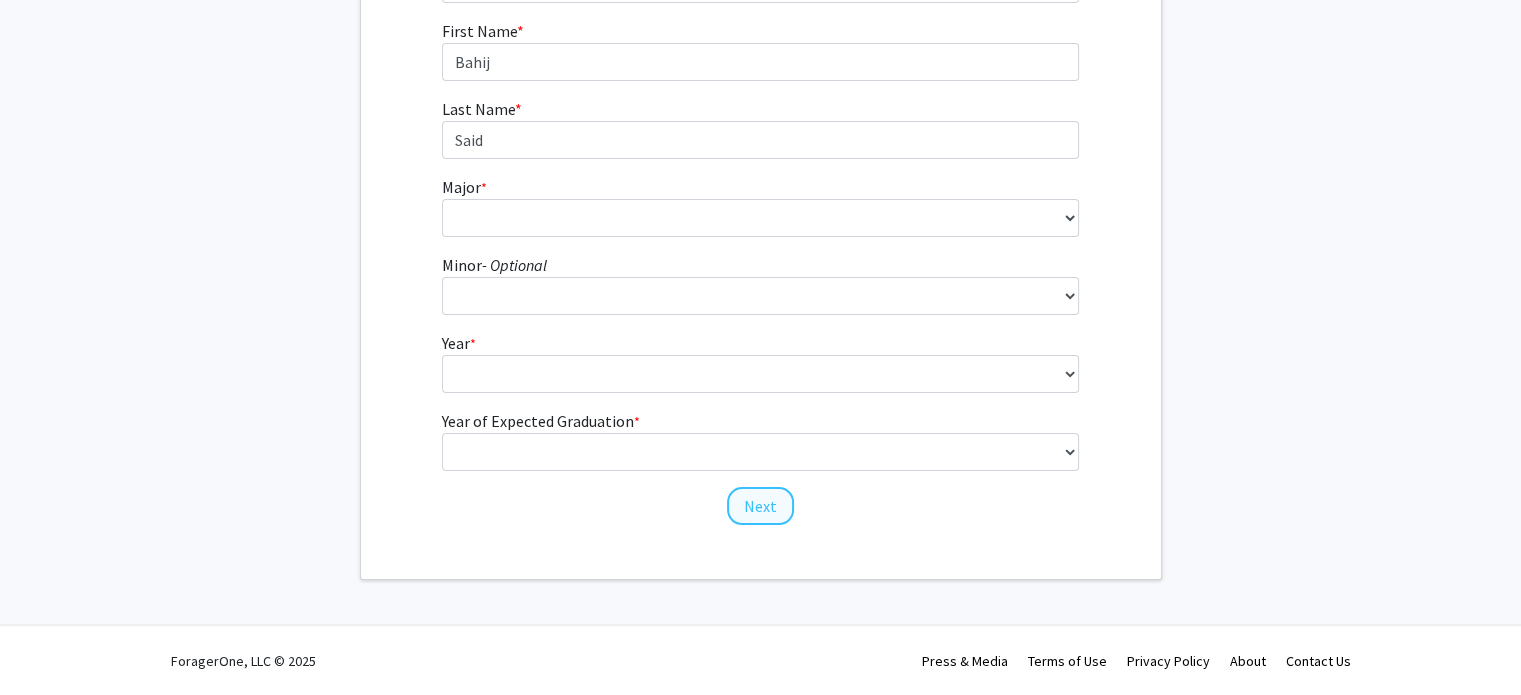 scroll, scrollTop: 0, scrollLeft: 0, axis: both 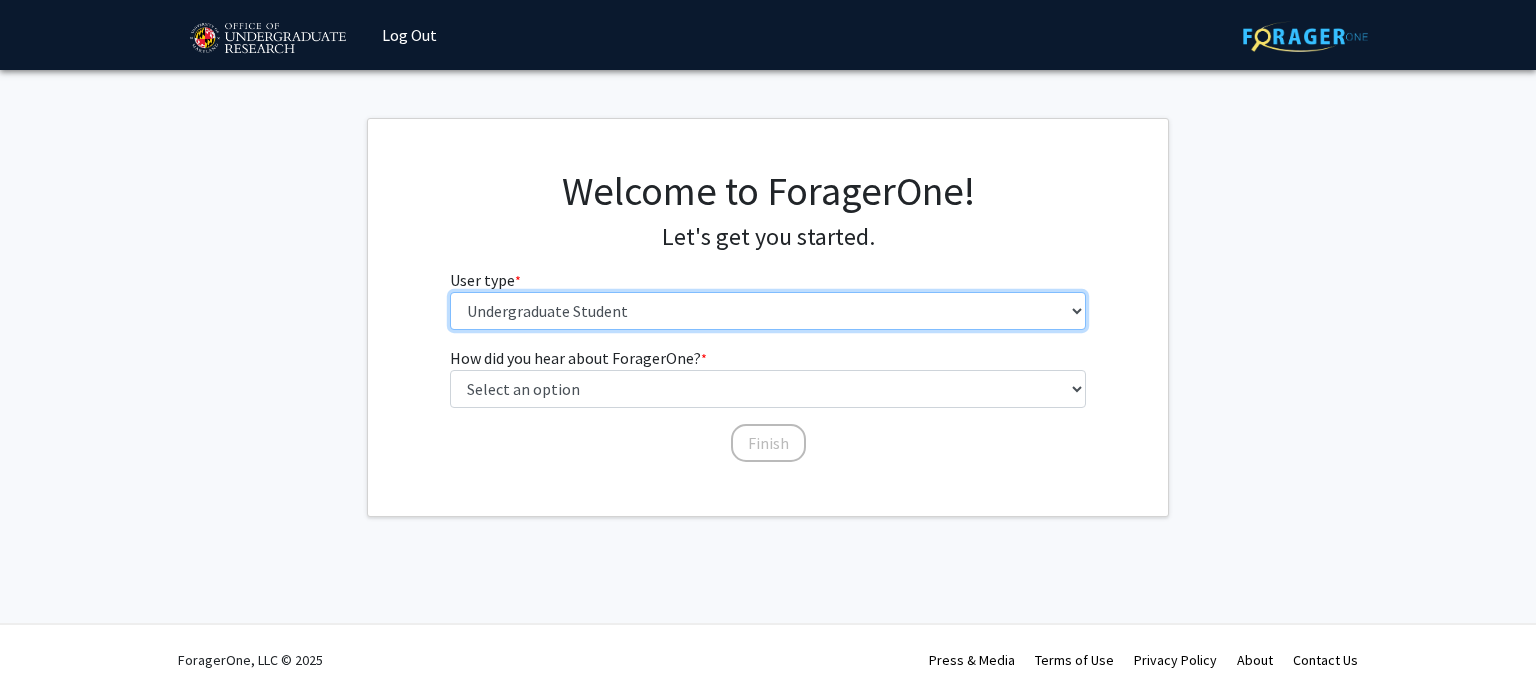 click on "Please tell us who you are  Undergraduate Student   Master's Student   Doctoral Candidate (PhD, MD, DMD, PharmD, etc.)   Postdoctoral Researcher / Research Staff / Medical Resident / Medical Fellow   Faculty   Administrative Staff" at bounding box center [768, 311] 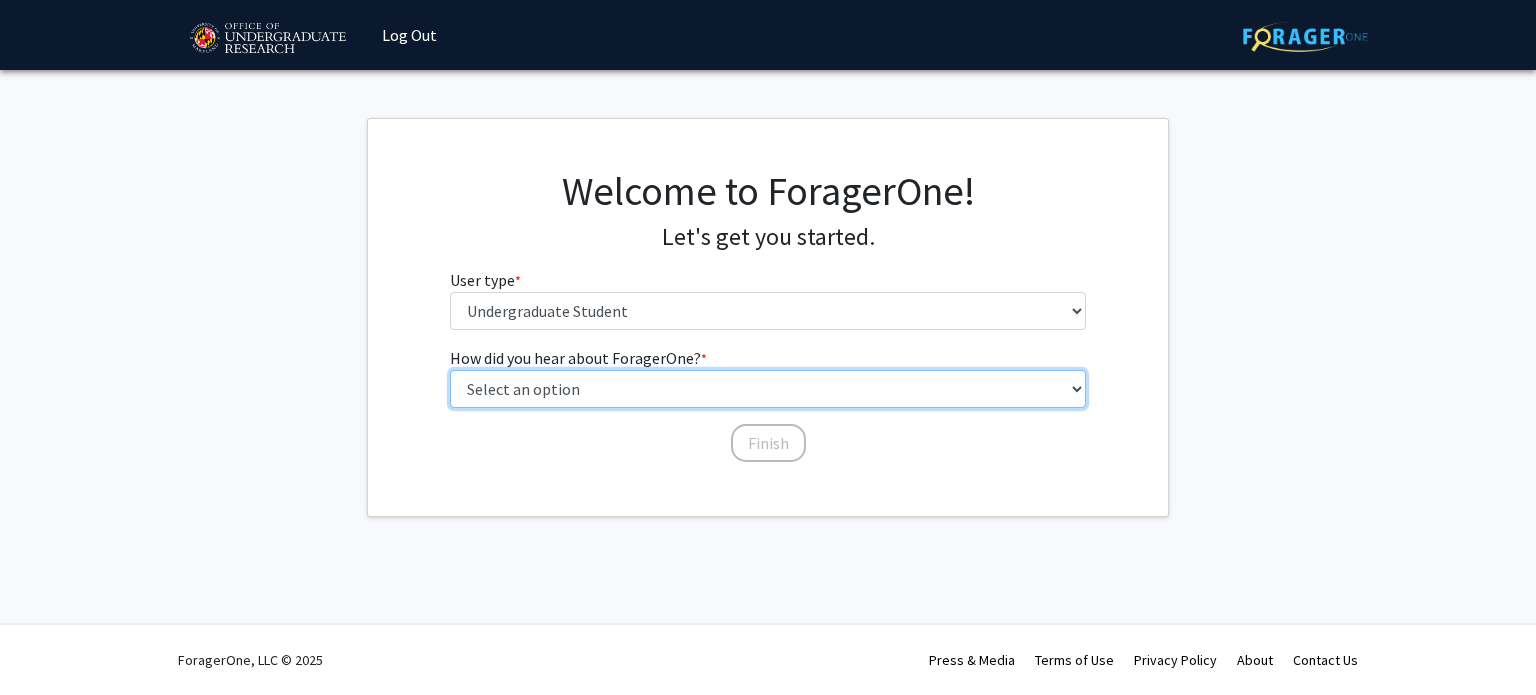 click on "Select an option  Peer/student recommendation   Faculty/staff recommendation   University website   University email or newsletter   Other" at bounding box center [768, 389] 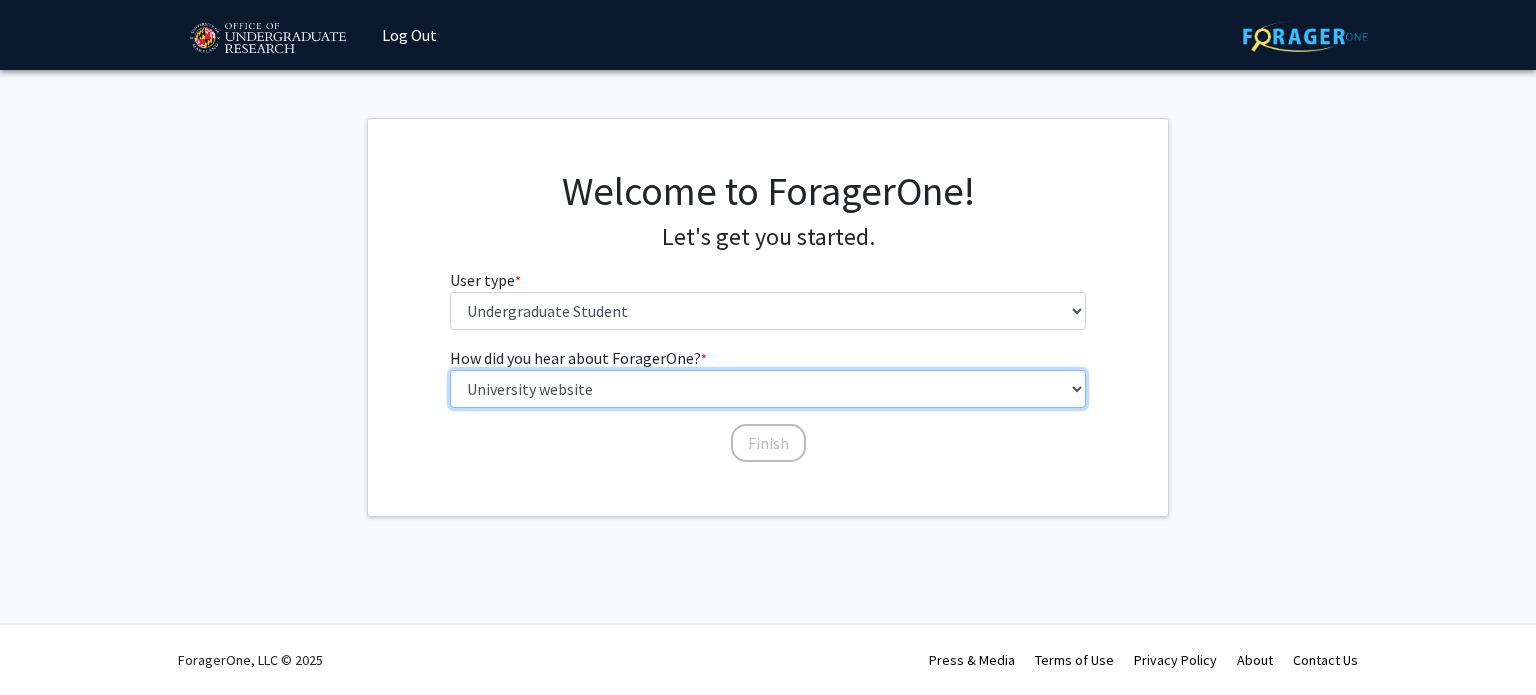 click on "Select an option  Peer/student recommendation   Faculty/staff recommendation   University website   University email or newsletter   Other" at bounding box center (768, 389) 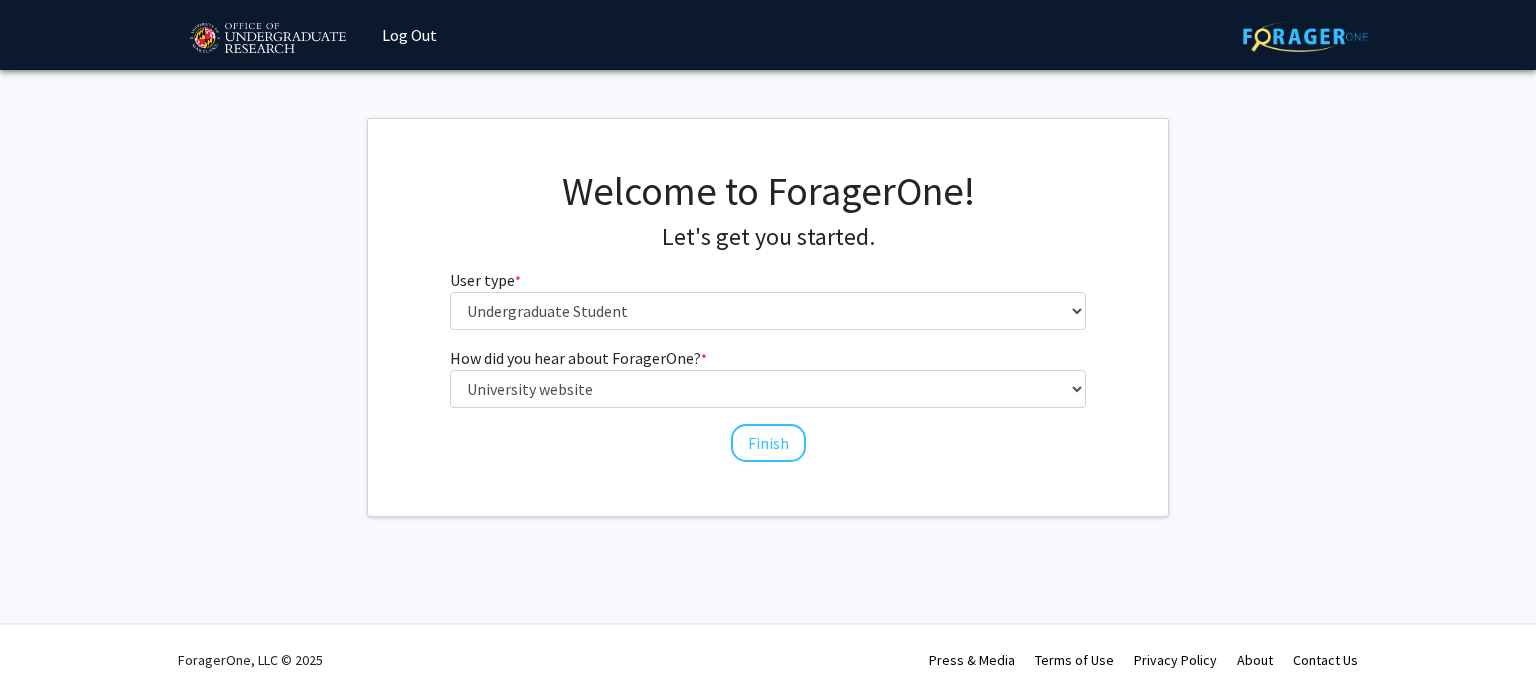 click on "How did you hear about ForagerOne?  * required Select an option  Peer/student recommendation   Faculty/staff recommendation   University website   University email or newsletter   Other   Finish" 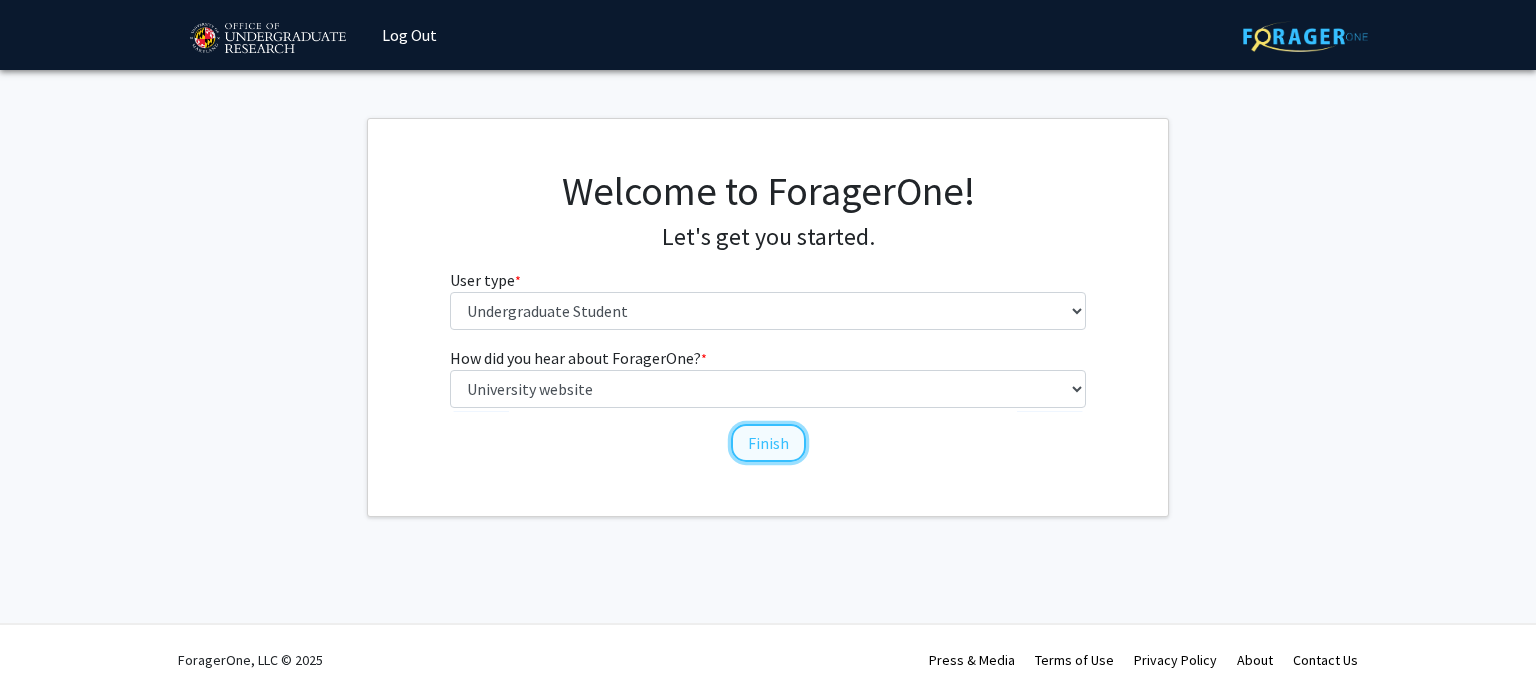 click on "Finish" 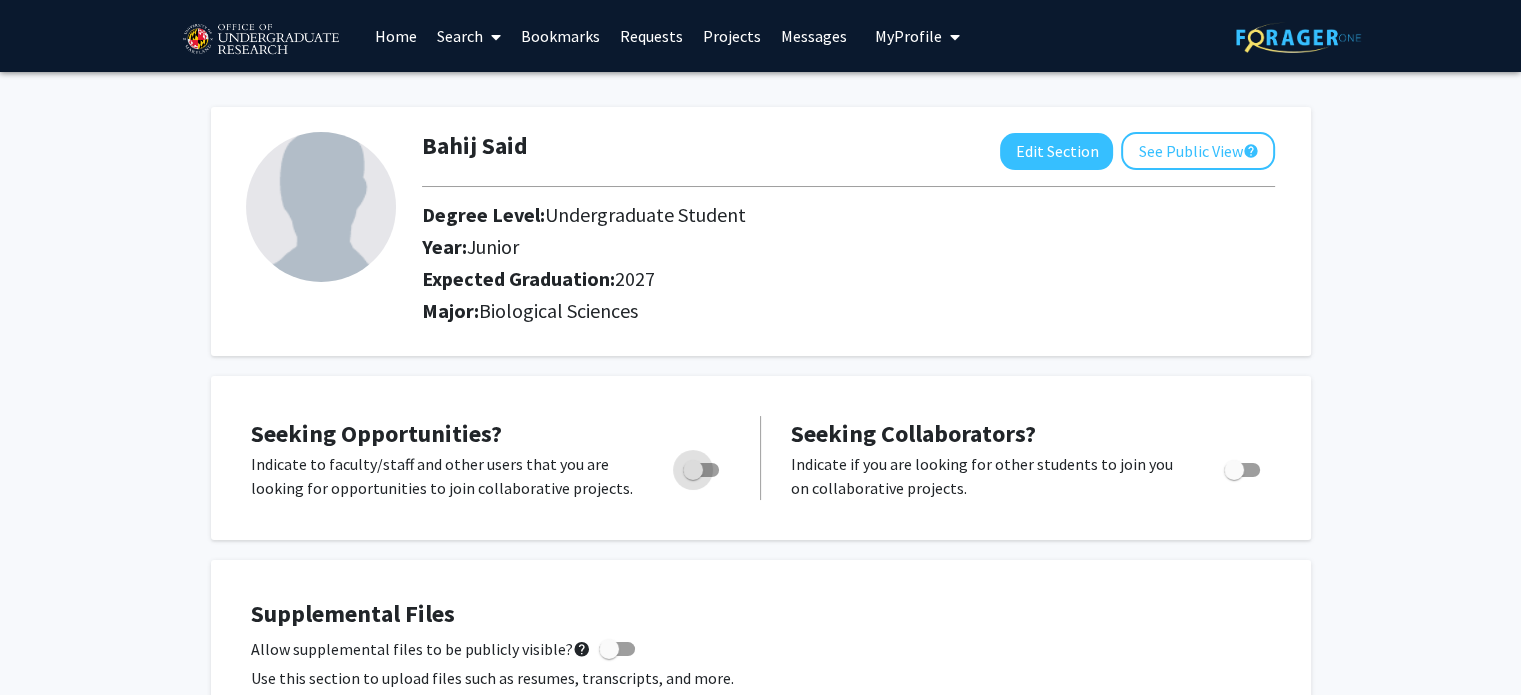 click at bounding box center (701, 470) 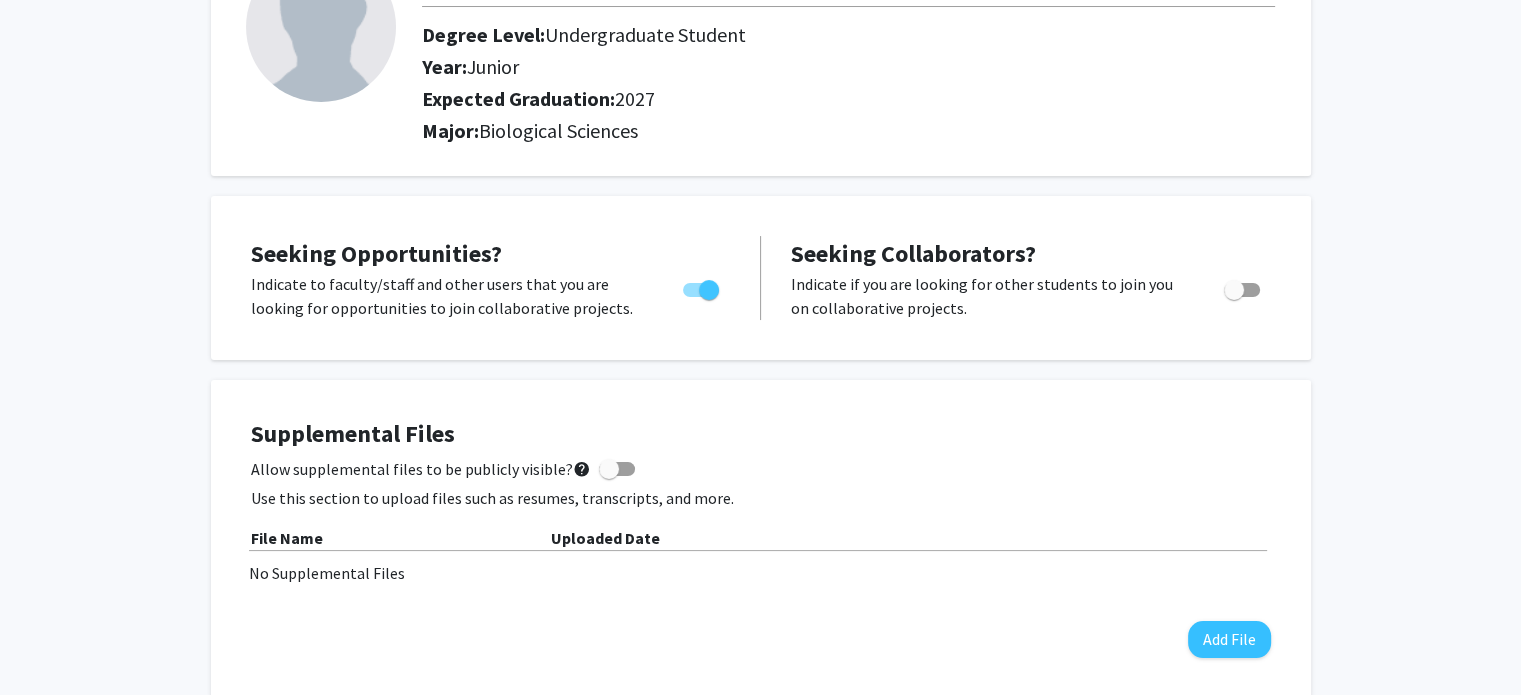 scroll, scrollTop: 0, scrollLeft: 0, axis: both 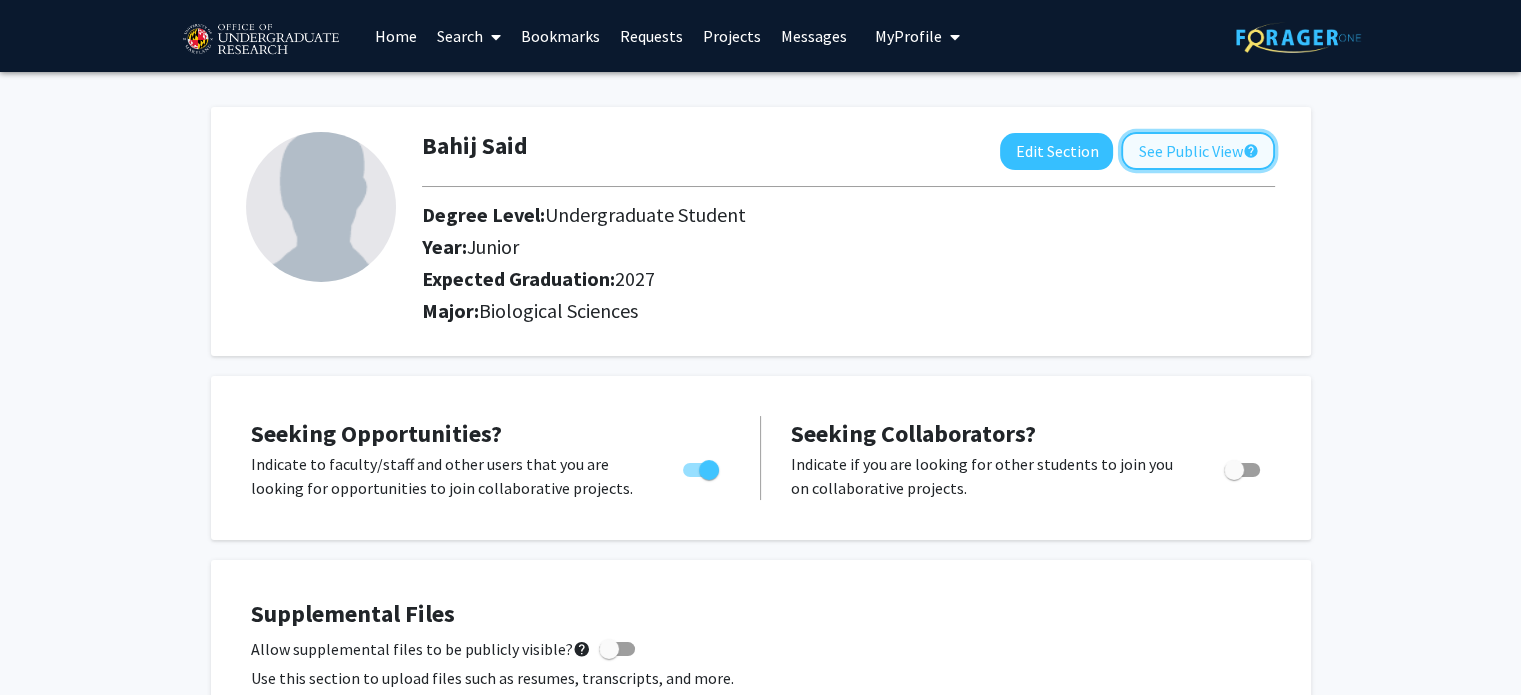 click on "See Public View  help" 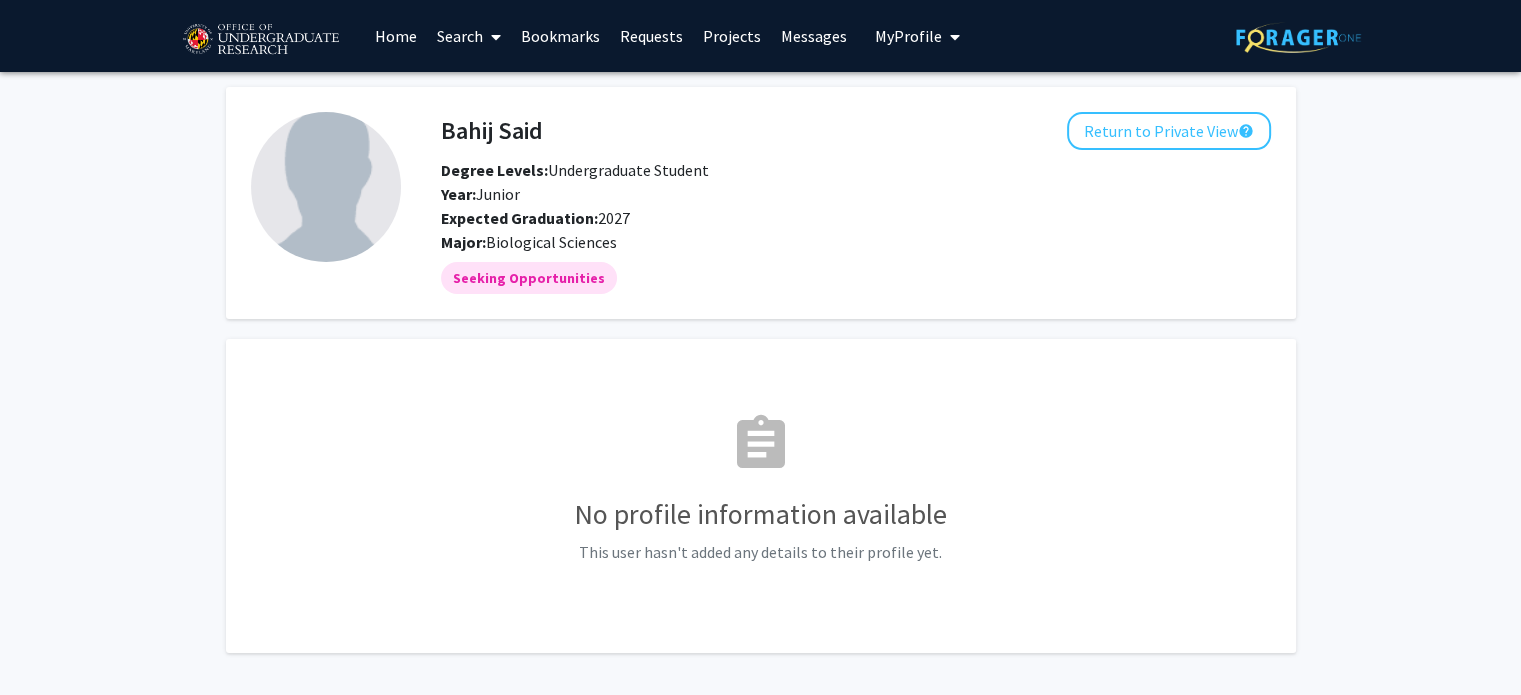 click on "Degree Levels:" 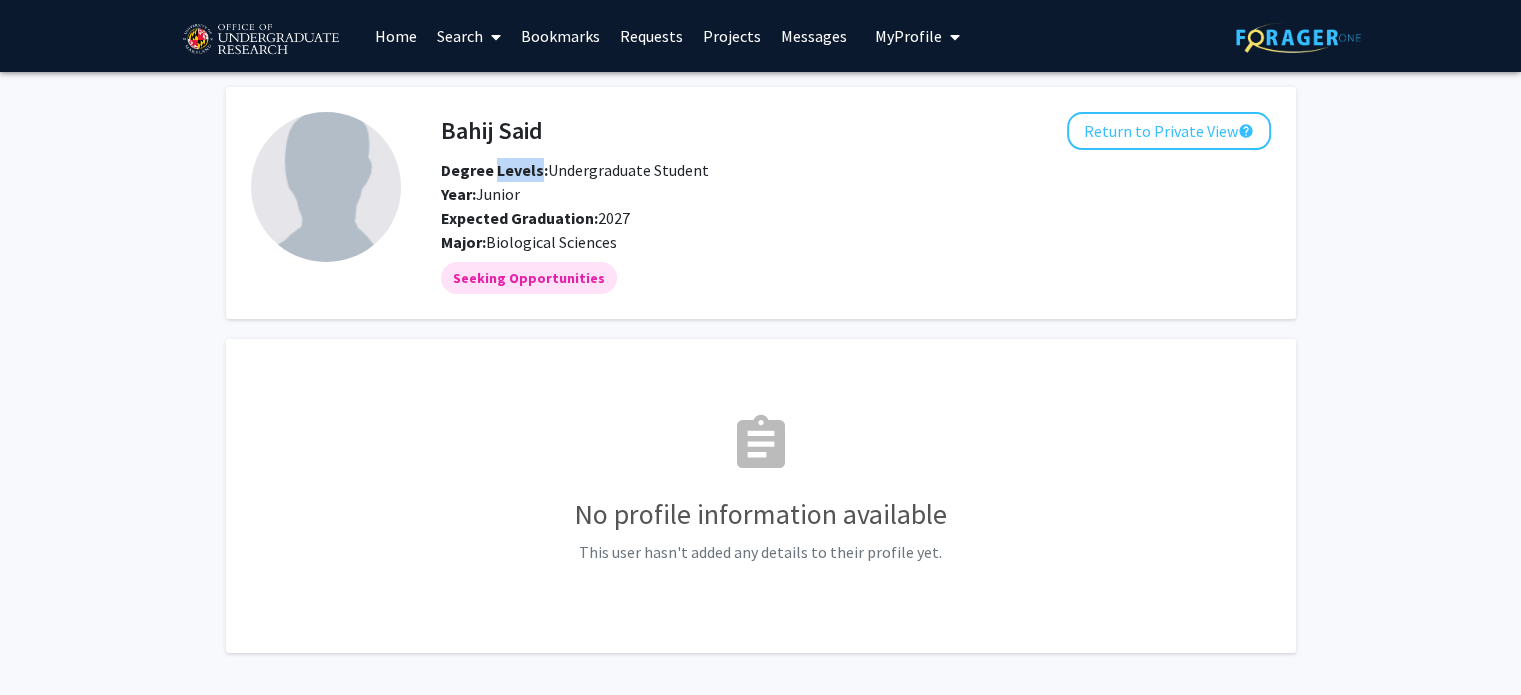 click on "Degree Levels:" 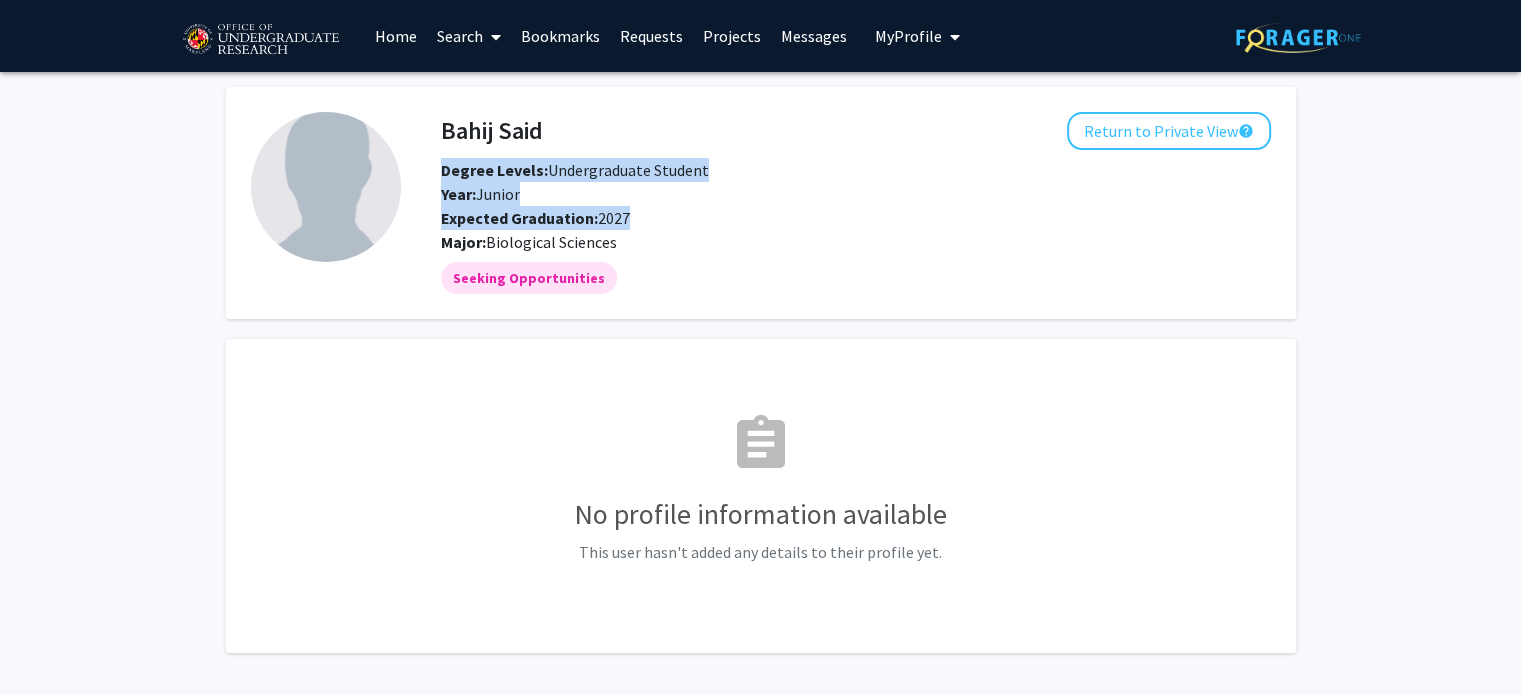 click on "Degree Levels:" 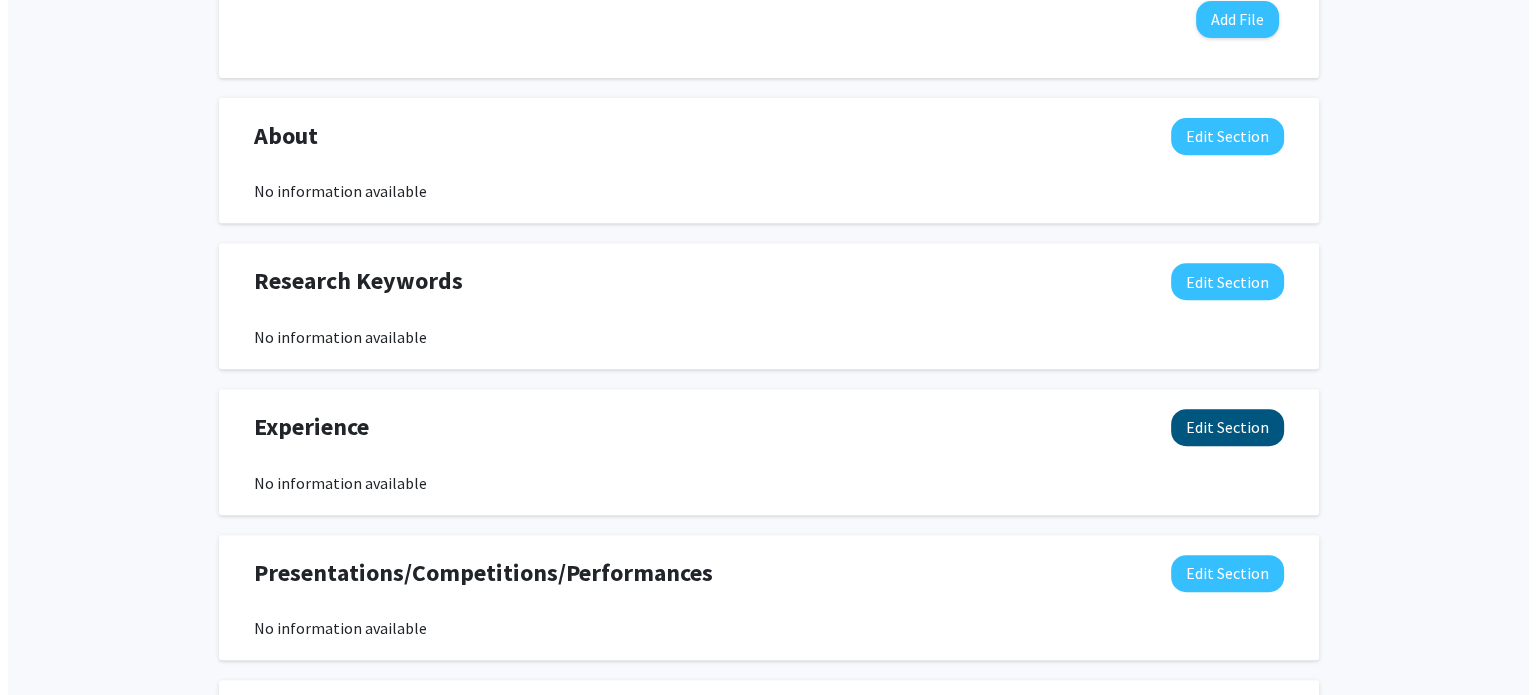 scroll, scrollTop: 600, scrollLeft: 0, axis: vertical 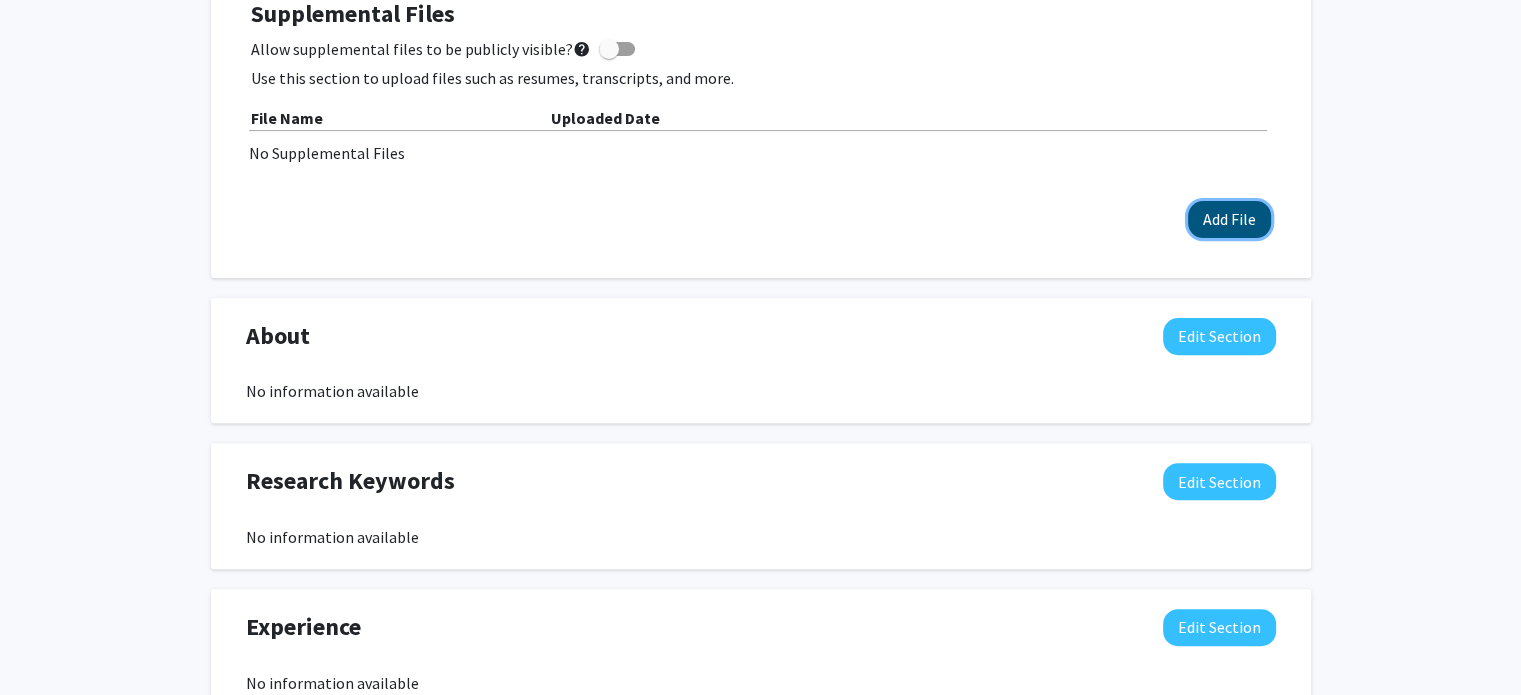 click on "Add File" 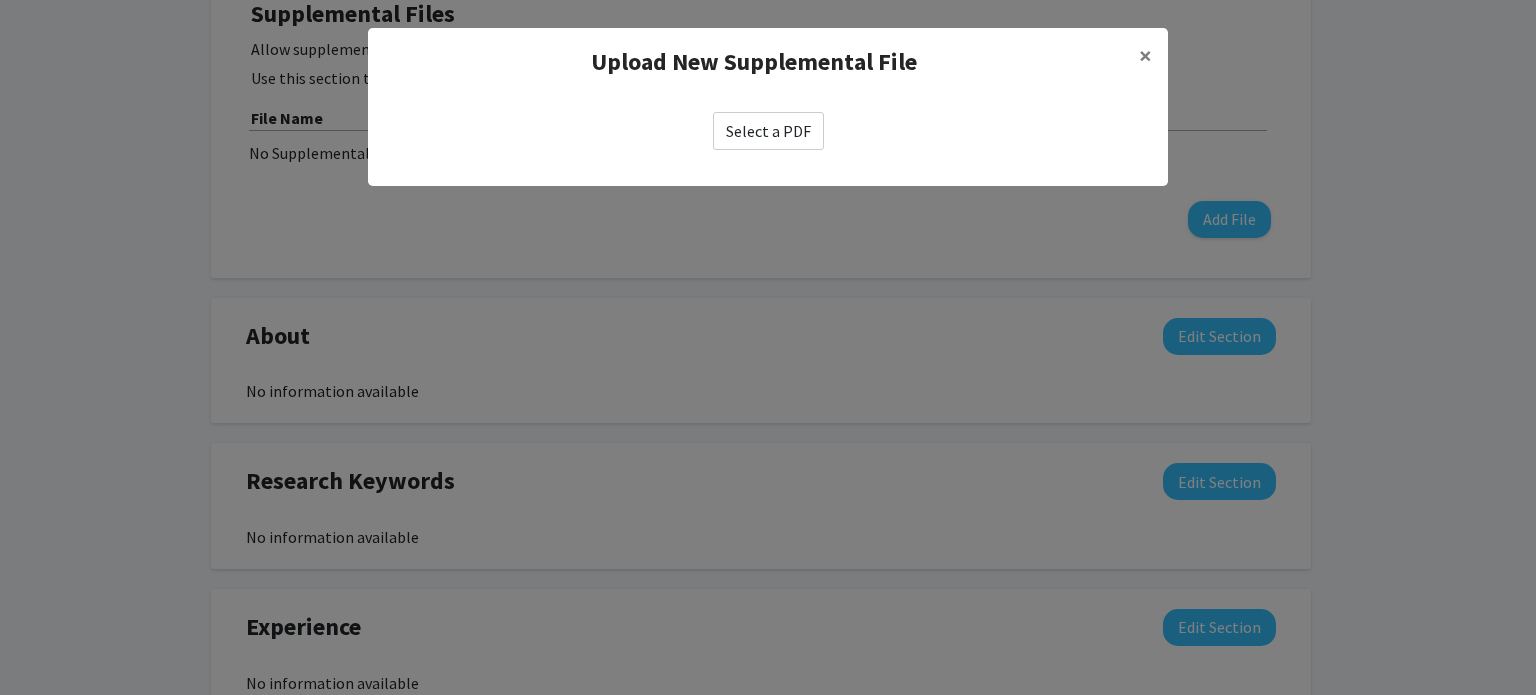 click on "Select a PDF" 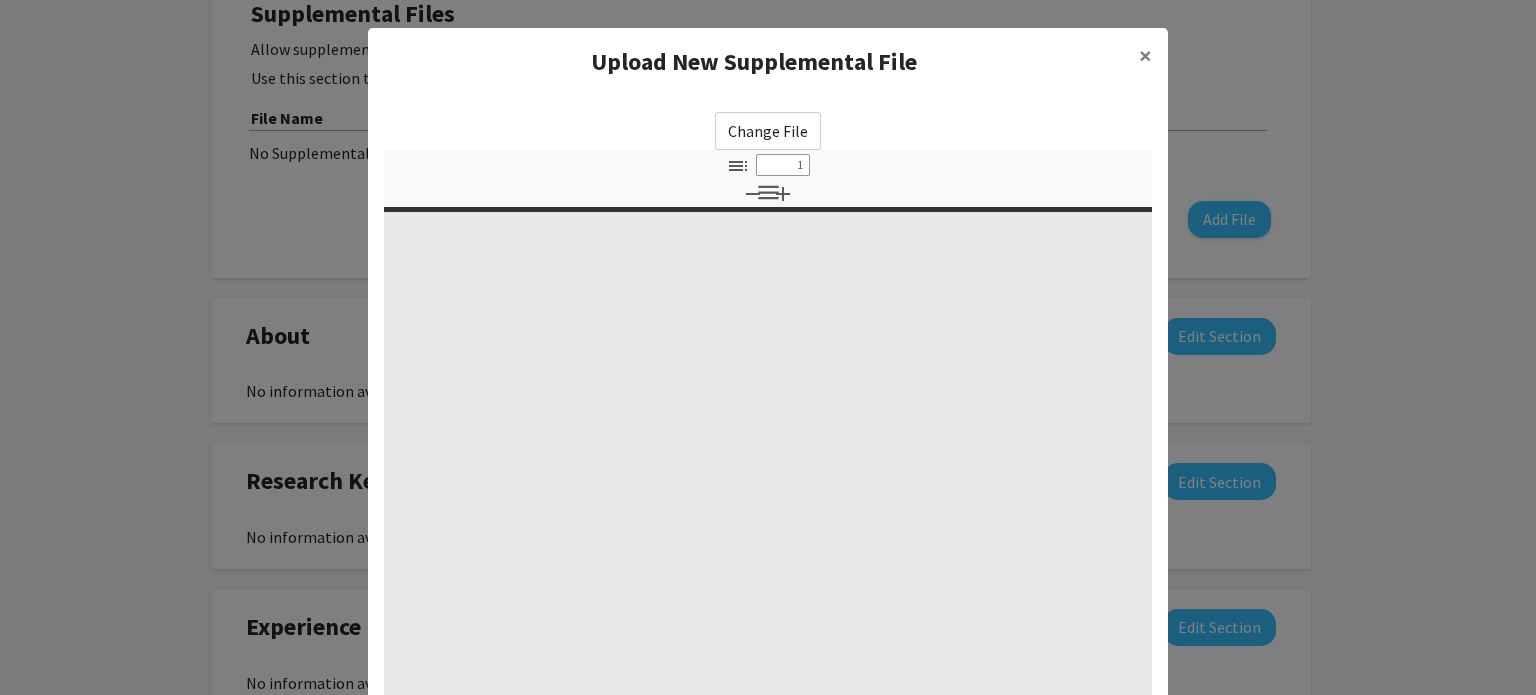 type on "0" 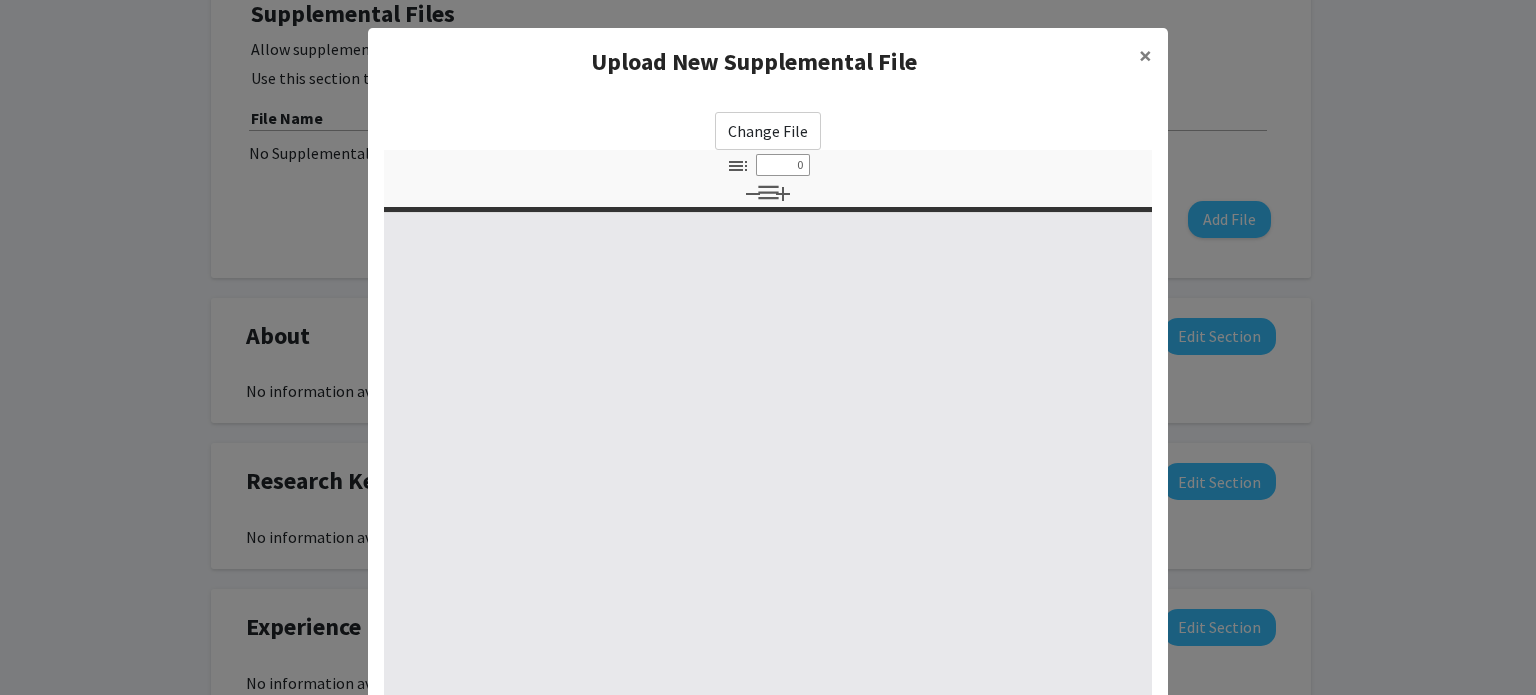 select on "custom" 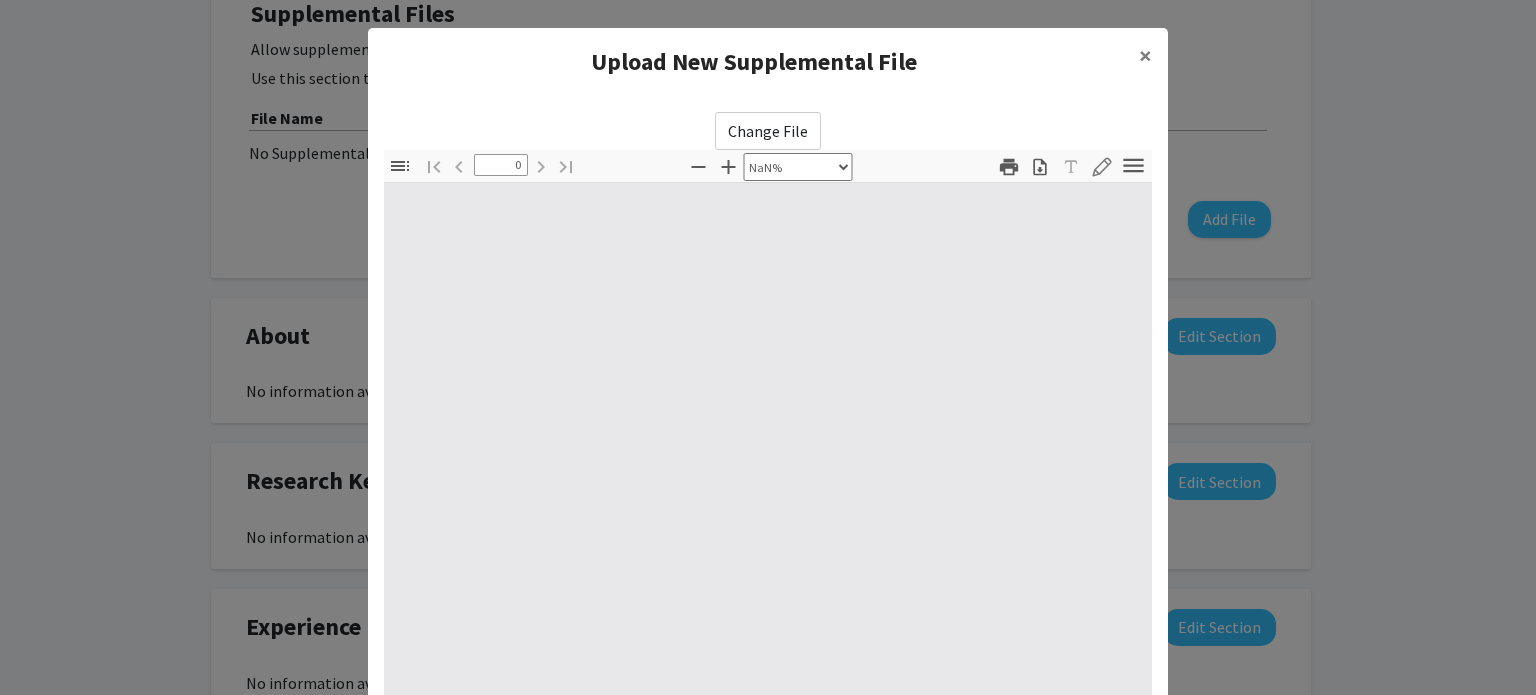 type on "1" 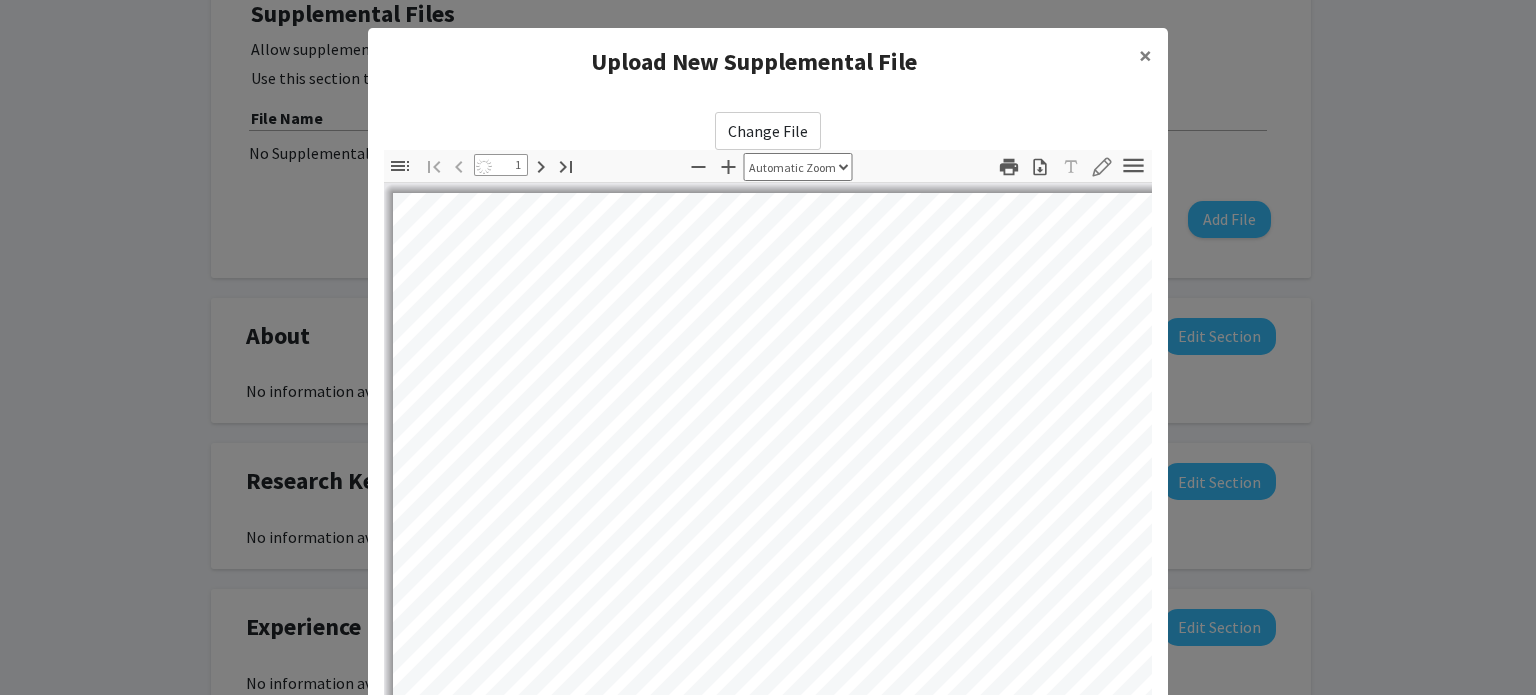 select on "auto" 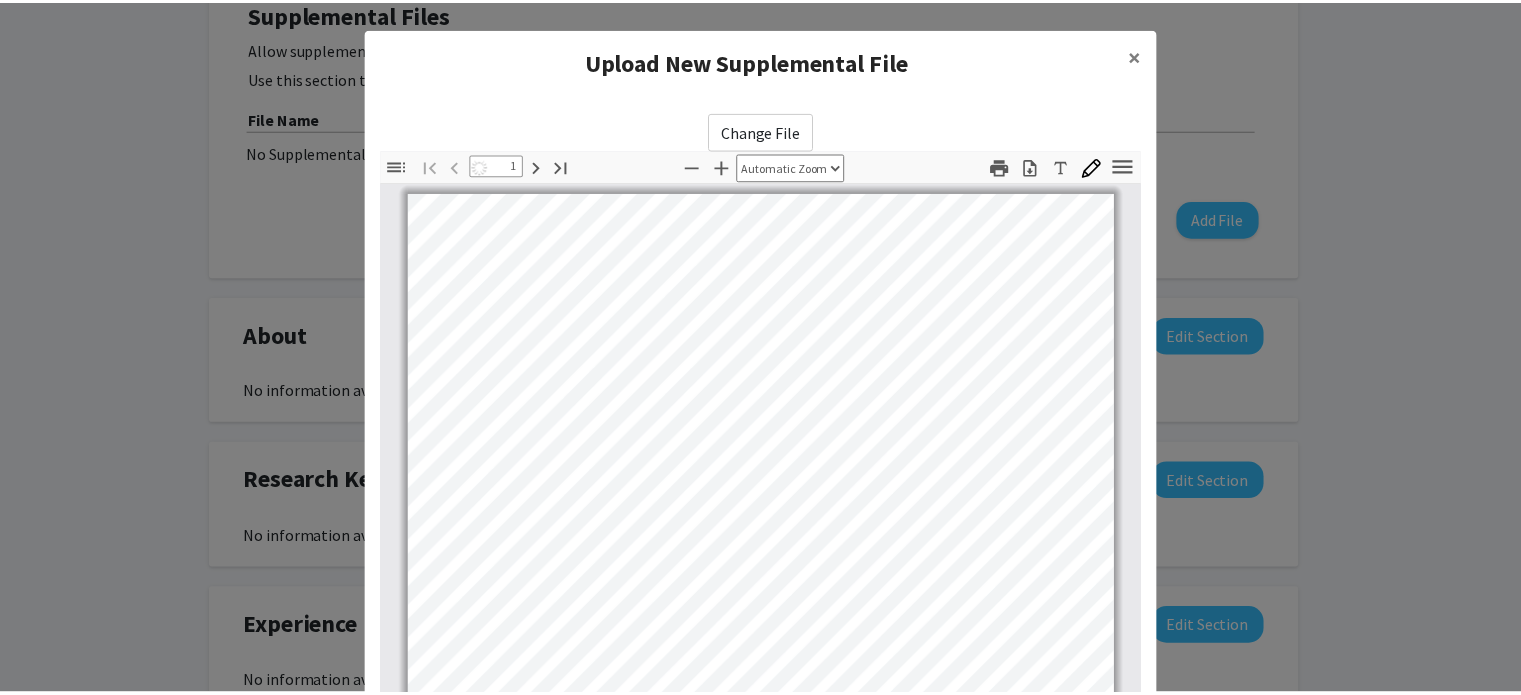 scroll, scrollTop: 0, scrollLeft: 0, axis: both 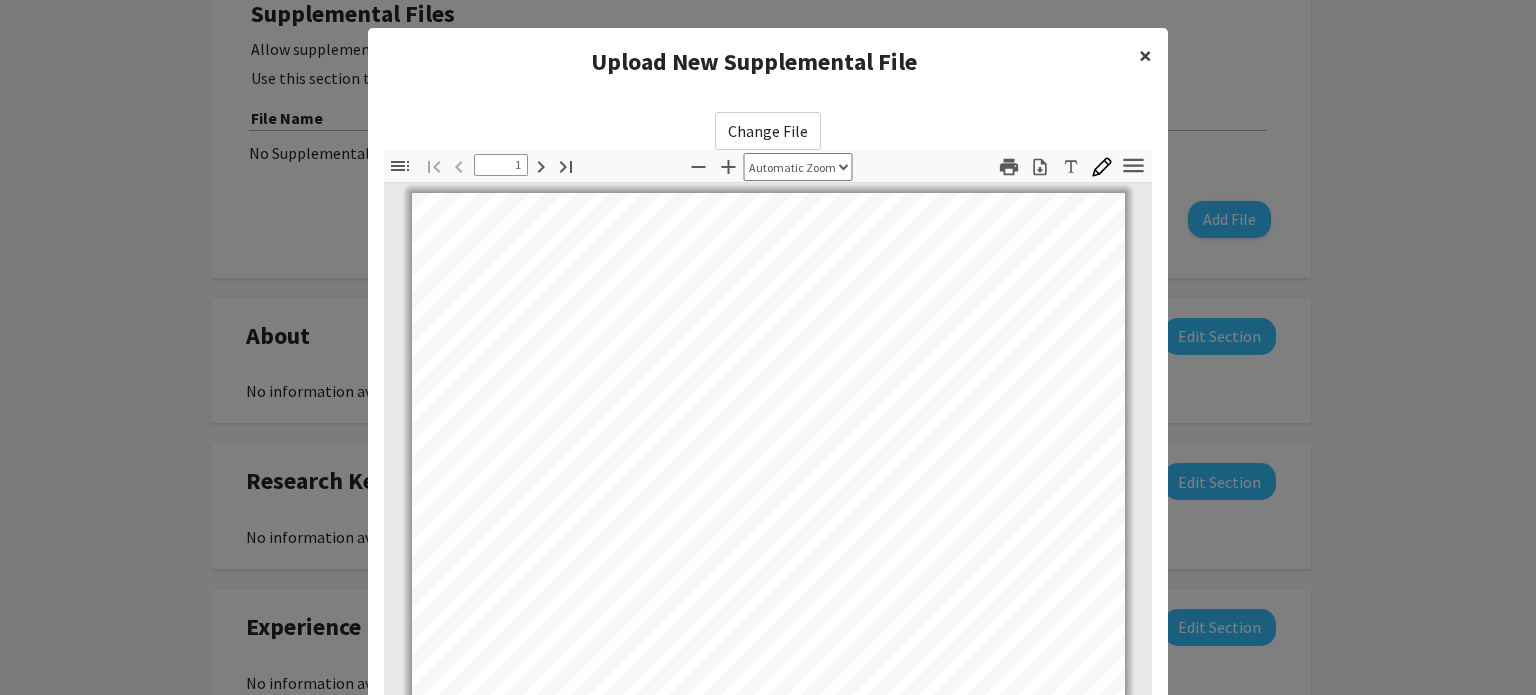 click on "×" 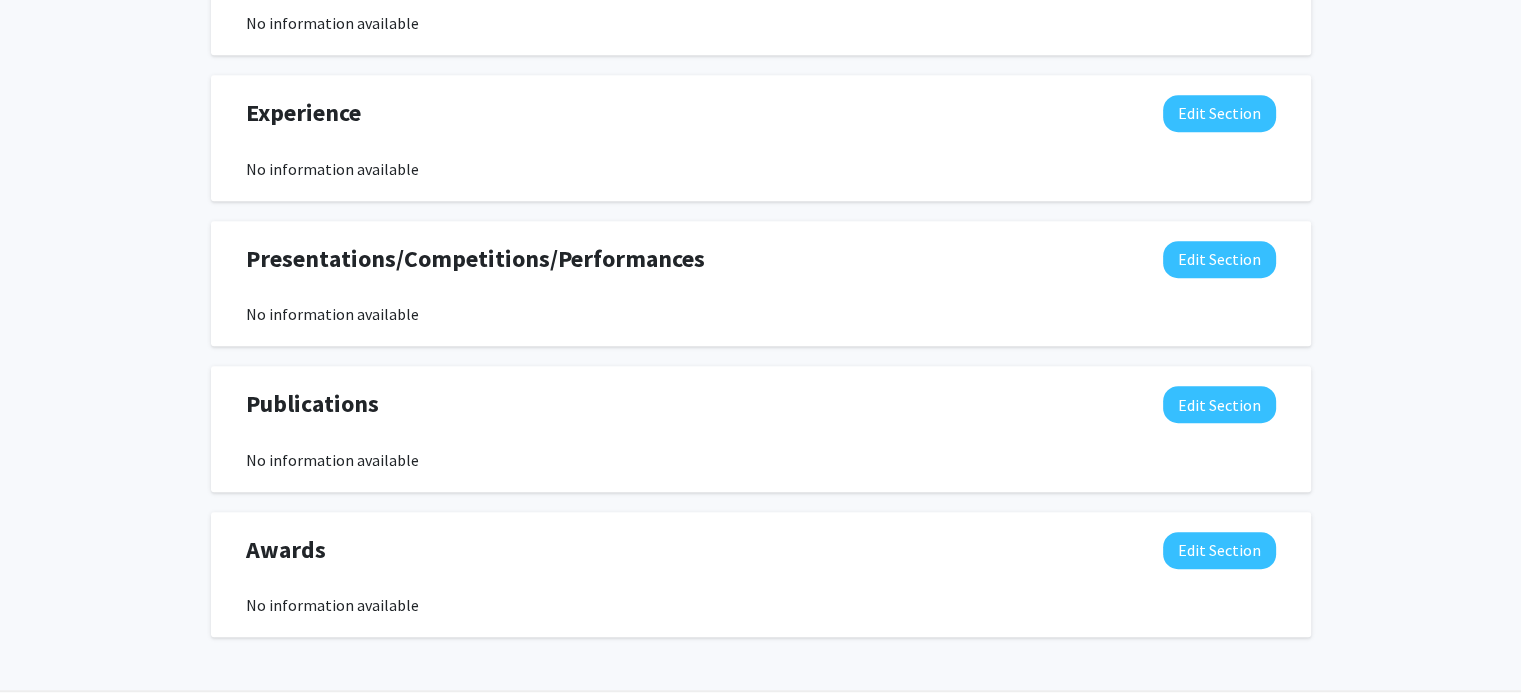 scroll, scrollTop: 1080, scrollLeft: 0, axis: vertical 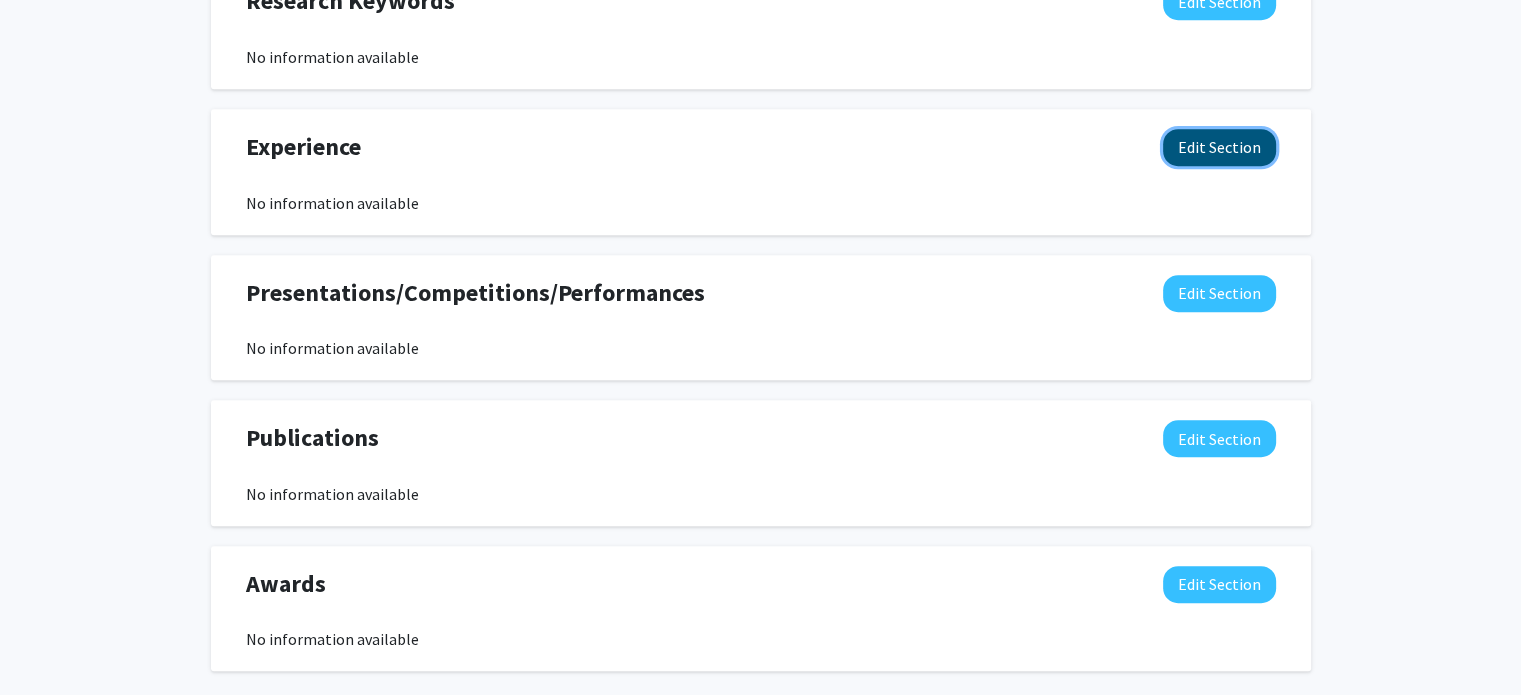 click on "Edit Section" 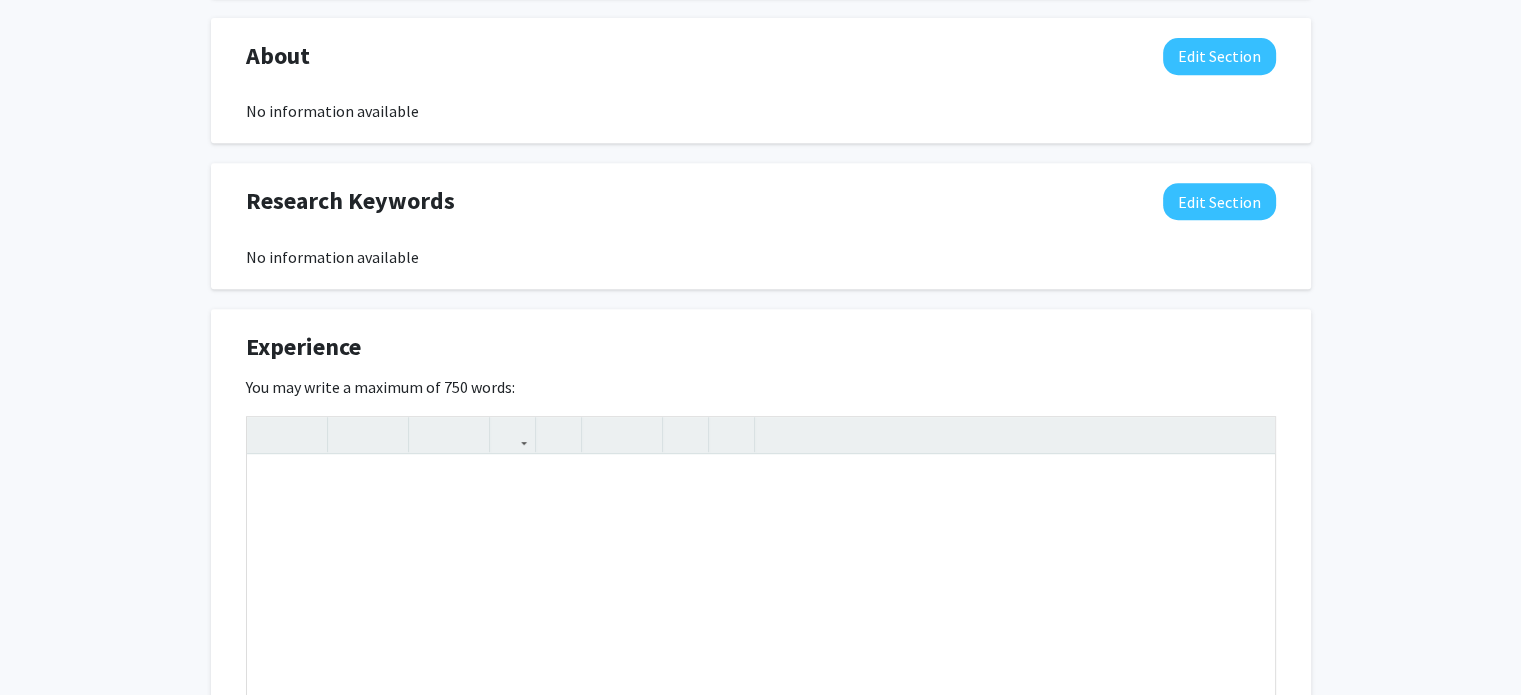 click on "Bahij Said  Edit Section  See Public View  help  Degree Level:   Undergraduate Student   Year:   Junior   Expected Graduation:   2027   Major:  Biological Sciences Seeking Opportunities?  Indicate to faculty/staff and other users that you are looking for opportunities to join collaborative projects.    Seeking Collaborators?  Indicate if you are looking for other students to join you on collaborative projects.       Supplemental Files    Allow supplemental files to be publicly visible?  help  Use this section to upload files such as resumes, transcripts, and more. File Name Uploaded Date No Supplemental Files  Add File  About  Edit Section  No information available  You may write a maximum of 1,000 words:  Insert link Remove link Word Count: 0 words Save  Cancel Edits  Research Keywords  Edit Section  No information available  You may write a maximum of 200 words:  Insert link Remove link Word Count: 0 words Save  Cancel Edits  Experience  Edit Section   You may write a maximum of 750 words:  Insert link" 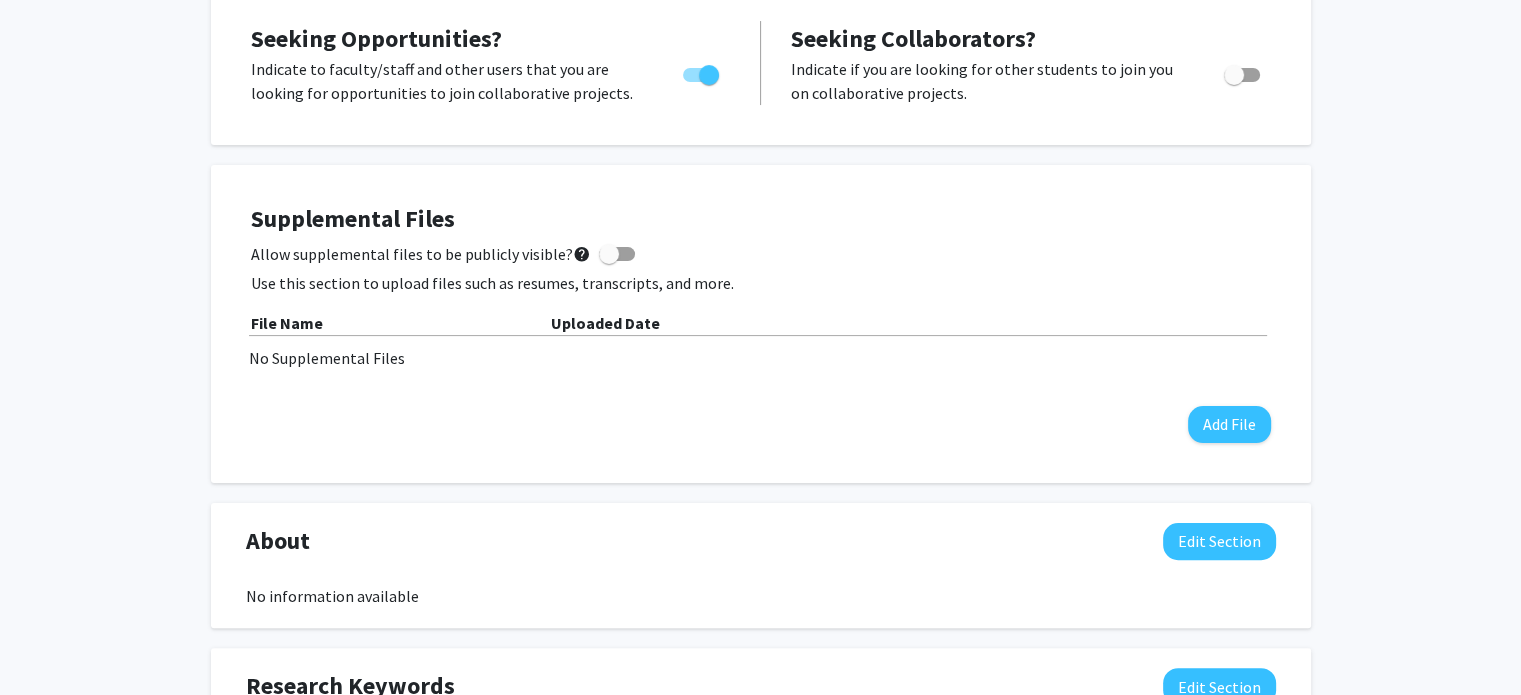 scroll, scrollTop: 0, scrollLeft: 0, axis: both 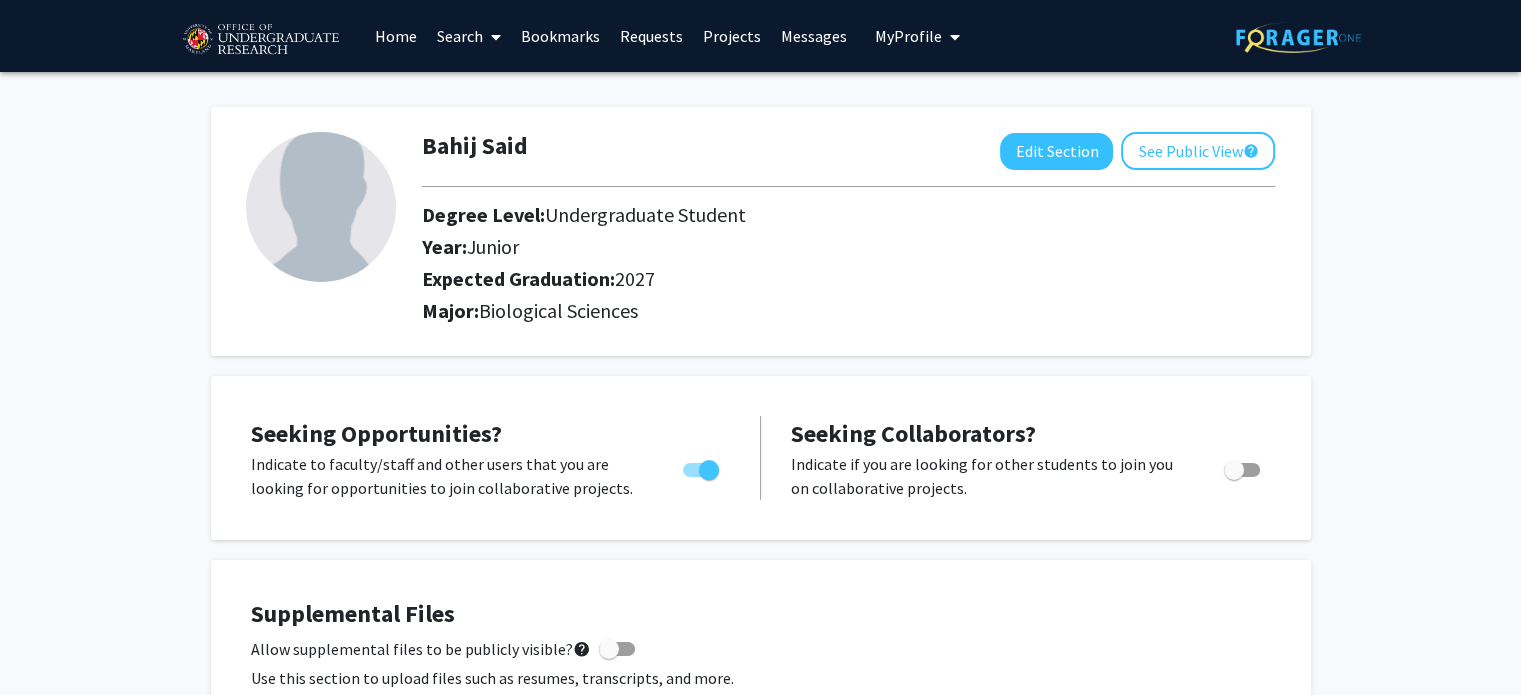 click on "Search" at bounding box center (469, 36) 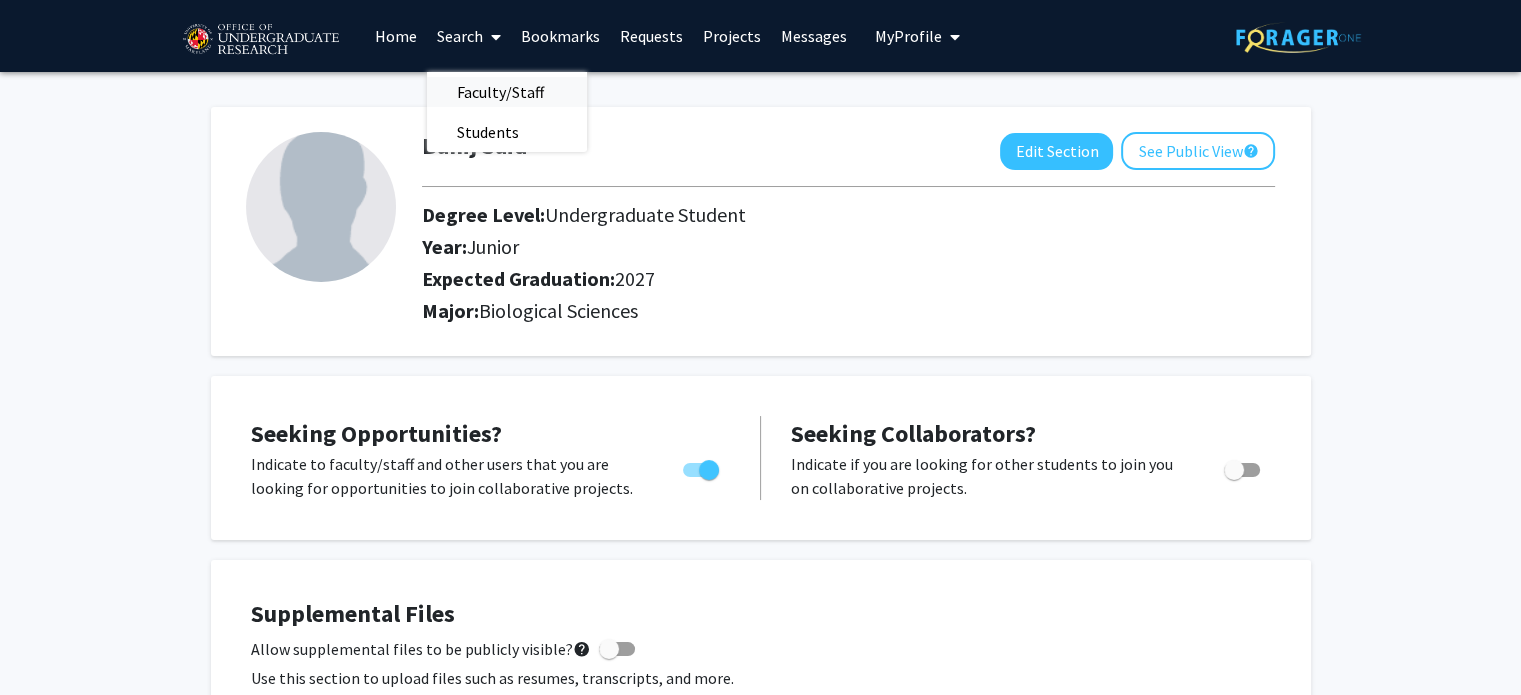 click on "Faculty/Staff" at bounding box center [500, 92] 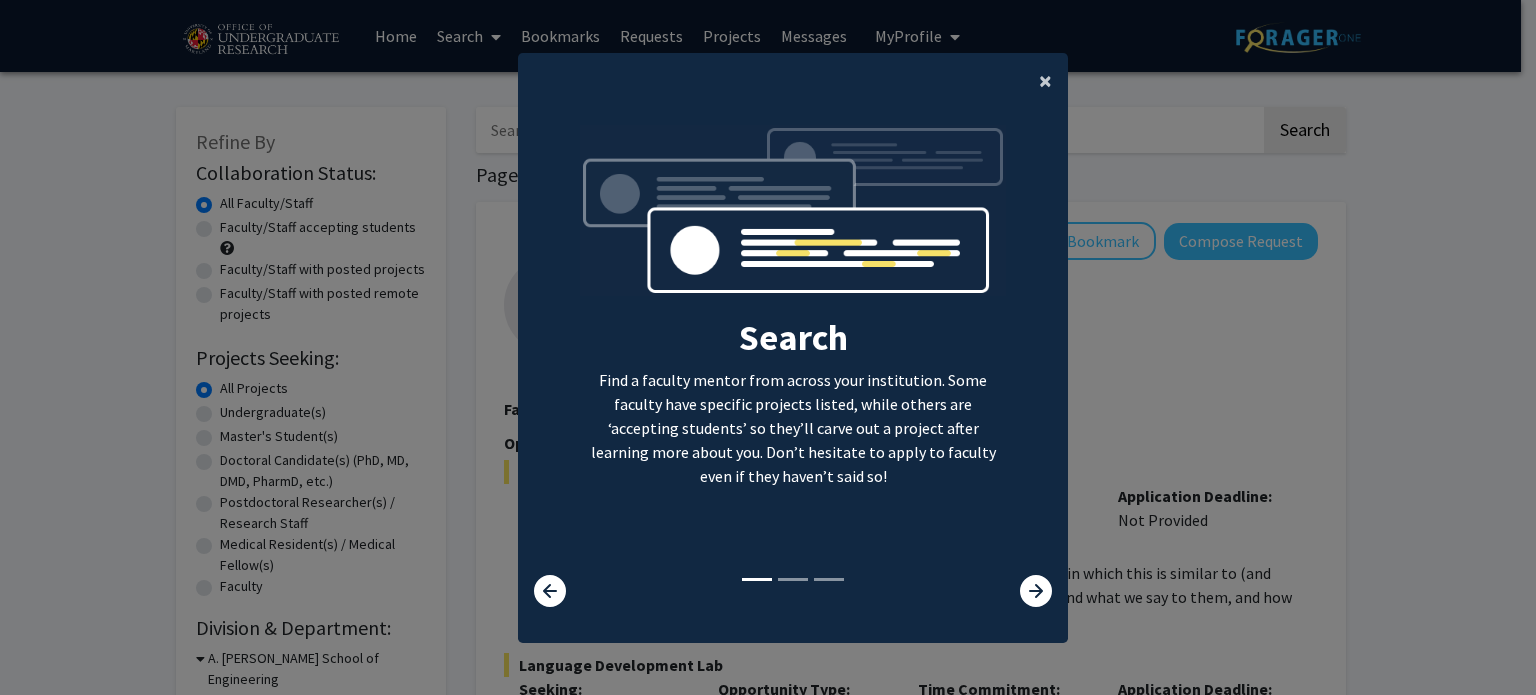 click on "×" 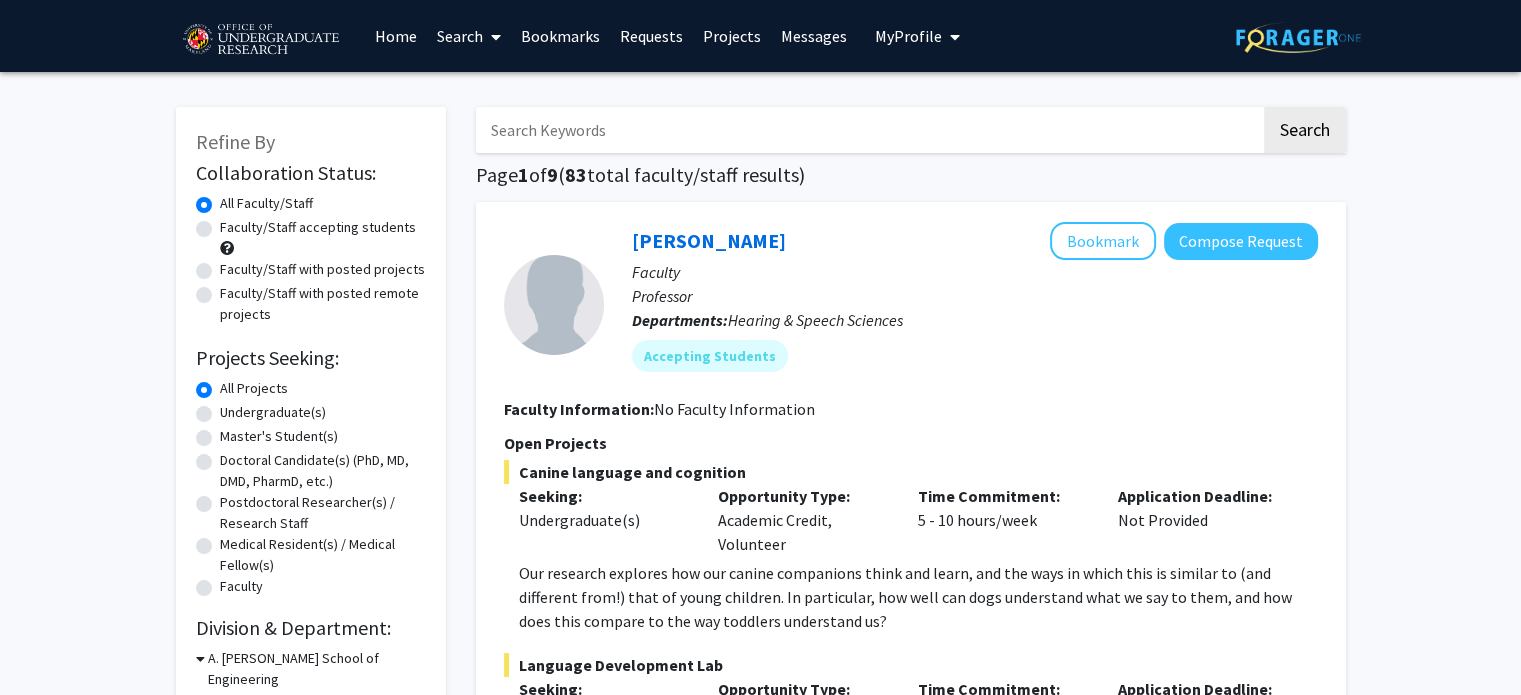 click on "Undergraduate(s)" 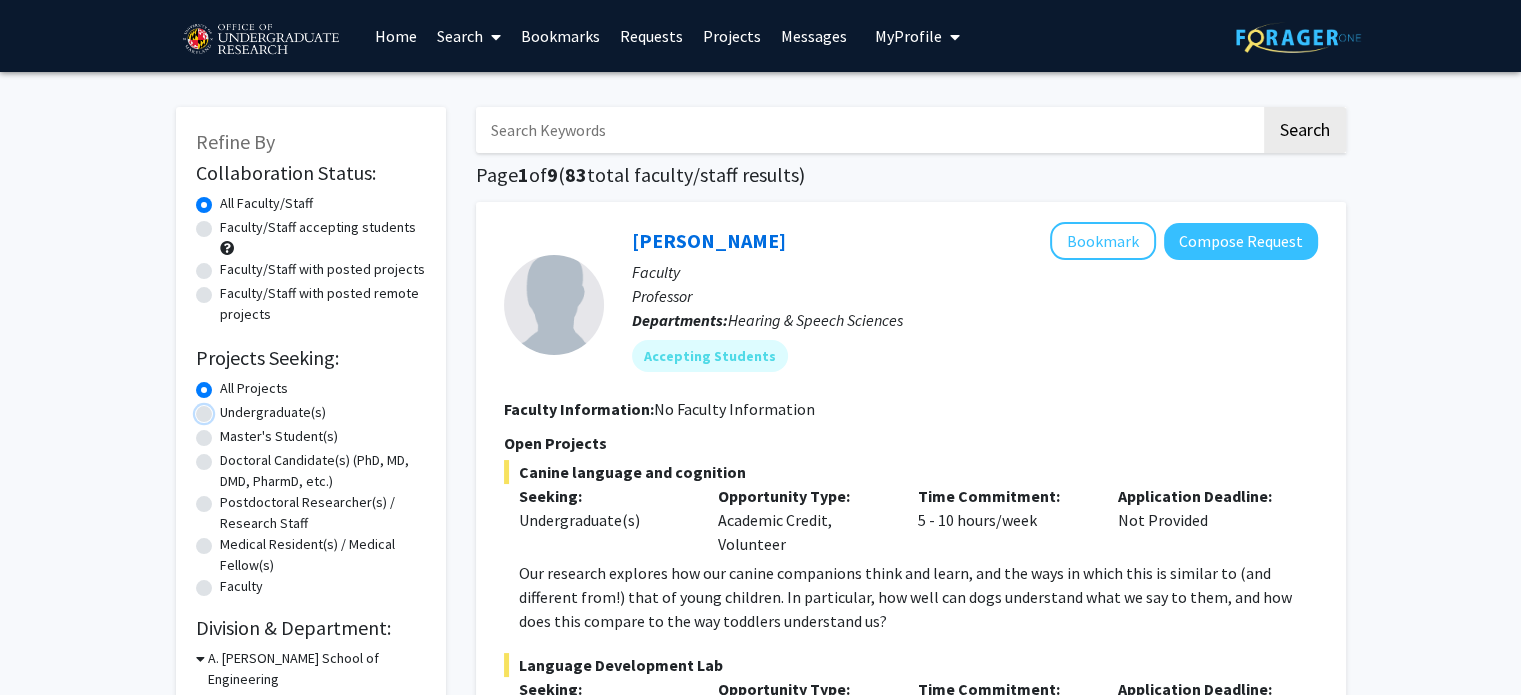 click on "Undergraduate(s)" at bounding box center (226, 408) 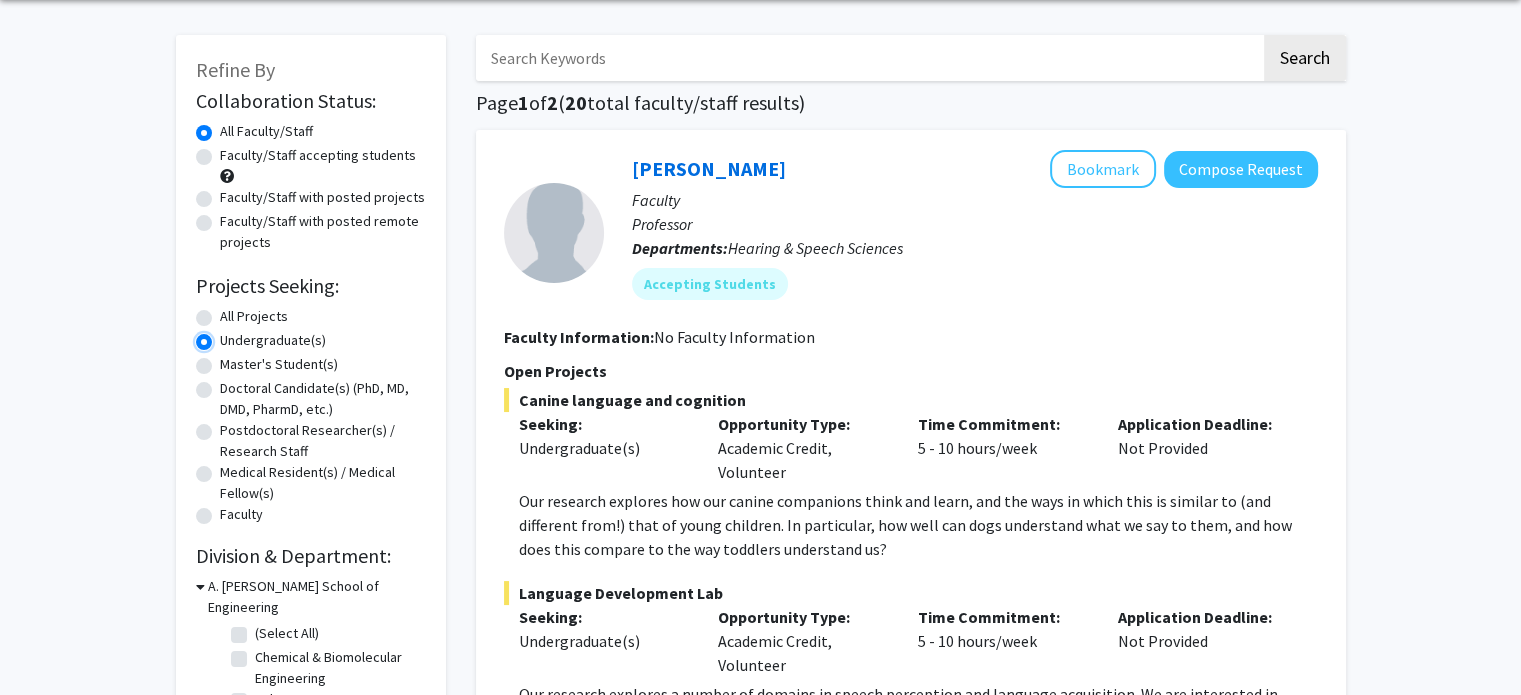 scroll, scrollTop: 100, scrollLeft: 0, axis: vertical 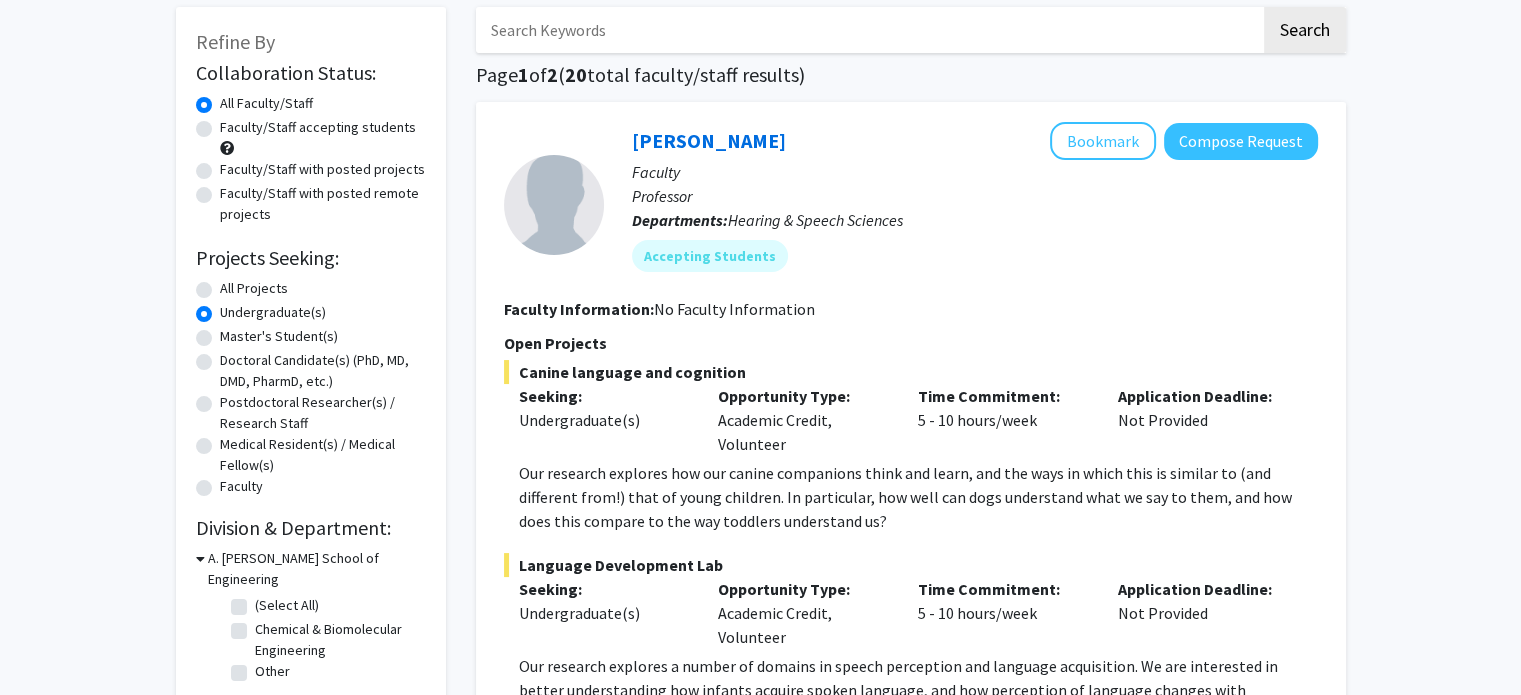 click on "Faculty/Staff accepting students" 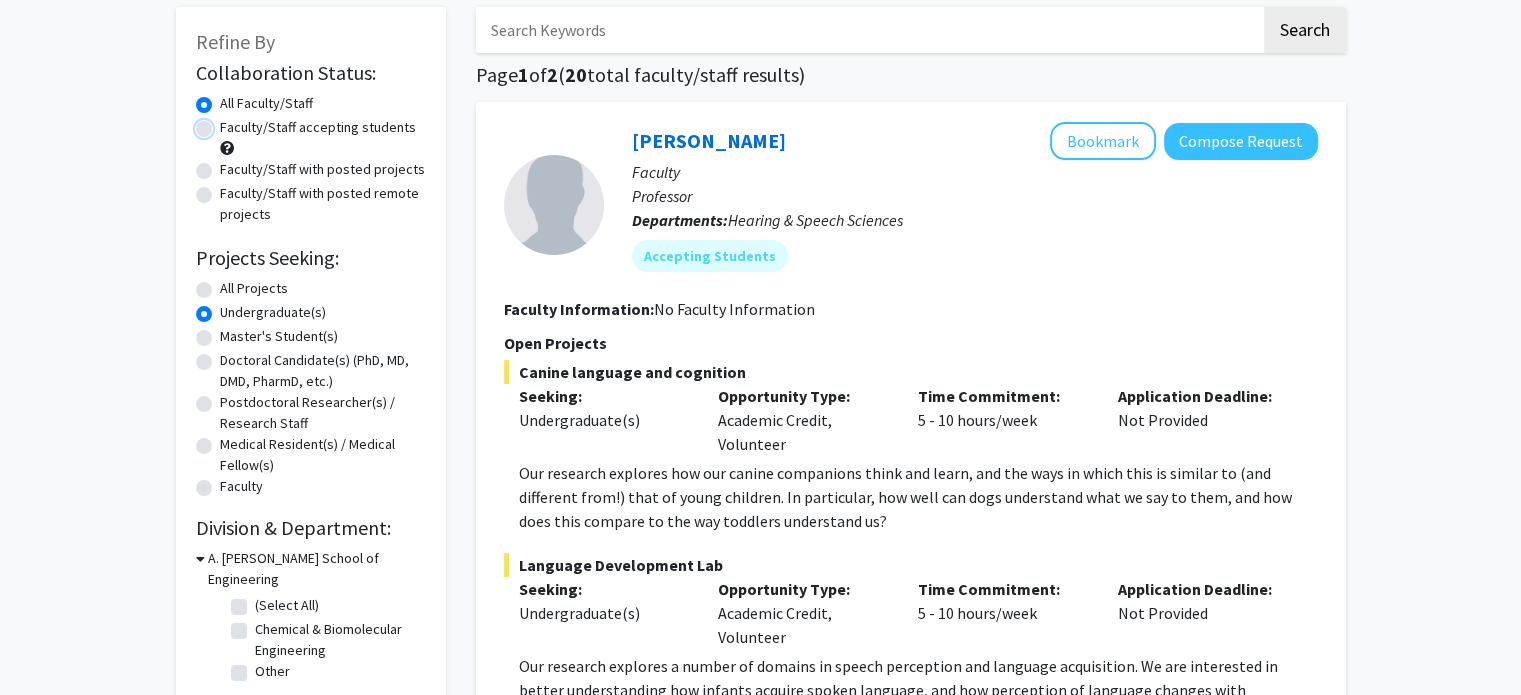 click on "Faculty/Staff accepting students" at bounding box center (226, 123) 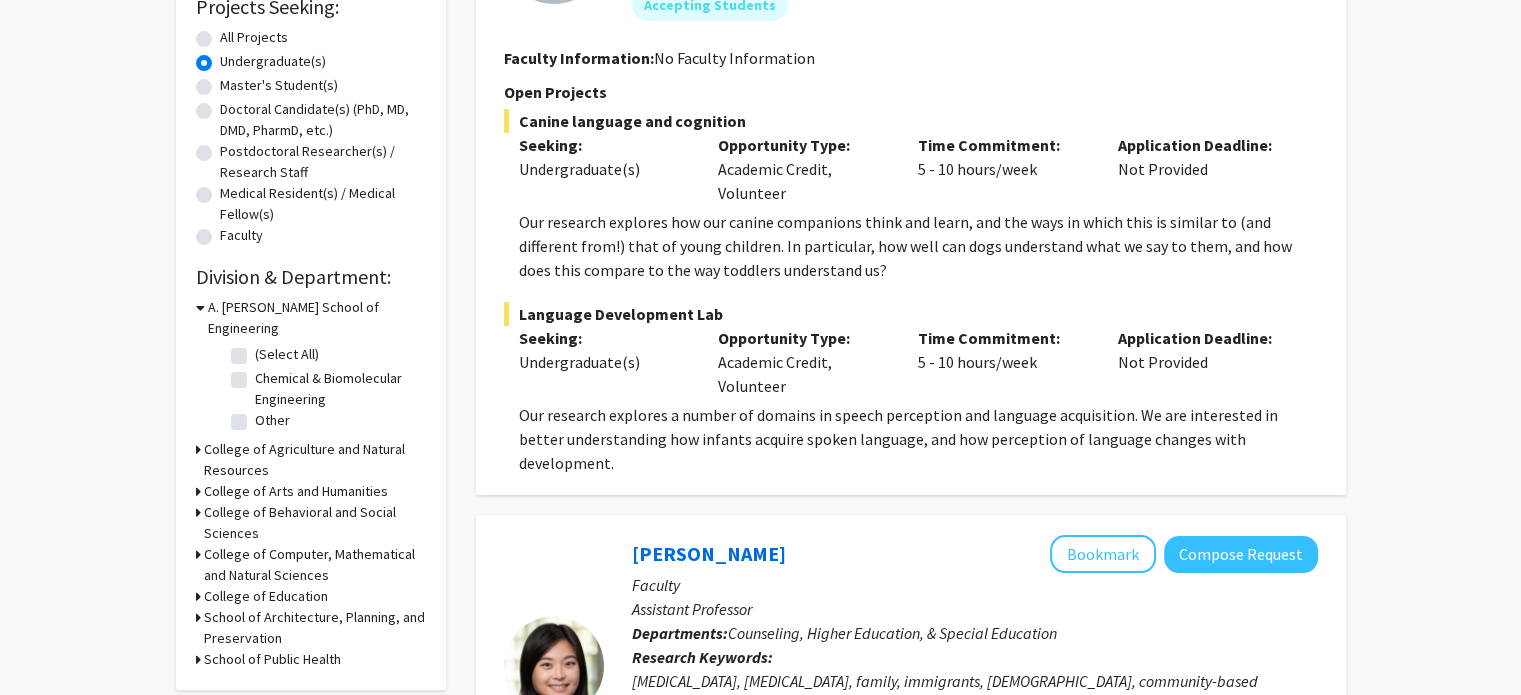 scroll, scrollTop: 400, scrollLeft: 0, axis: vertical 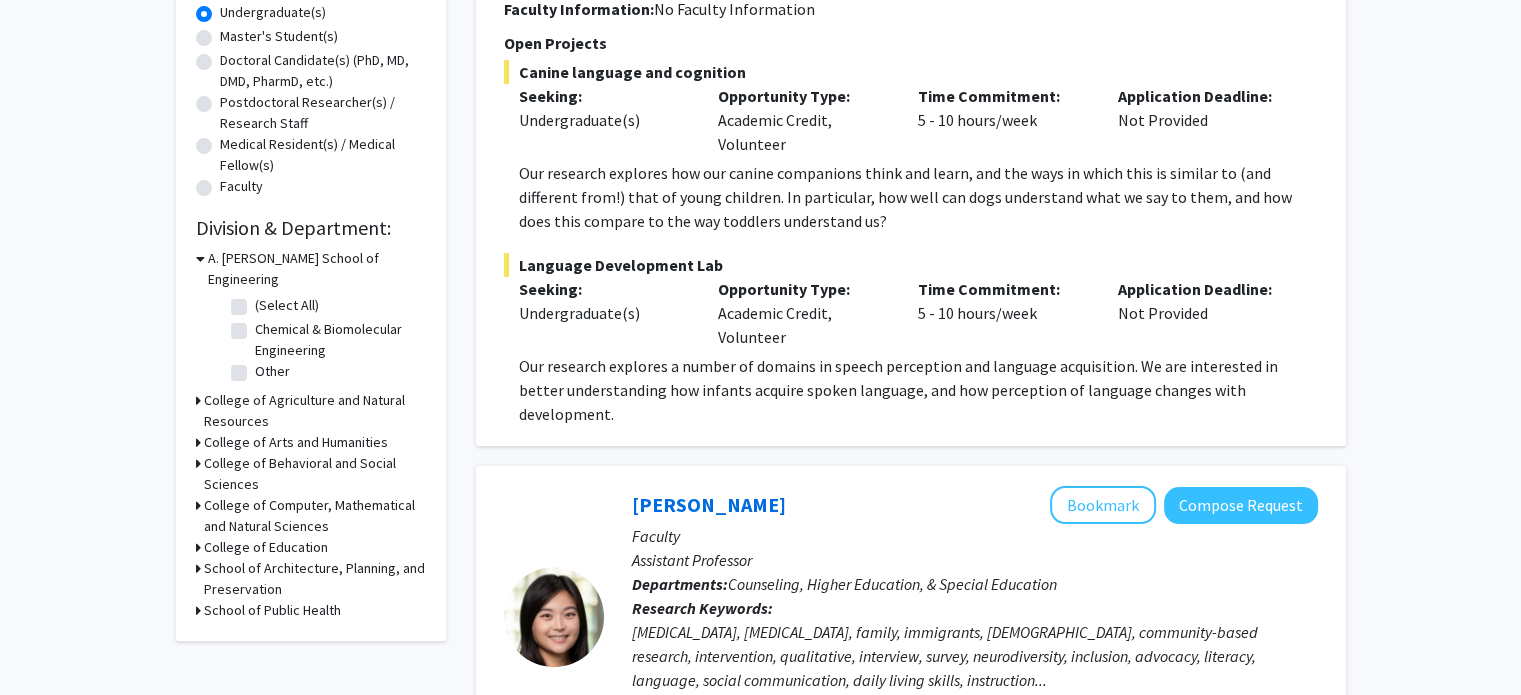 click on "College of Agriculture and Natural Resources" at bounding box center (315, 411) 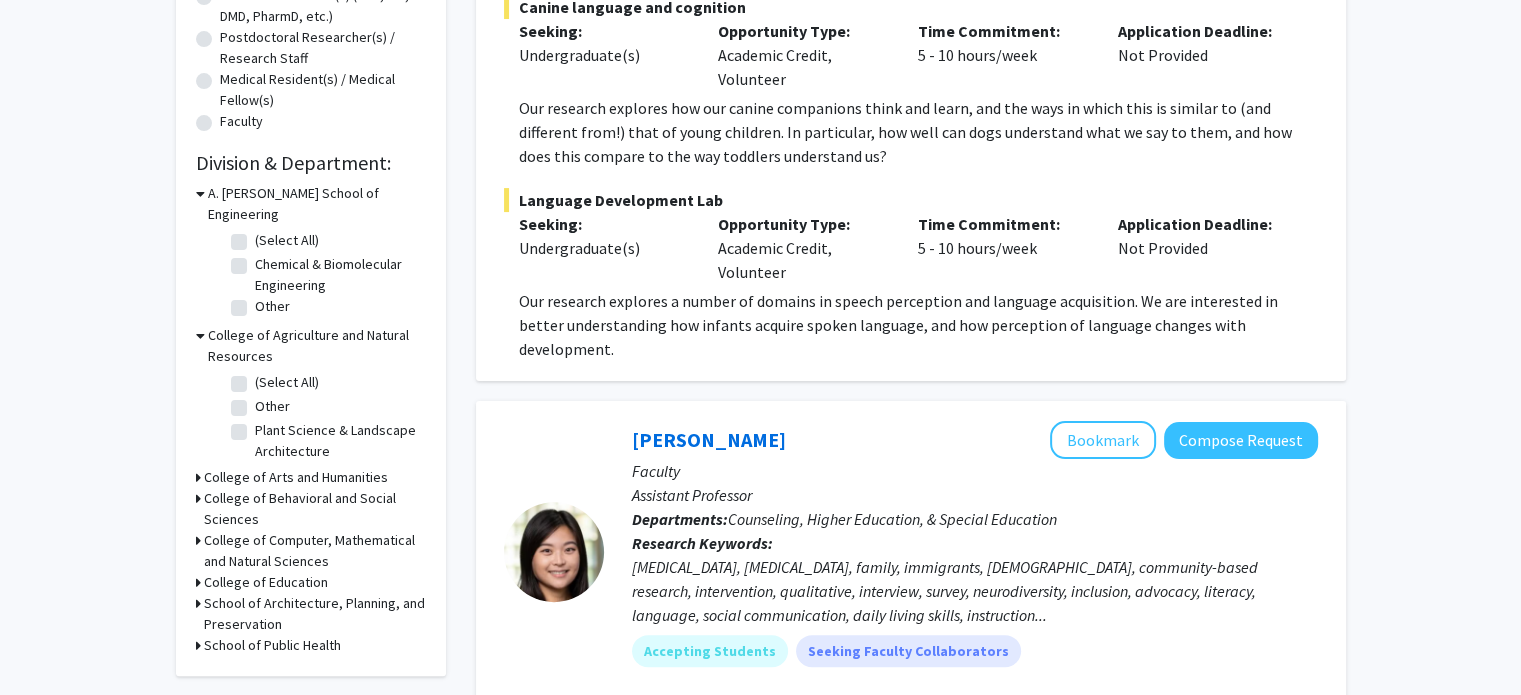scroll, scrollTop: 500, scrollLeft: 0, axis: vertical 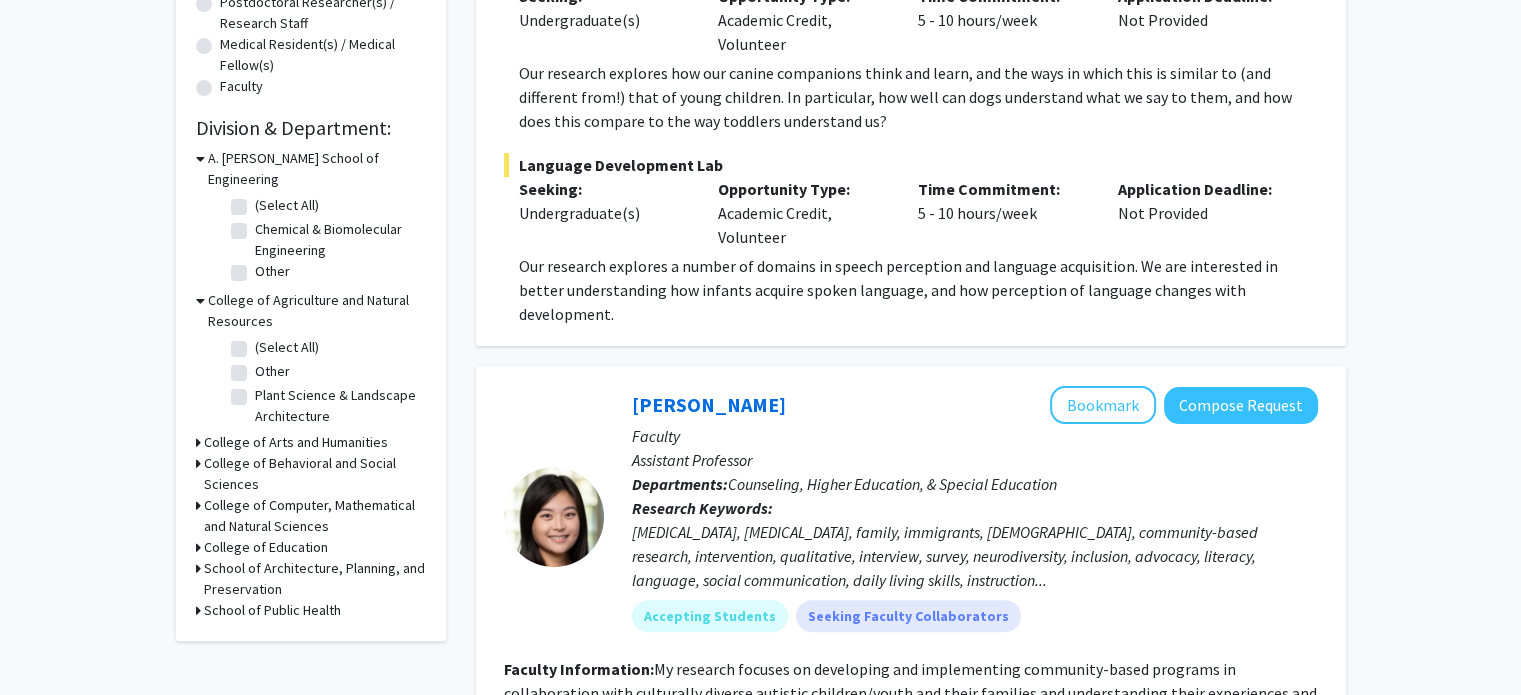 click on "College of Behavioral and Social Sciences" at bounding box center (315, 474) 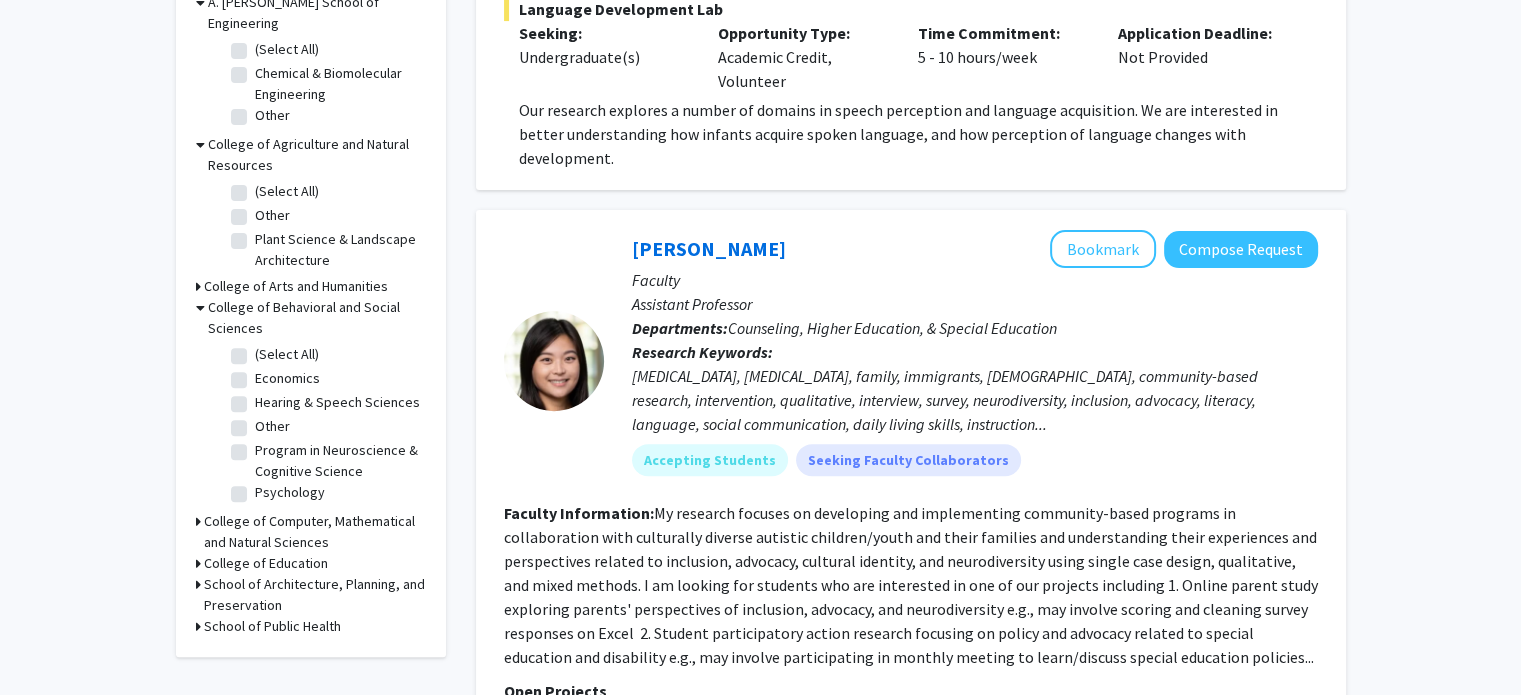 scroll, scrollTop: 700, scrollLeft: 0, axis: vertical 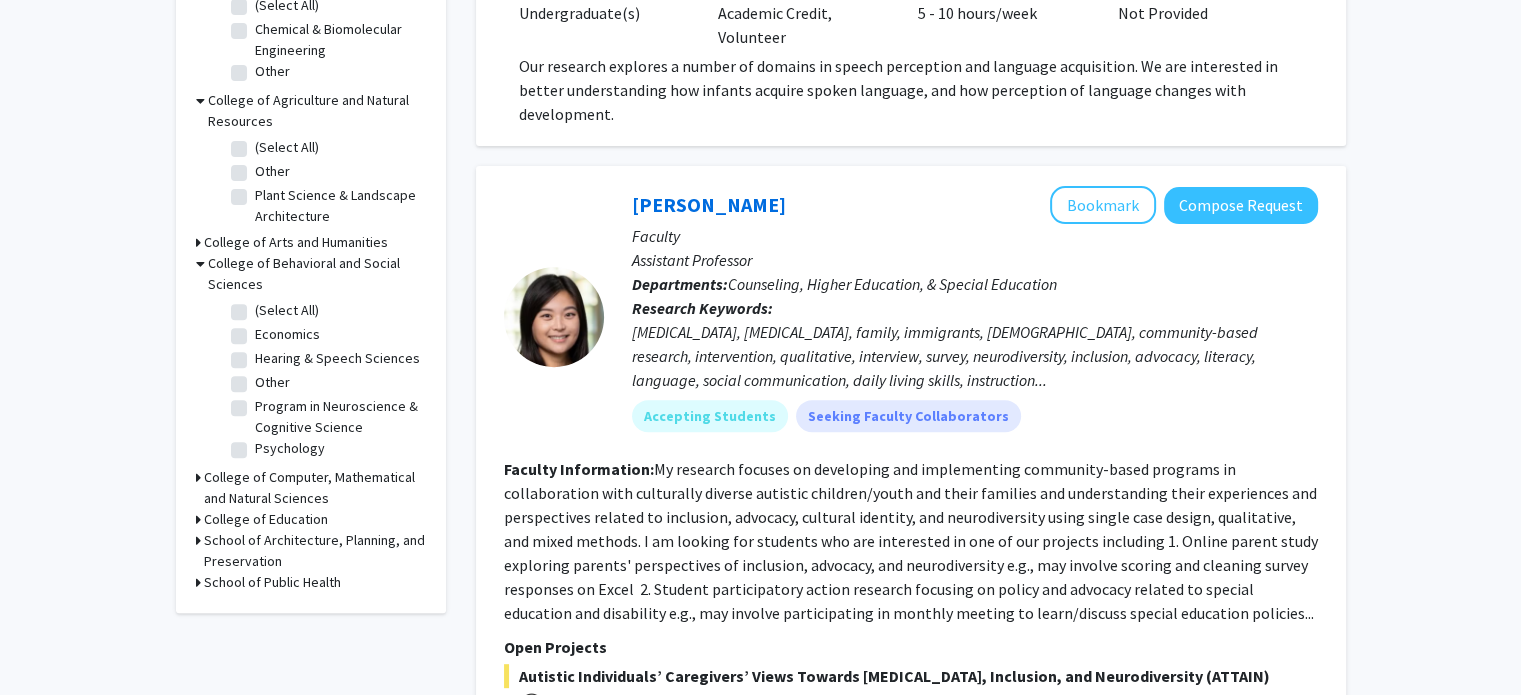 click on "College of Computer, Mathematical and Natural Sciences" at bounding box center (315, 488) 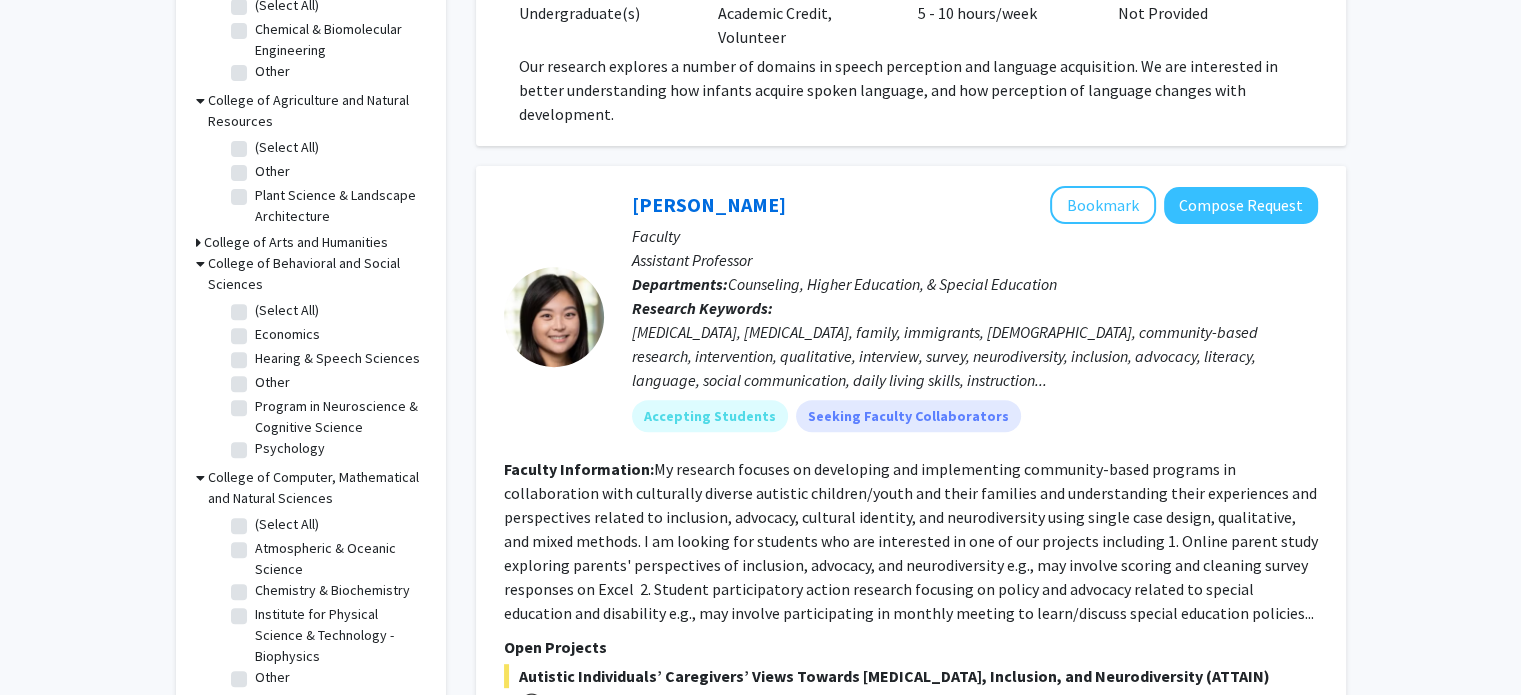 scroll, scrollTop: 800, scrollLeft: 0, axis: vertical 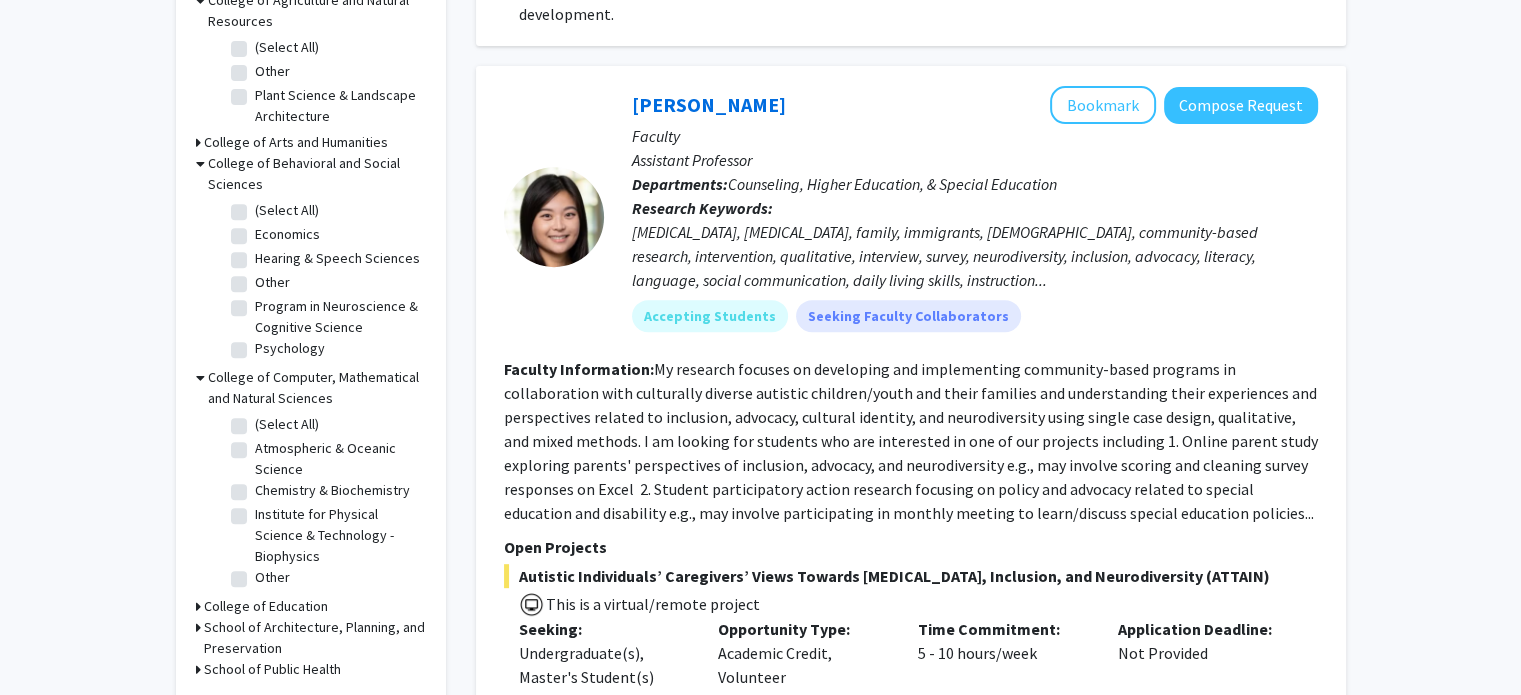 click on "Institute for Physical Science & Technology - Biophysics" 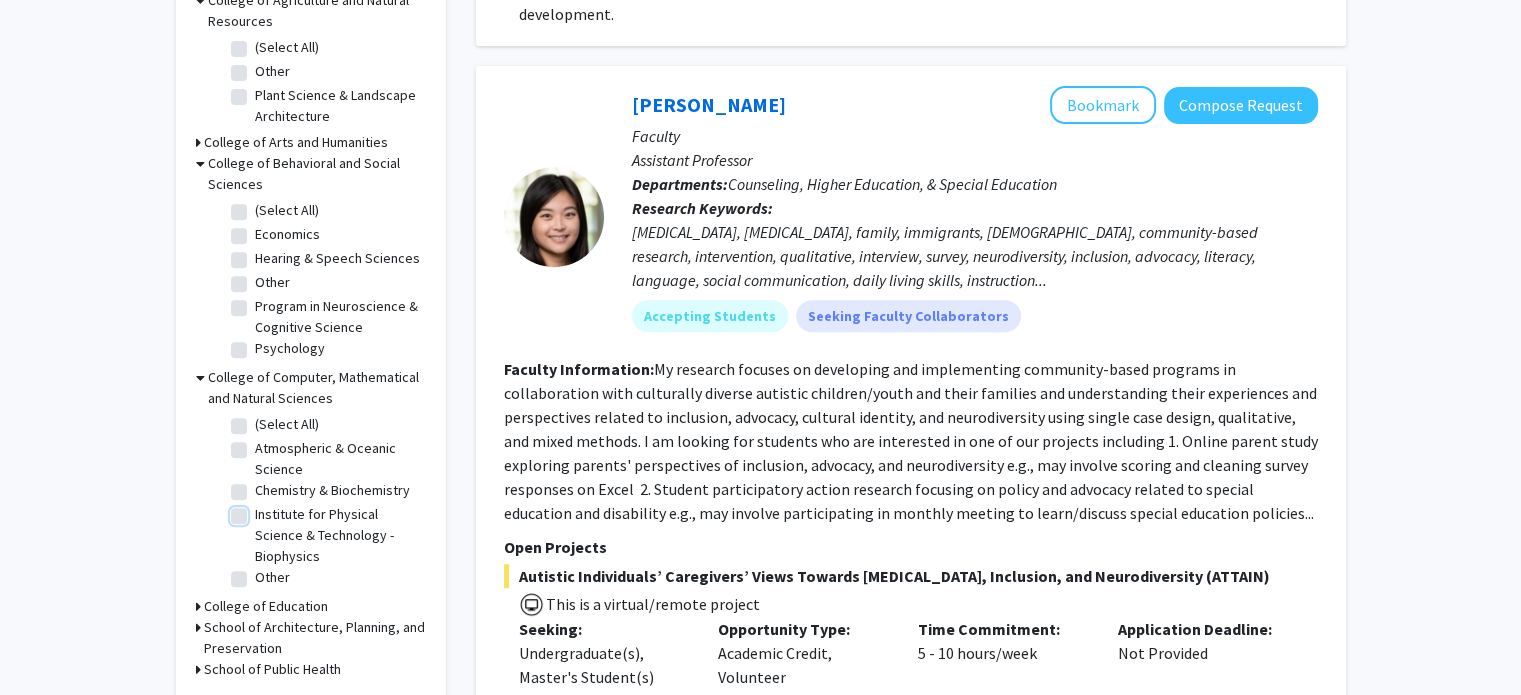 click on "Institute for Physical Science & Technology - Biophysics" at bounding box center [261, 510] 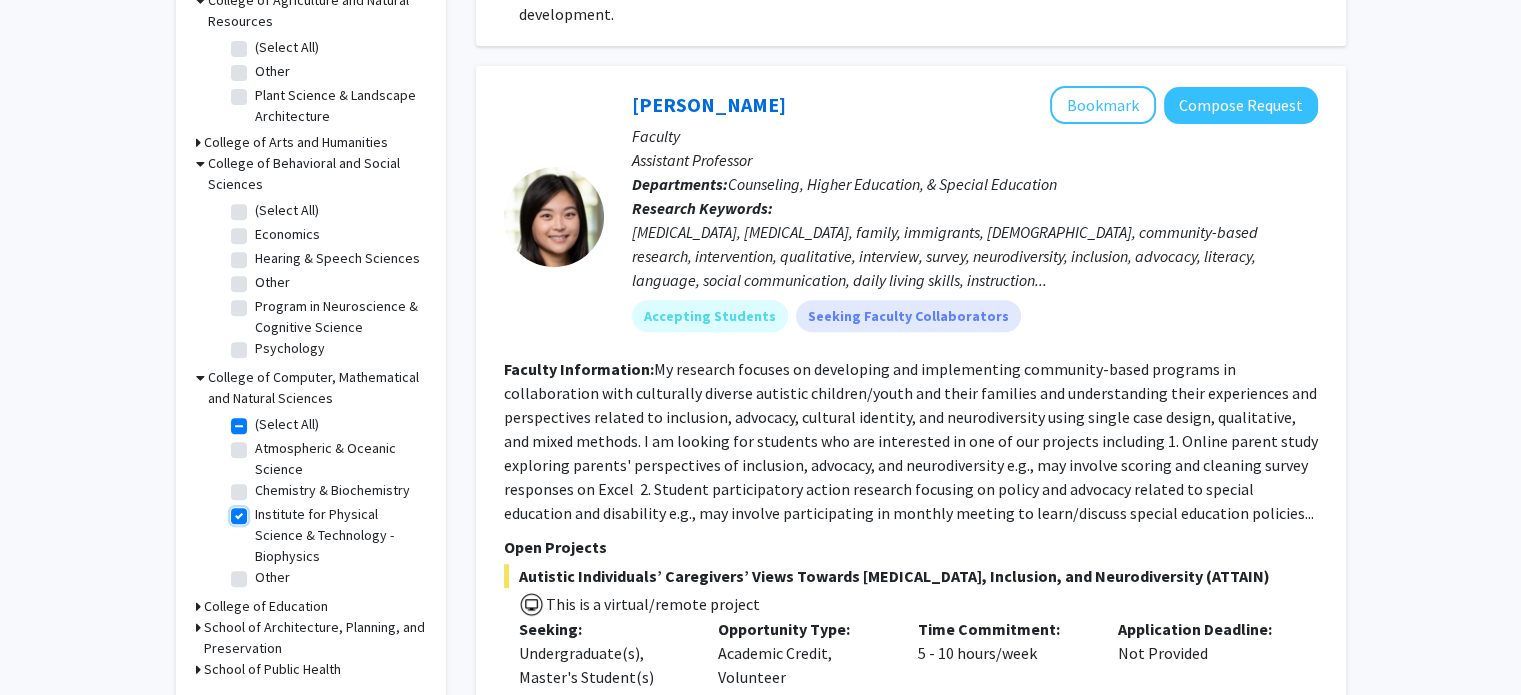 checkbox on "true" 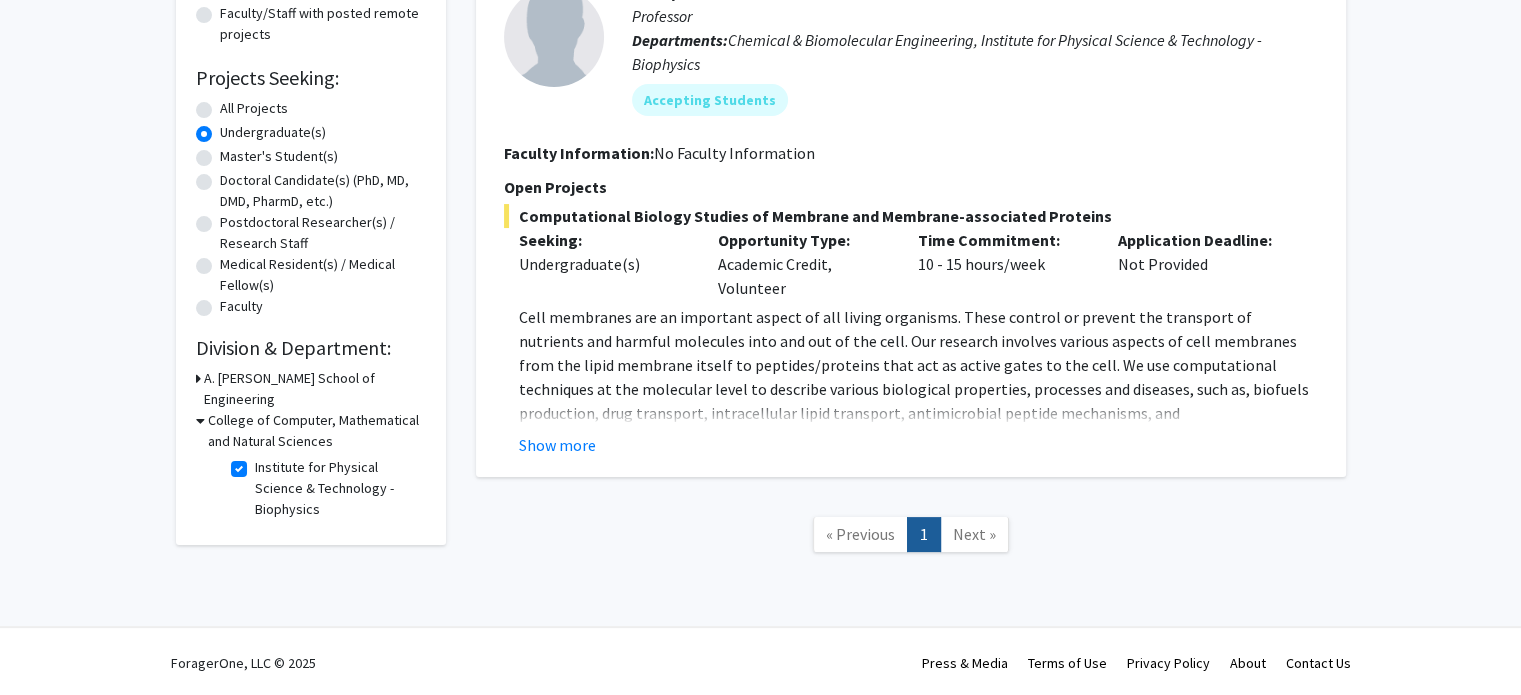 scroll, scrollTop: 282, scrollLeft: 0, axis: vertical 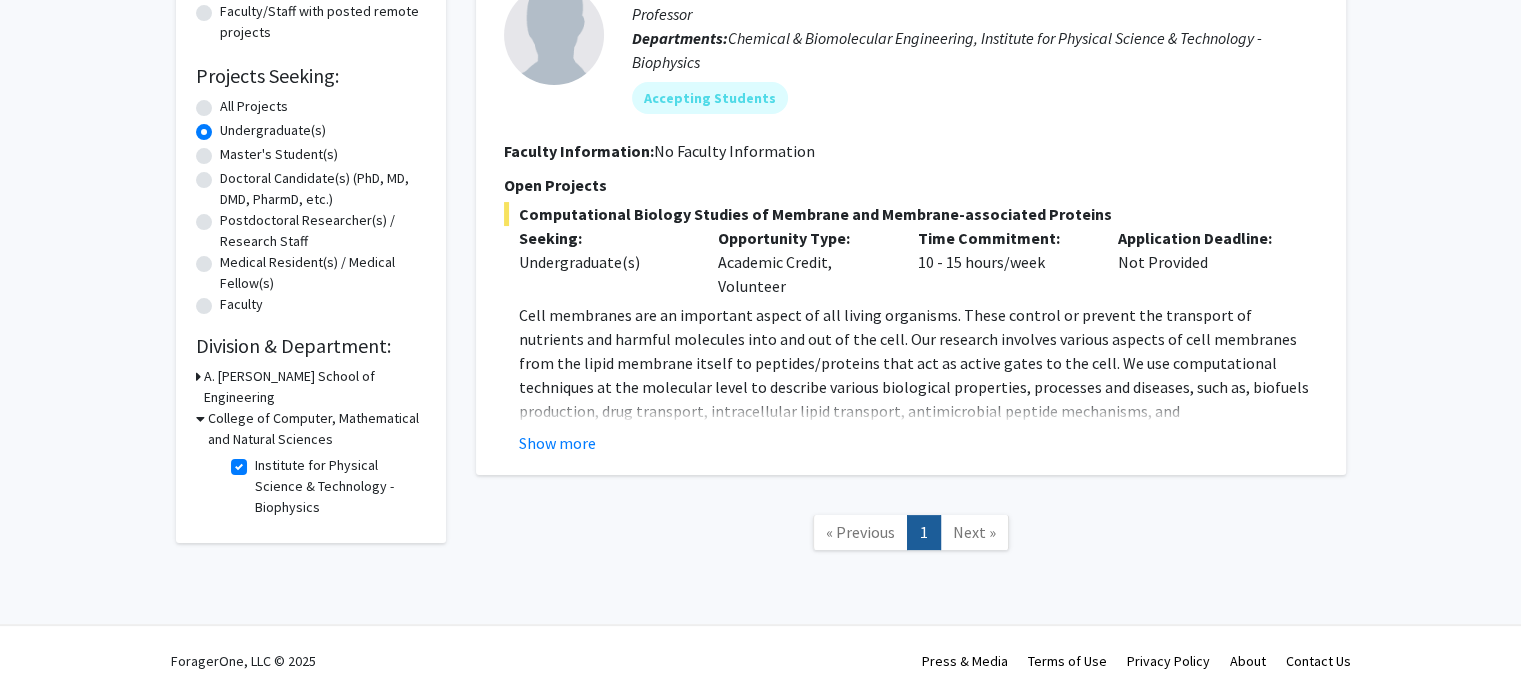 click on "College of Computer, Mathematical and Natural Sciences" at bounding box center [317, 429] 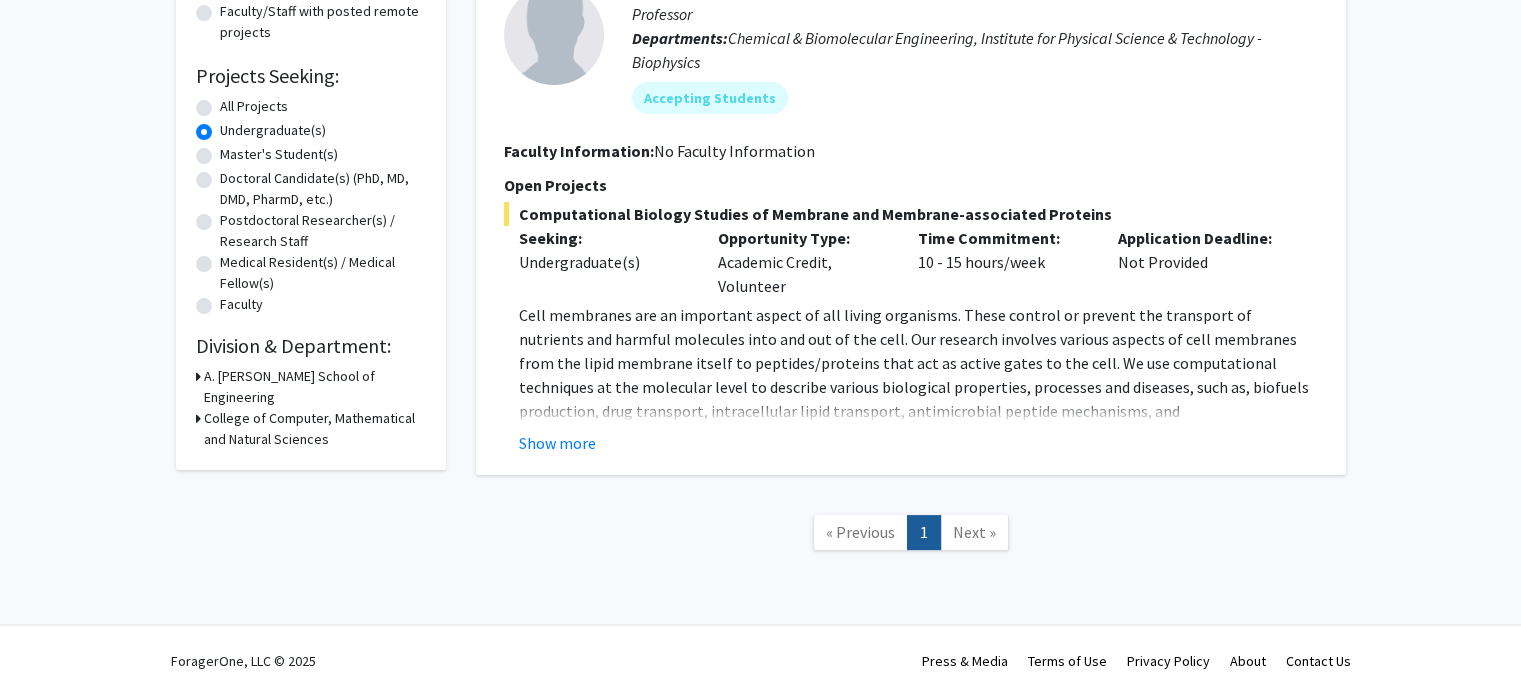 click on "College of Computer, Mathematical and Natural Sciences" at bounding box center [315, 429] 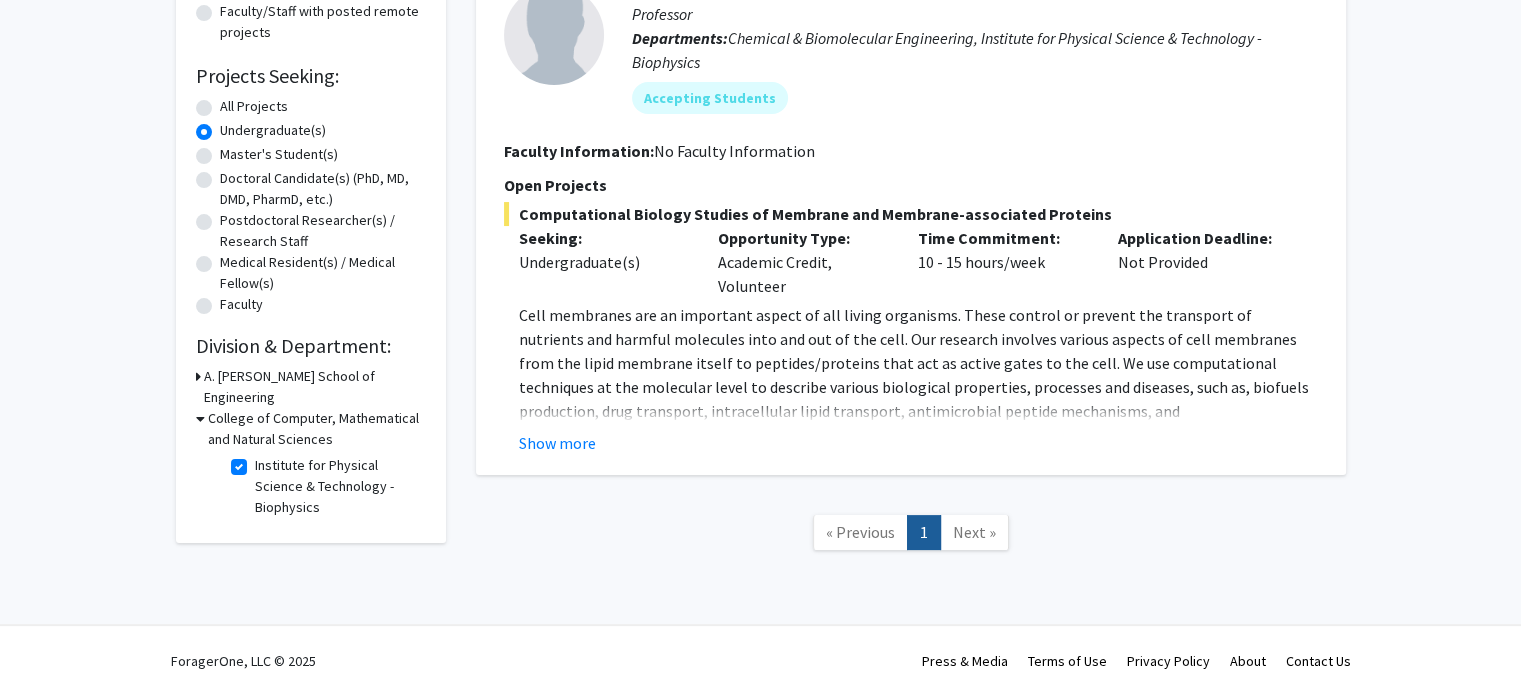 click on "A. James Clark School of Engineering" at bounding box center (315, 387) 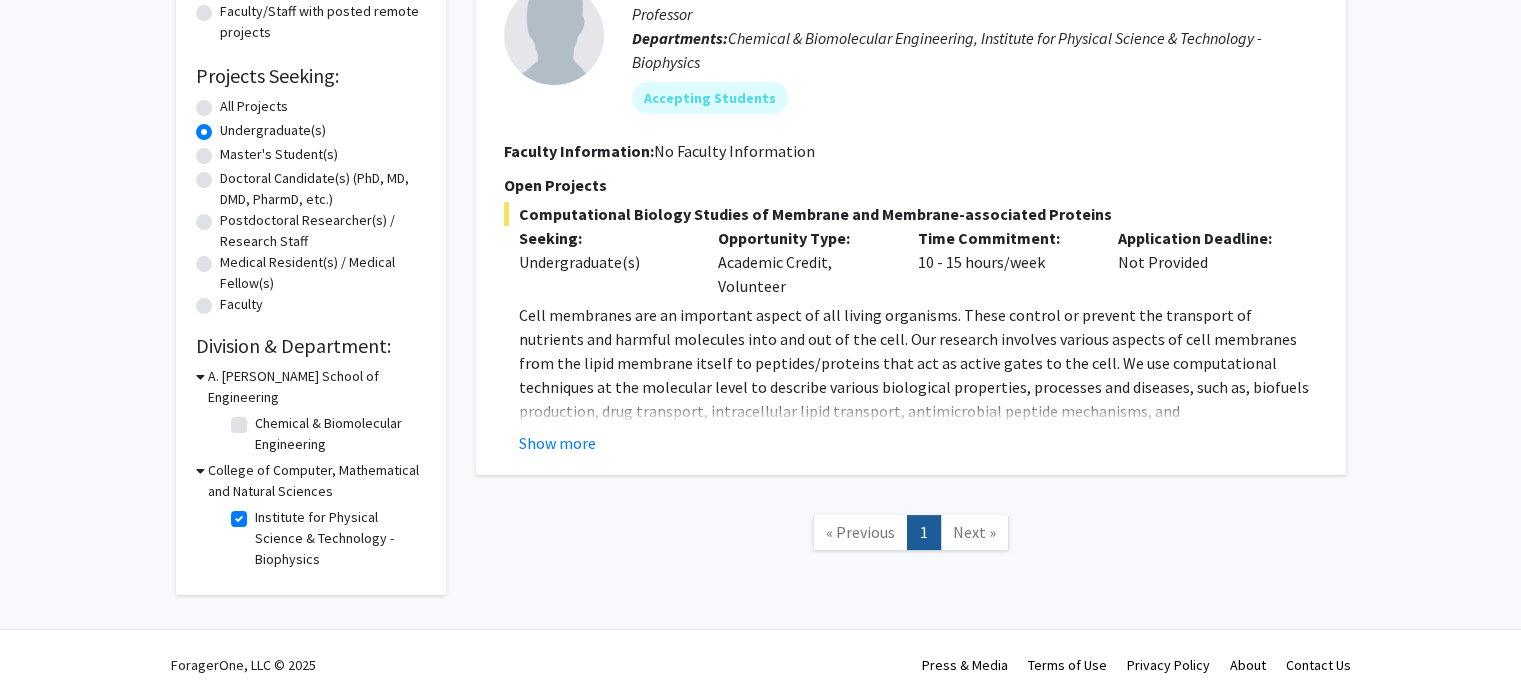 click on "Institute for Physical Science & Technology - Biophysics  Institute for Physical Science & Technology - Biophysics" 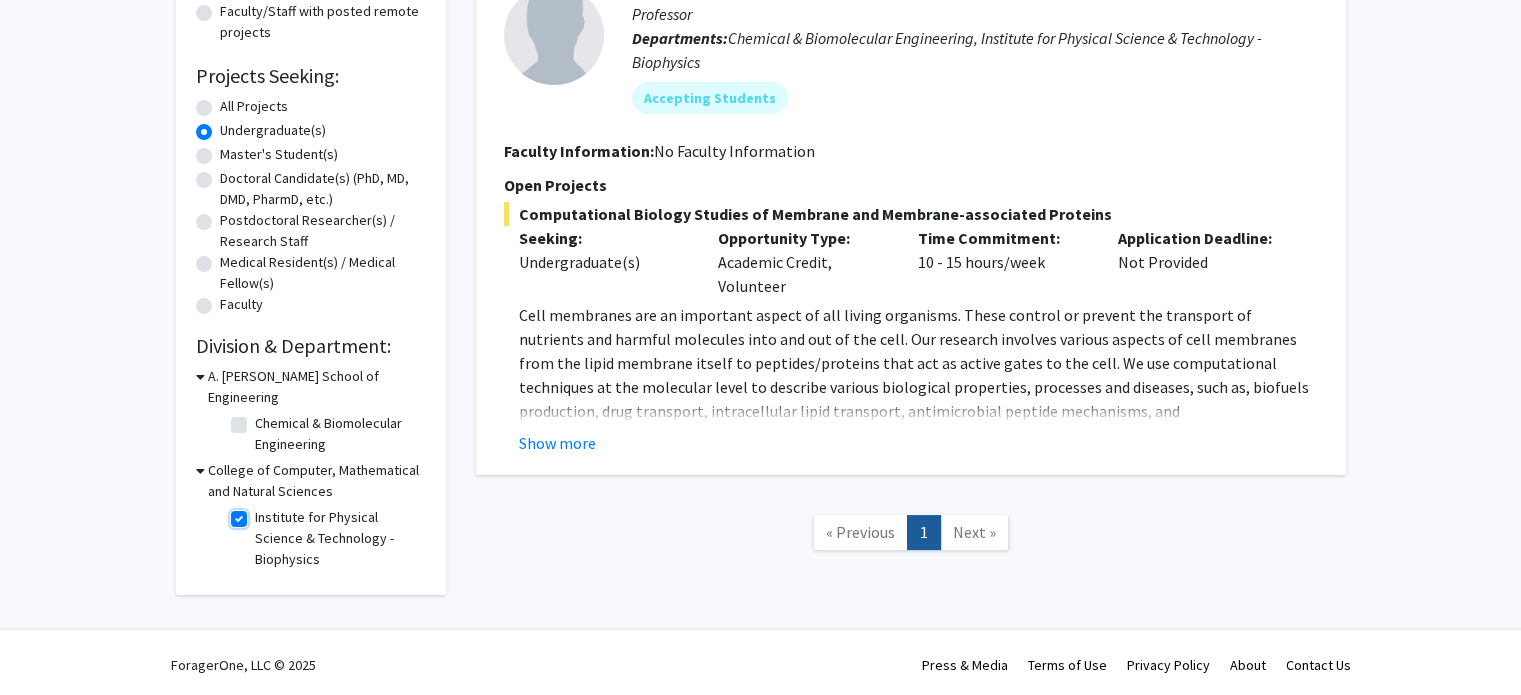 click on "Institute for Physical Science & Technology - Biophysics" at bounding box center (261, 513) 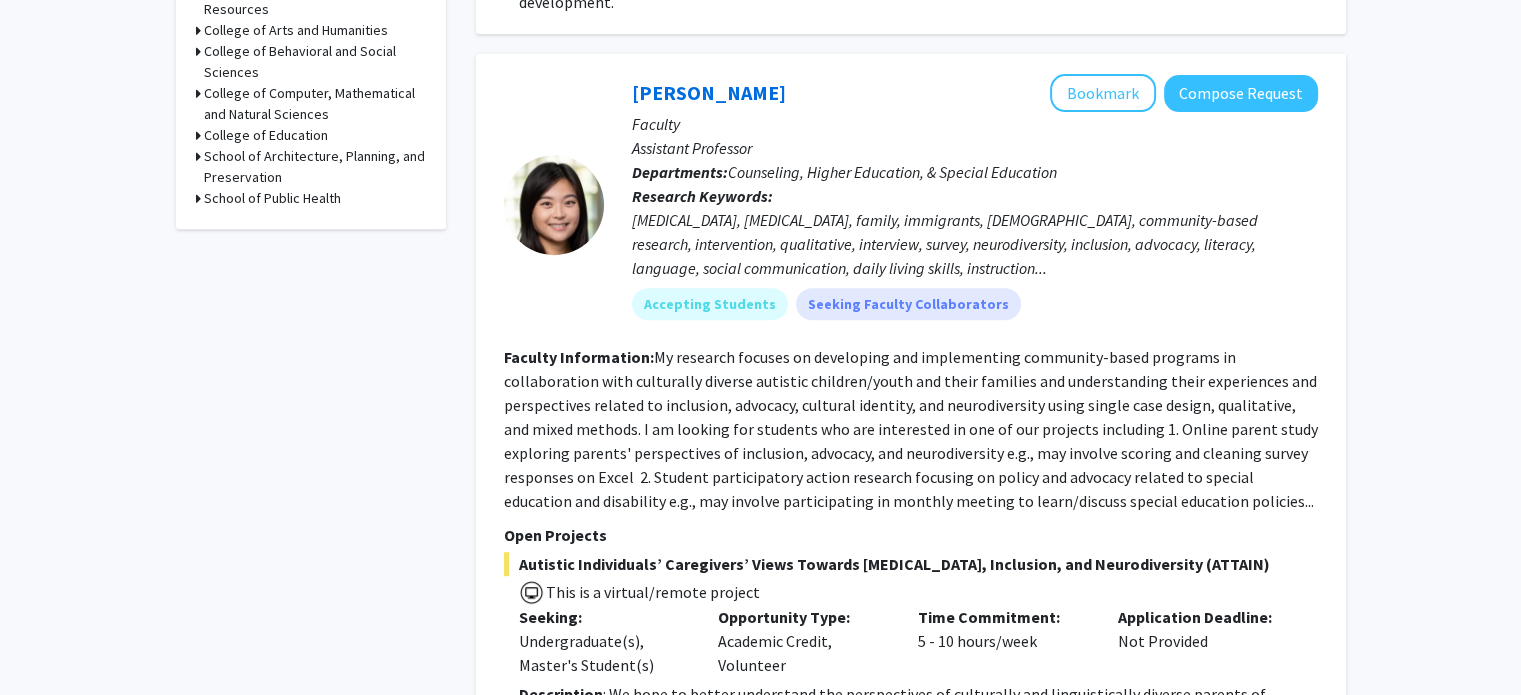 scroll, scrollTop: 765, scrollLeft: 0, axis: vertical 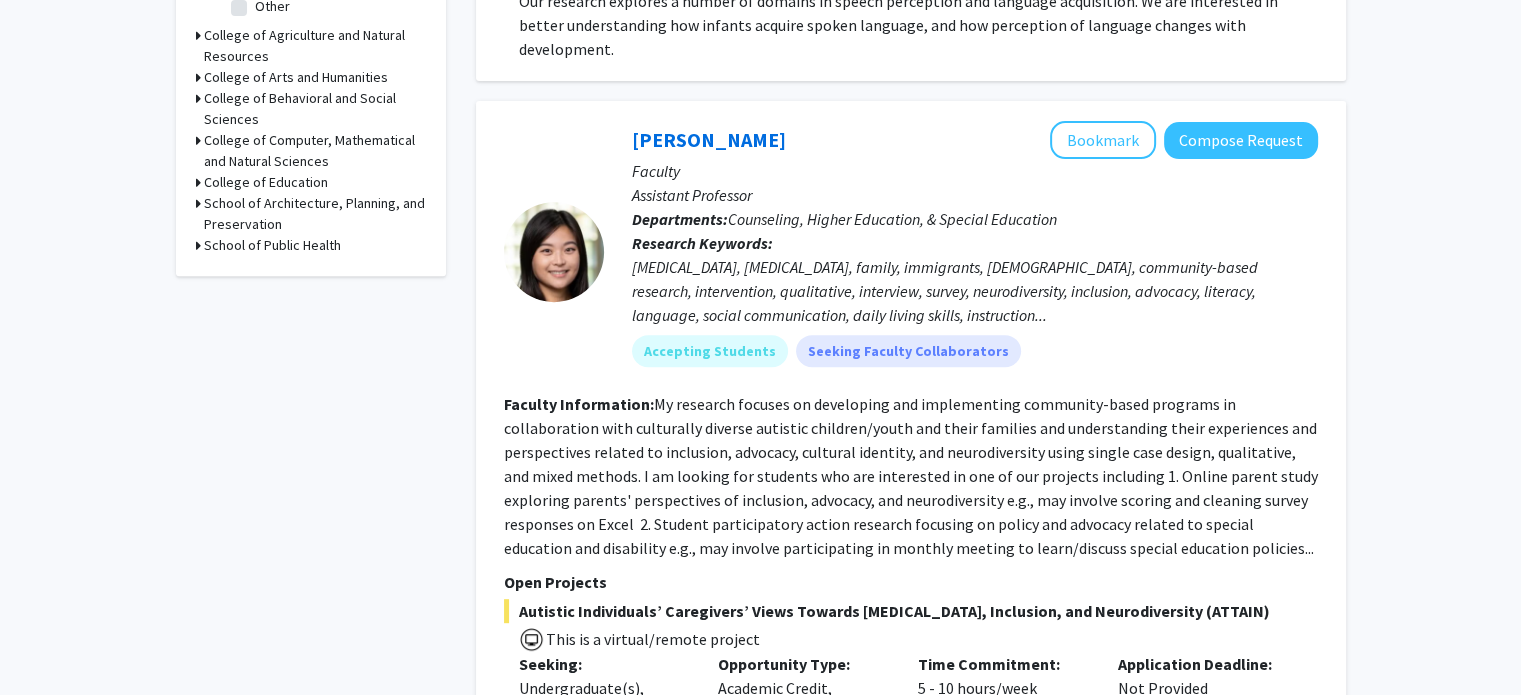 click on "School of Public Health" at bounding box center [272, 245] 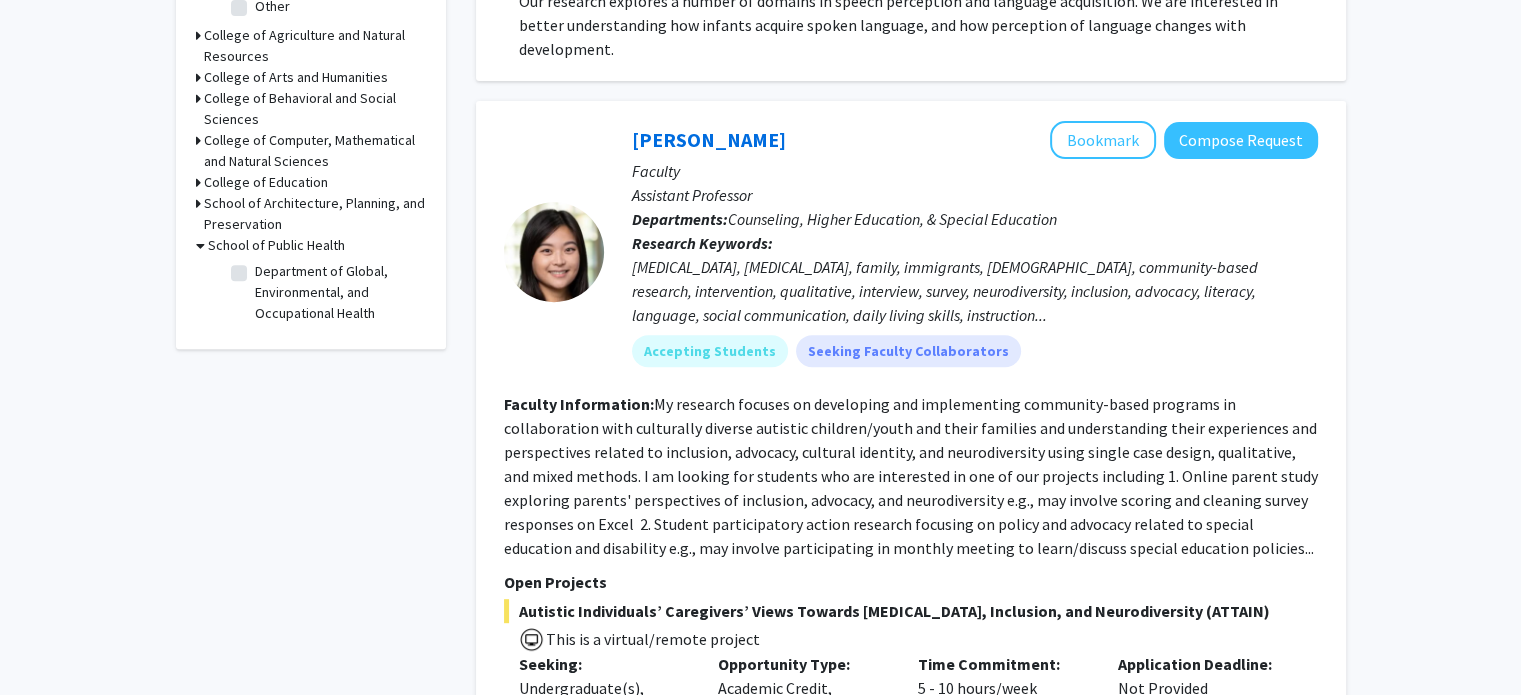 click on "School of Architecture, Planning, and Preservation" at bounding box center [315, 214] 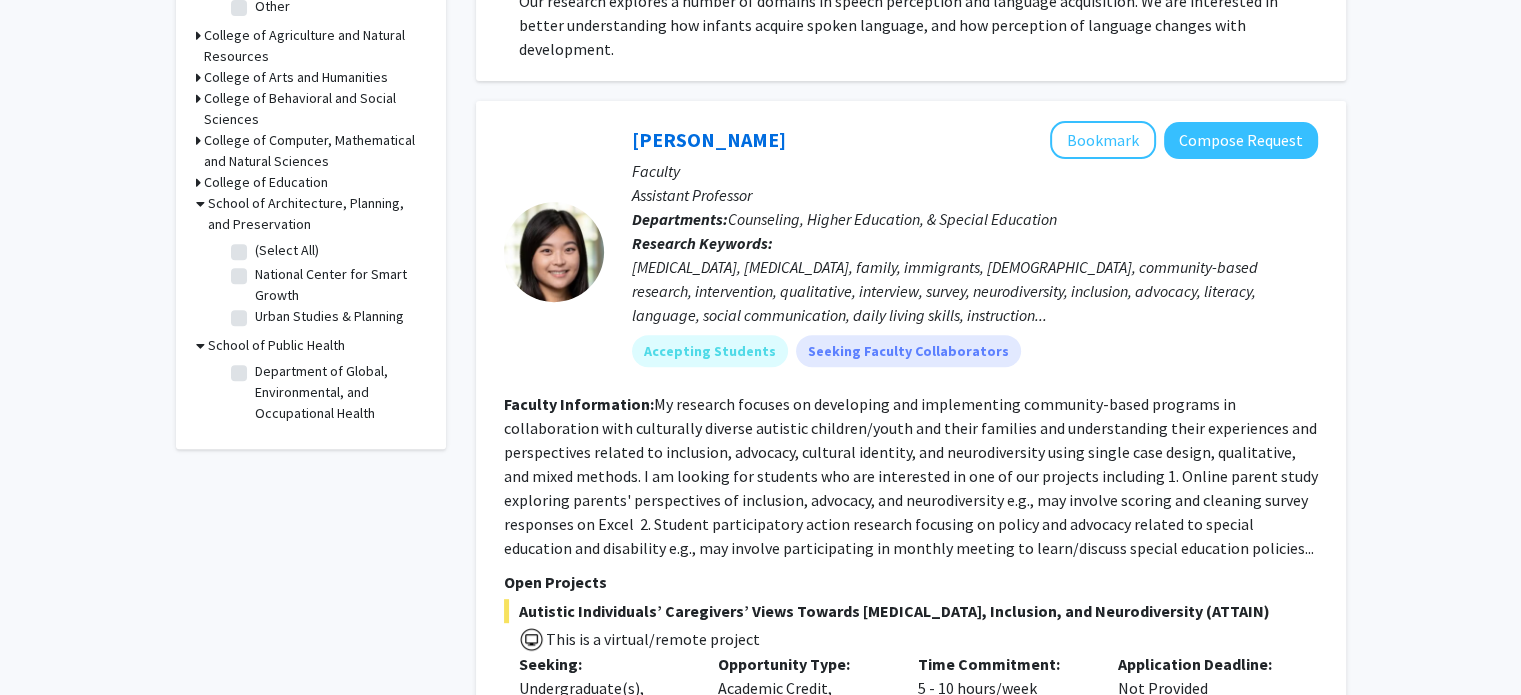 click on "College of Education" at bounding box center [266, 182] 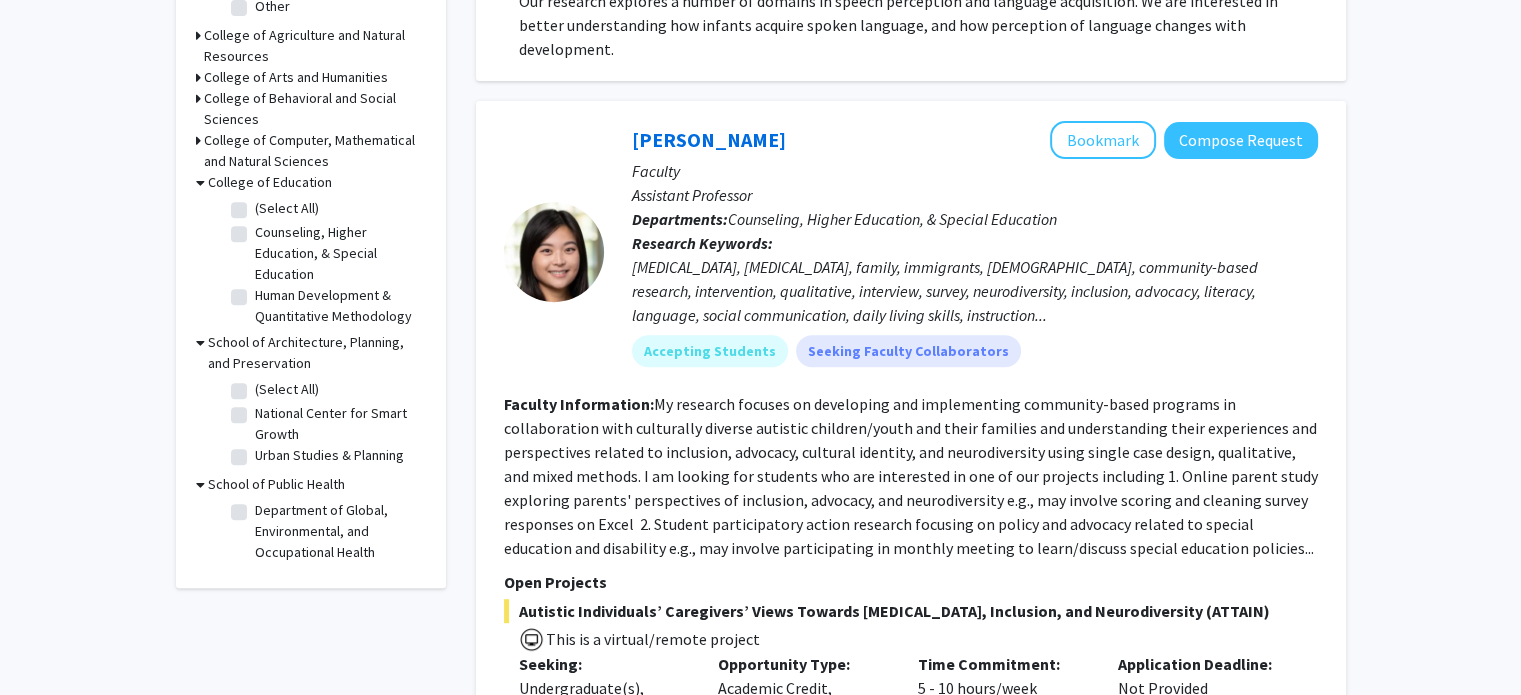 click on "College of Computer, Mathematical and Natural Sciences" at bounding box center [315, 151] 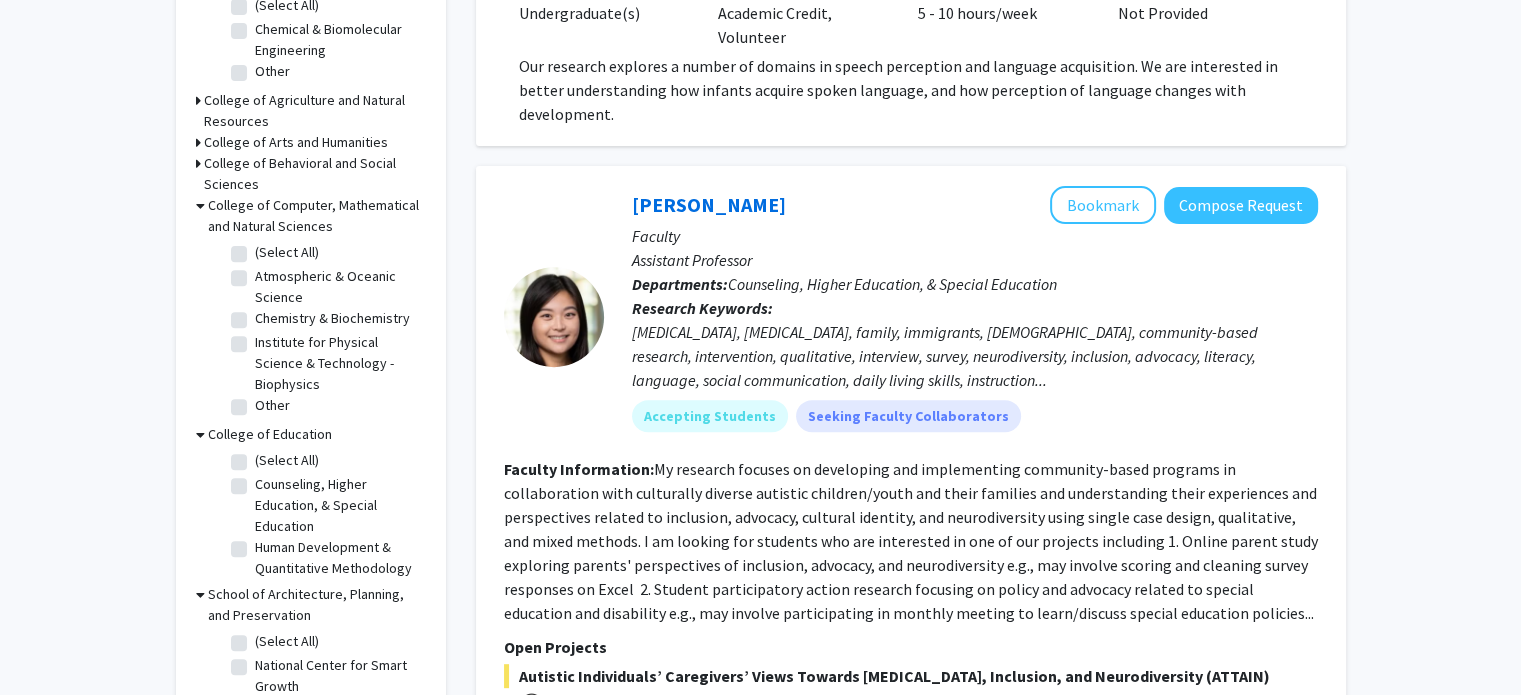 scroll, scrollTop: 665, scrollLeft: 0, axis: vertical 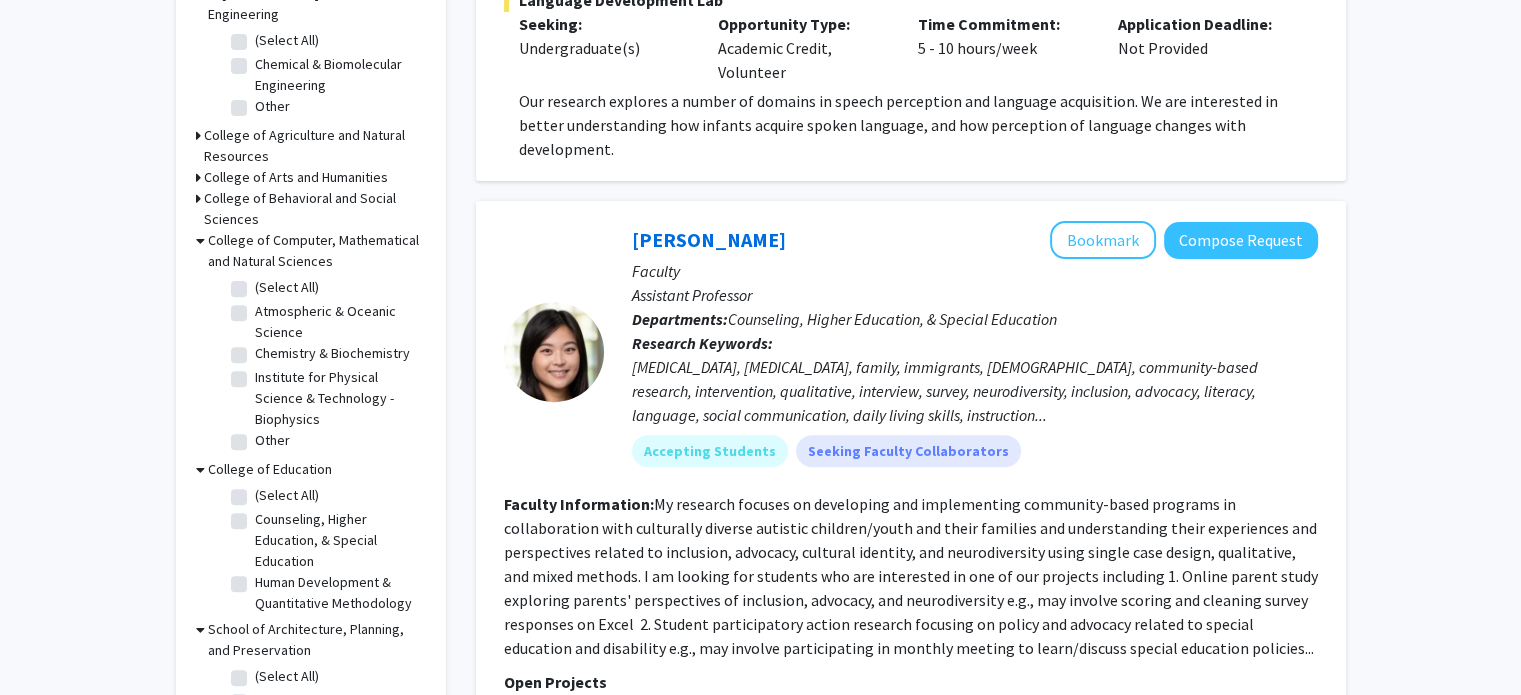 click on "College of Behavioral and Social Sciences" at bounding box center (315, 209) 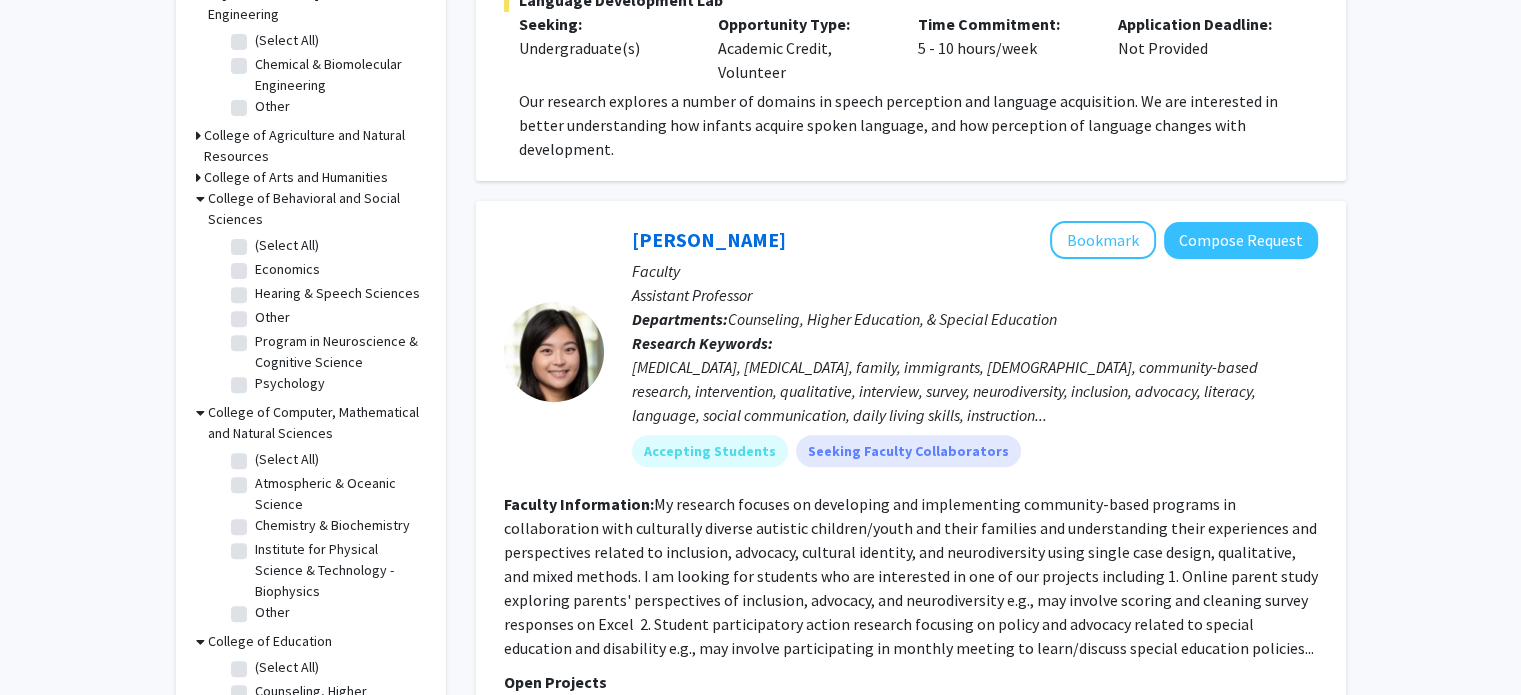 click on "College of Arts and Humanities" at bounding box center (296, 177) 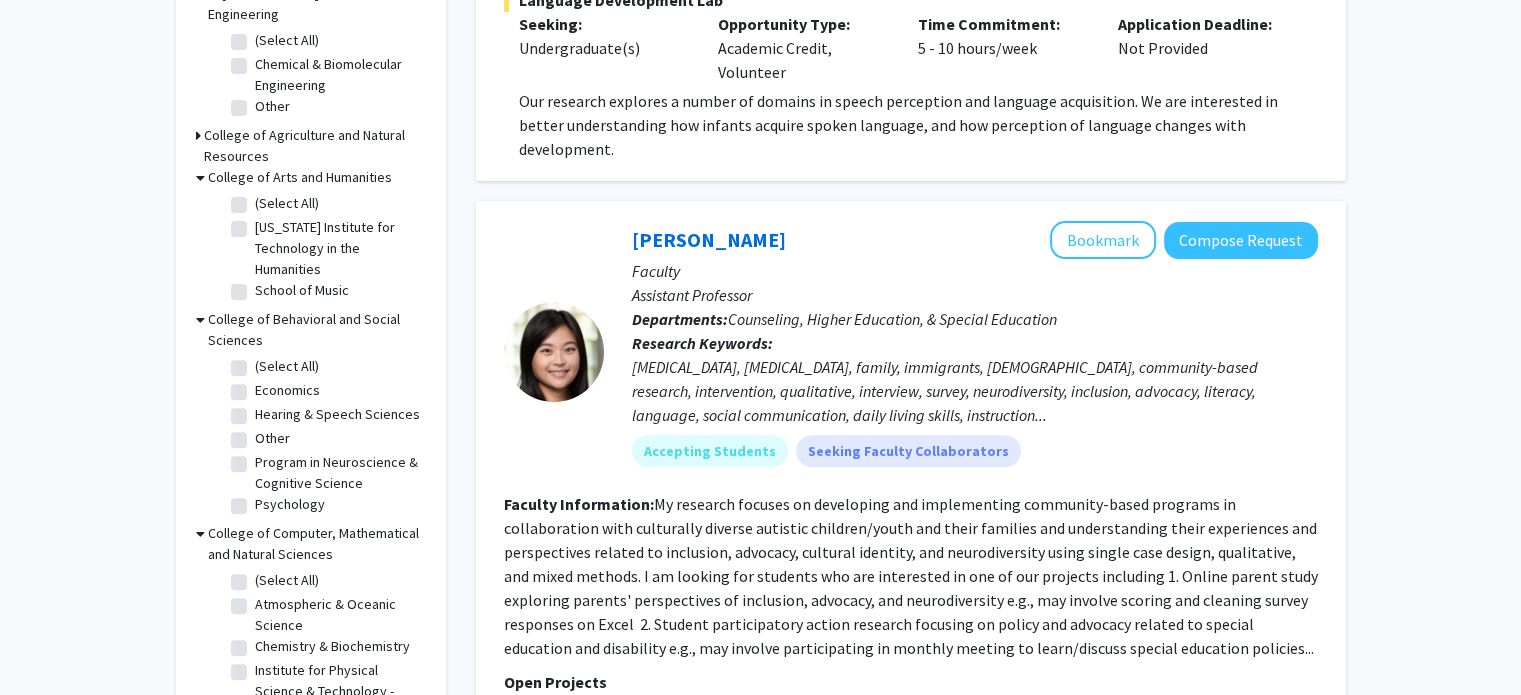 click on "College of Agriculture and Natural Resources" at bounding box center (315, 146) 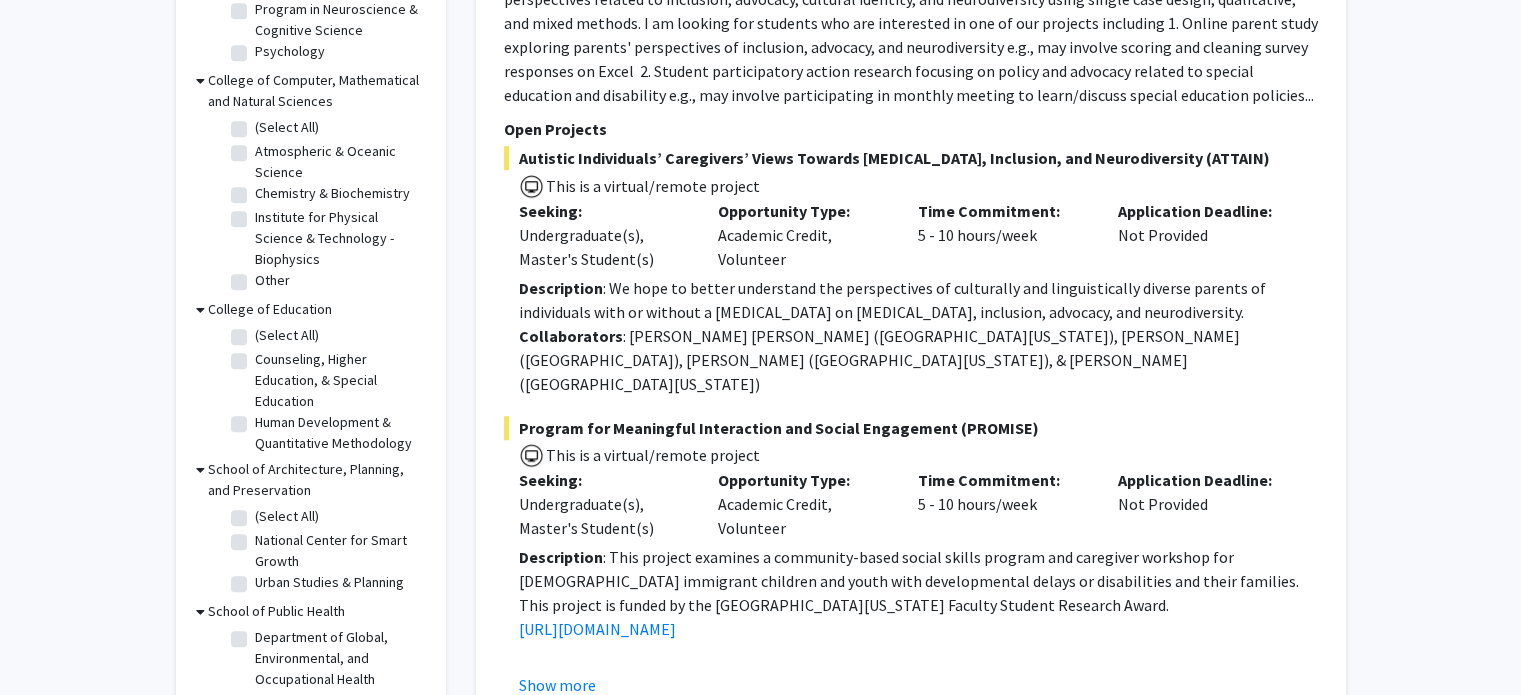 scroll, scrollTop: 1265, scrollLeft: 0, axis: vertical 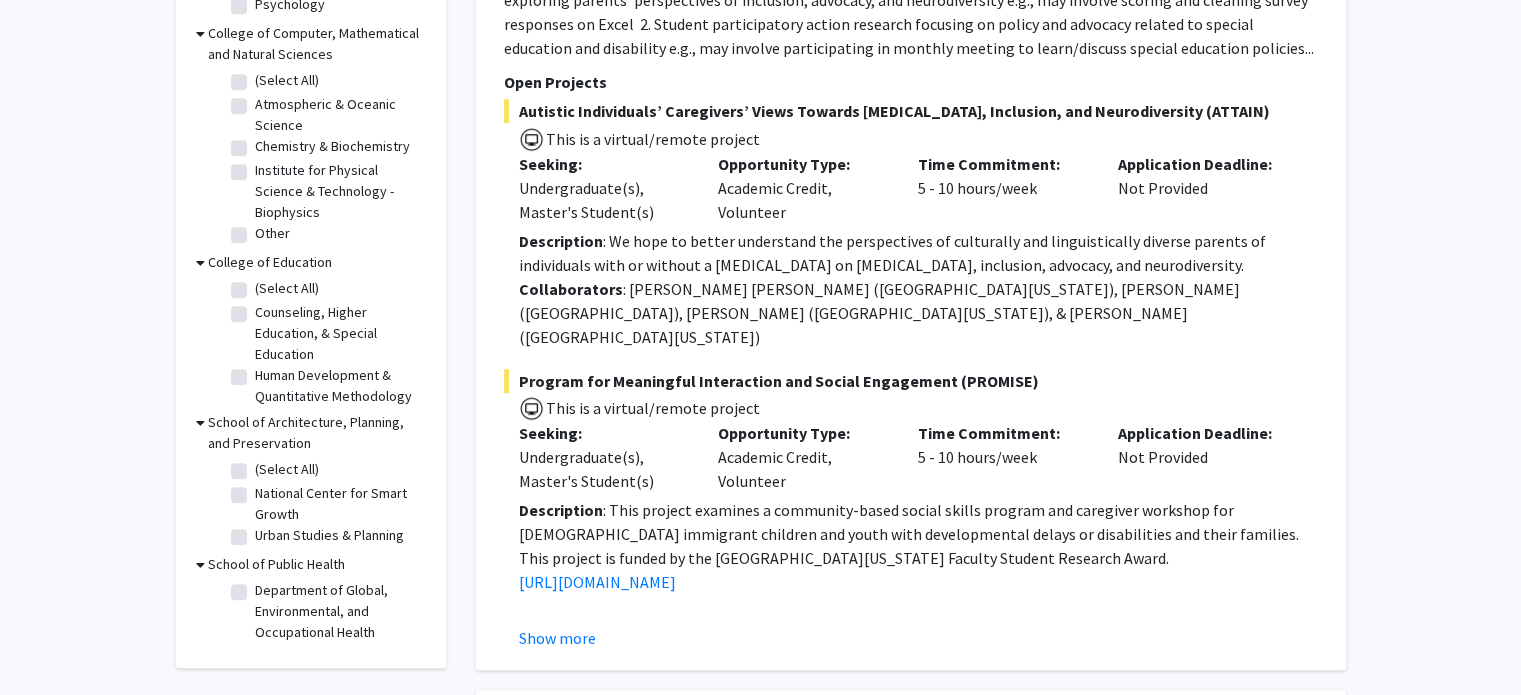 click on "(Select All)" 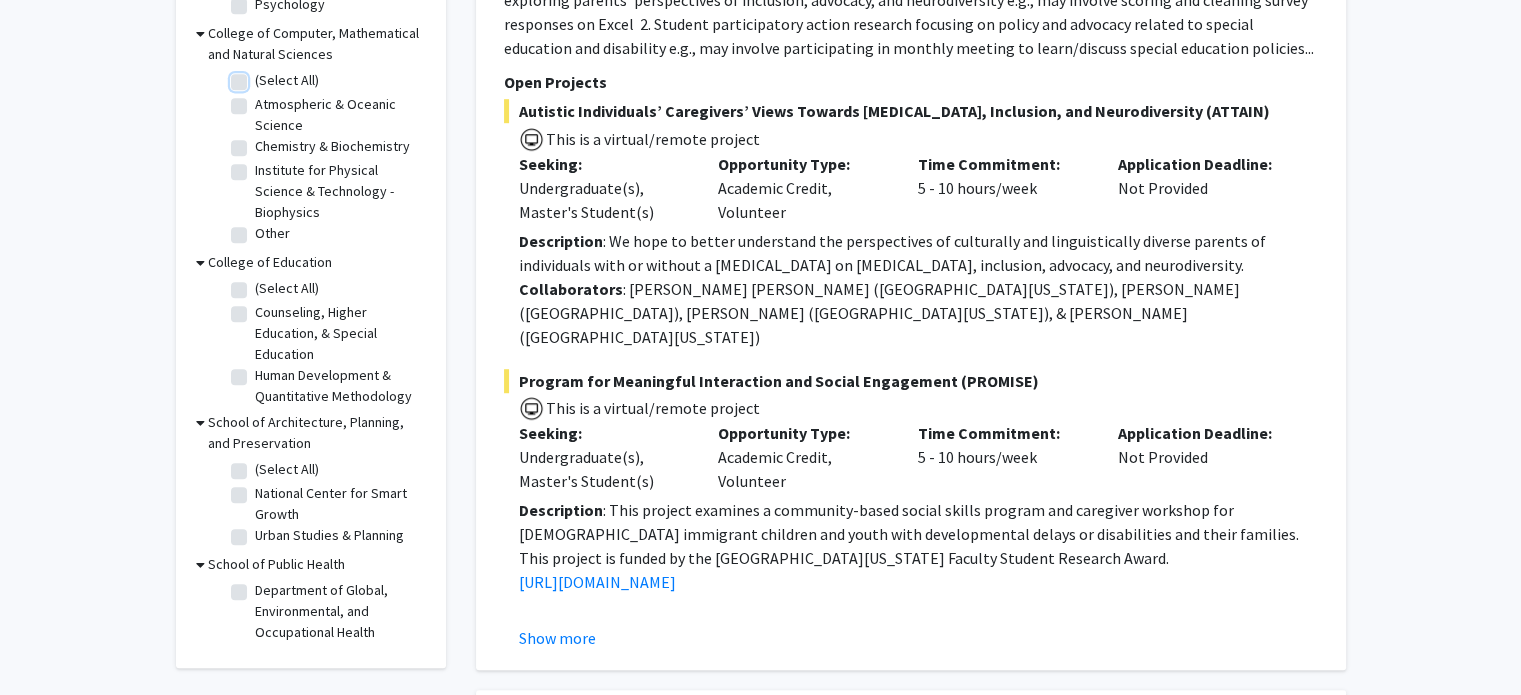 click on "(Select All)" at bounding box center (261, 76) 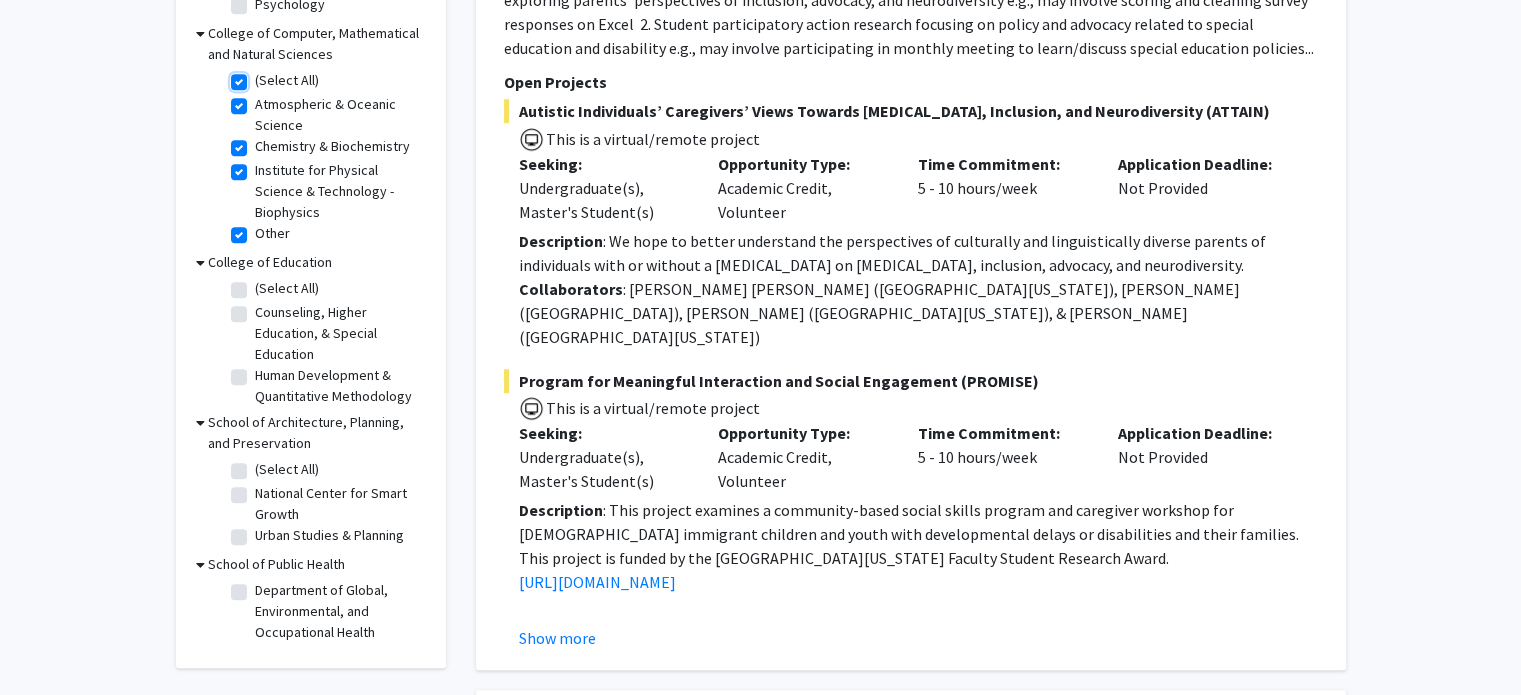 checkbox on "true" 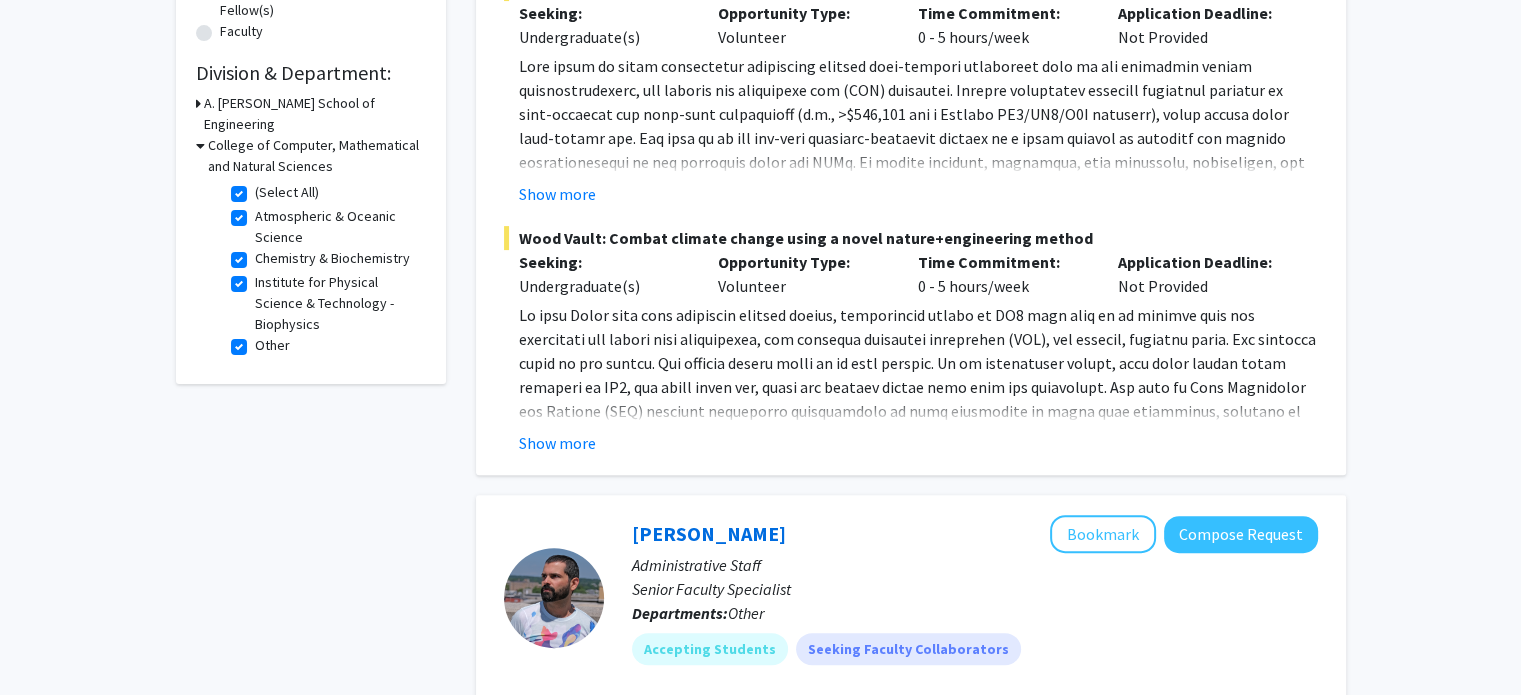 scroll, scrollTop: 600, scrollLeft: 0, axis: vertical 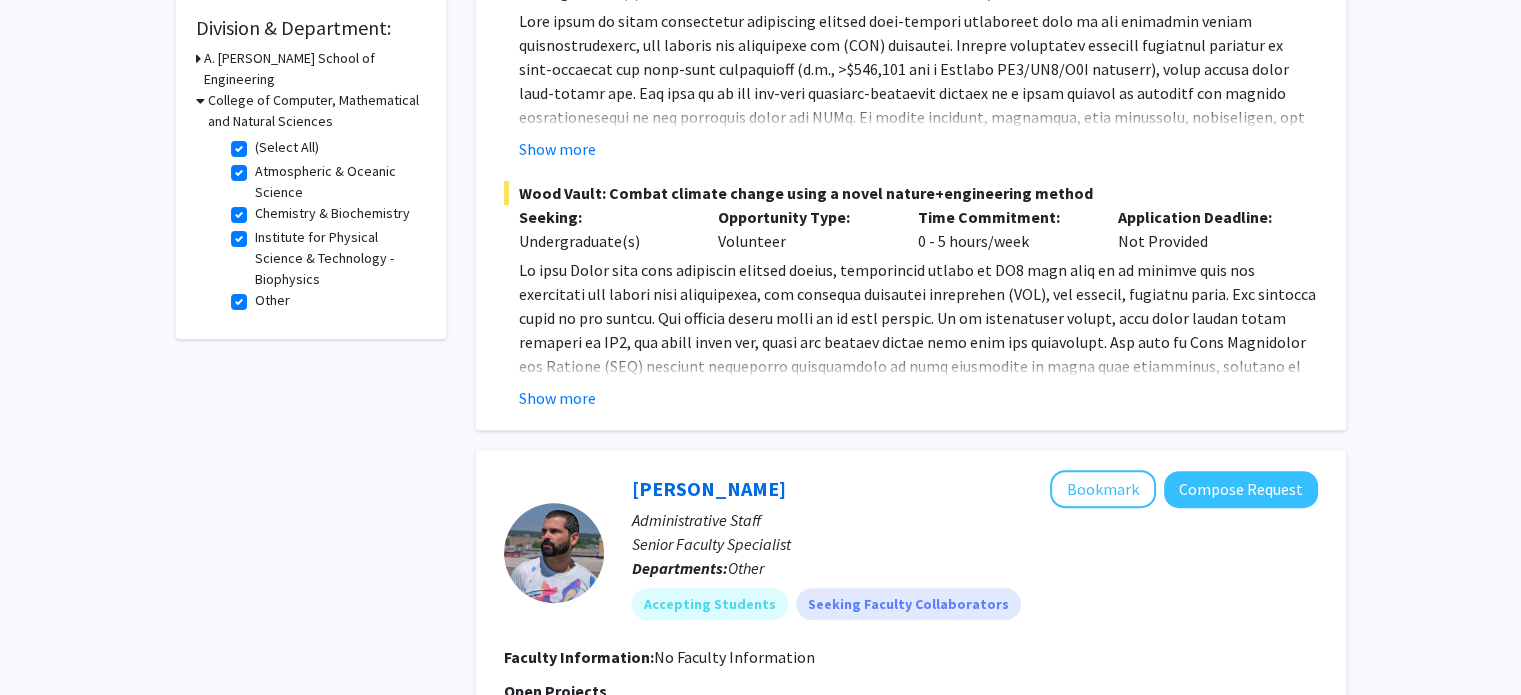 click on "Atmospheric & Oceanic Science" 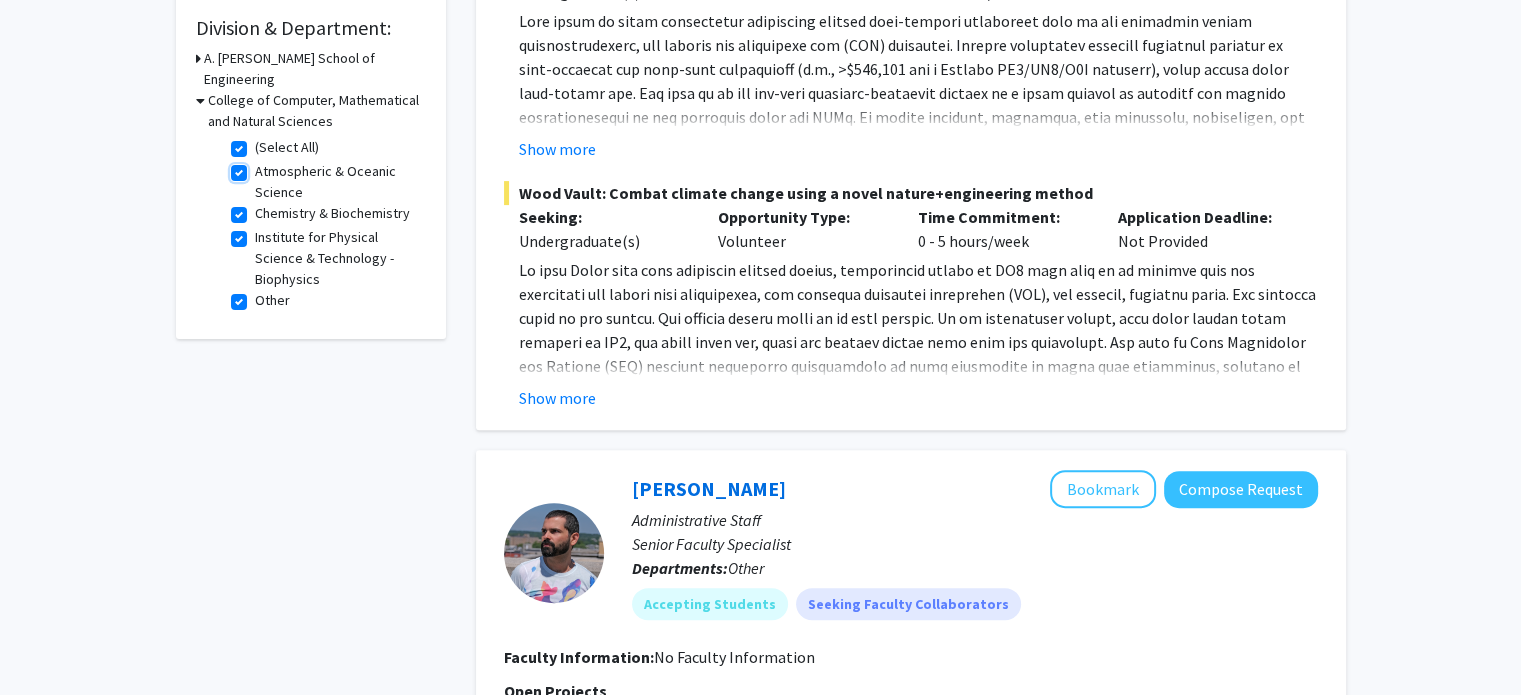 click on "Atmospheric & Oceanic Science" at bounding box center (261, 167) 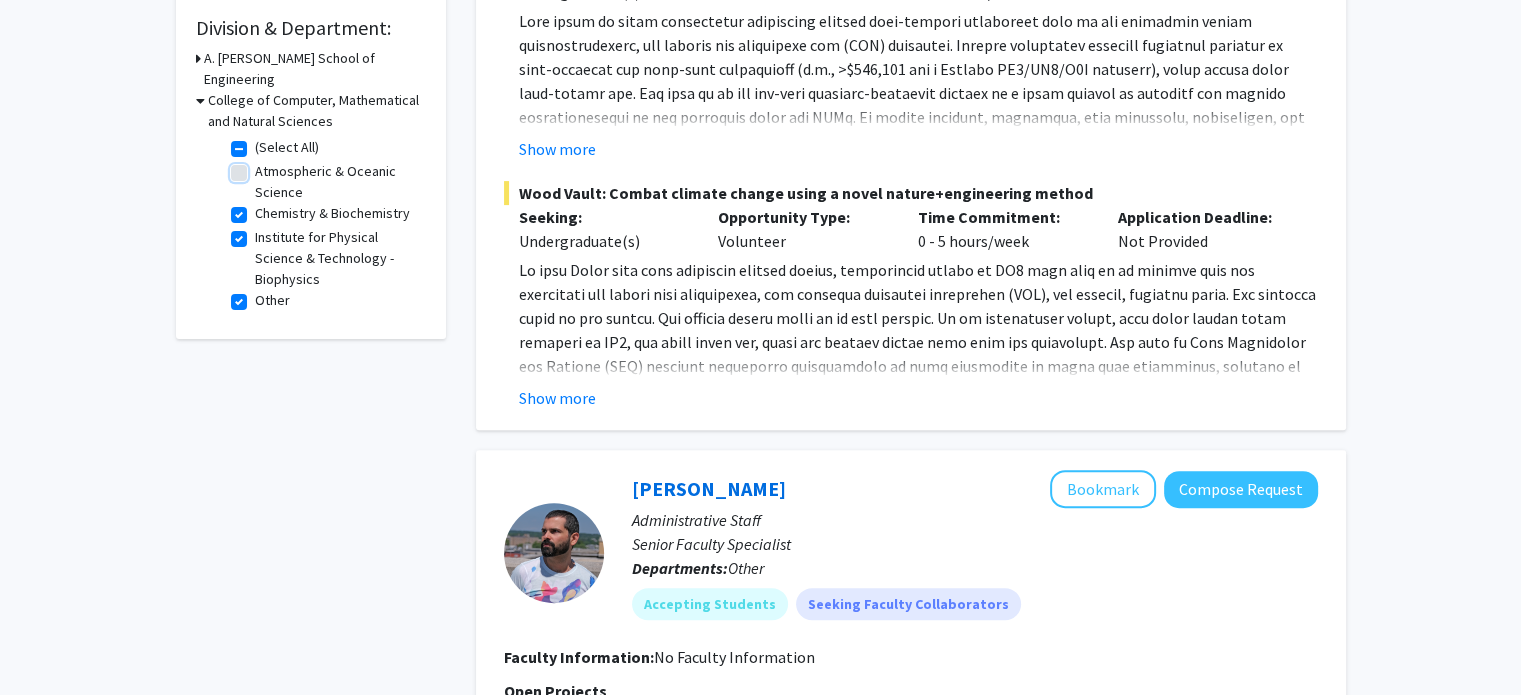checkbox on "true" 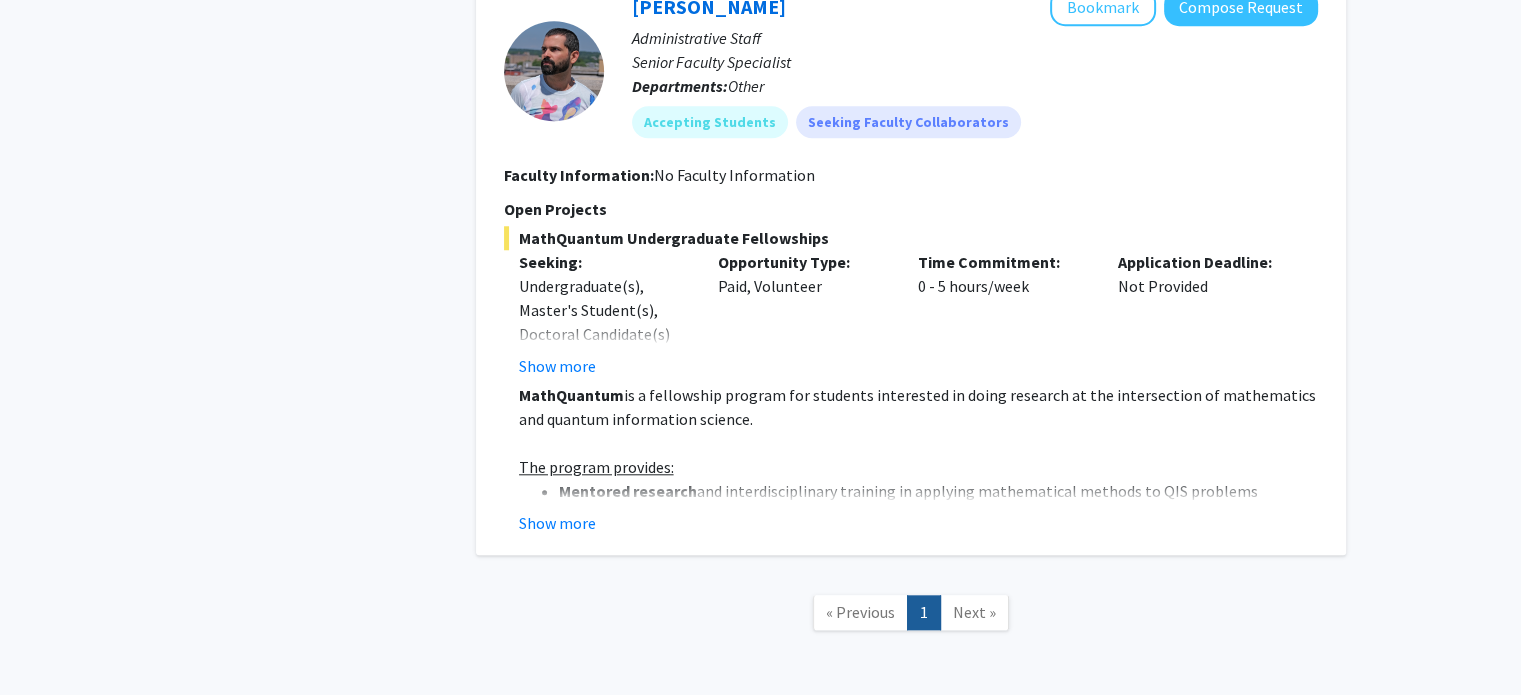 scroll, scrollTop: 1780, scrollLeft: 0, axis: vertical 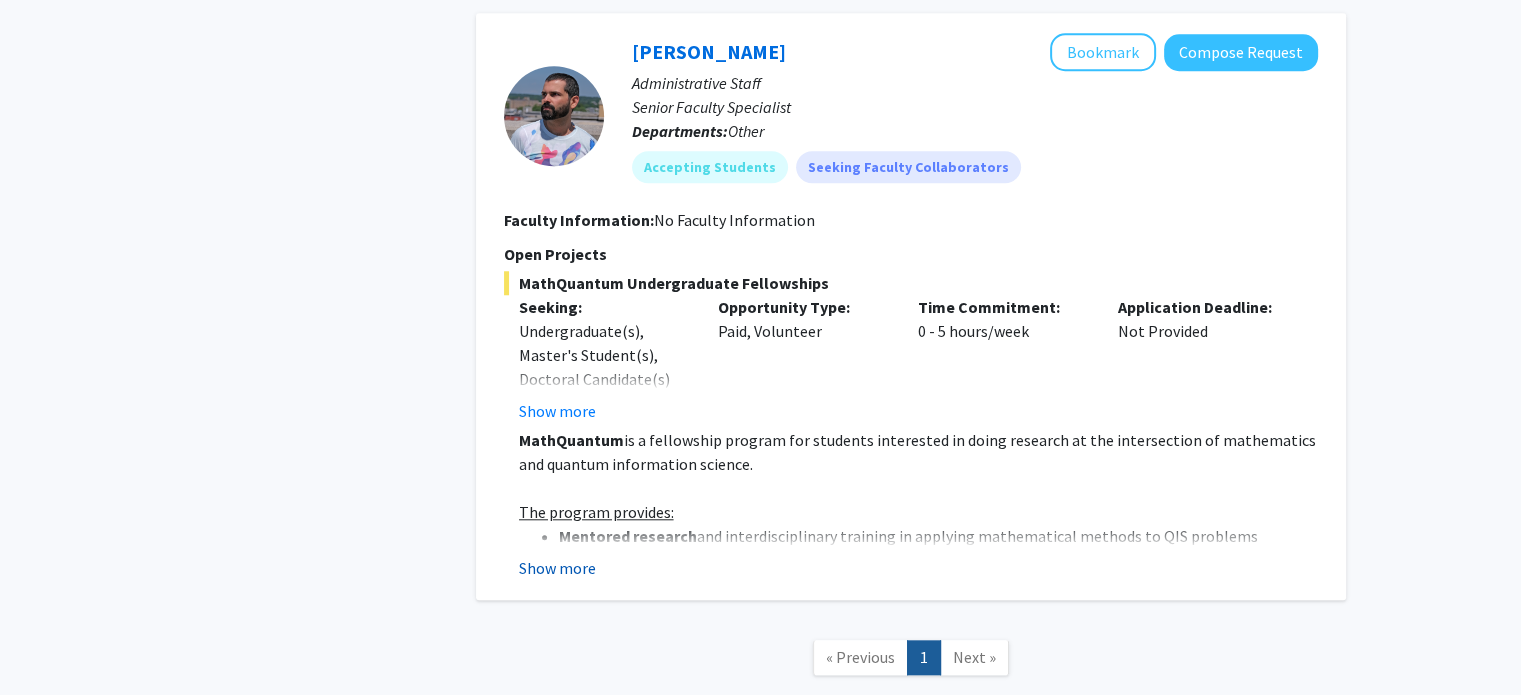 click on "Show more" 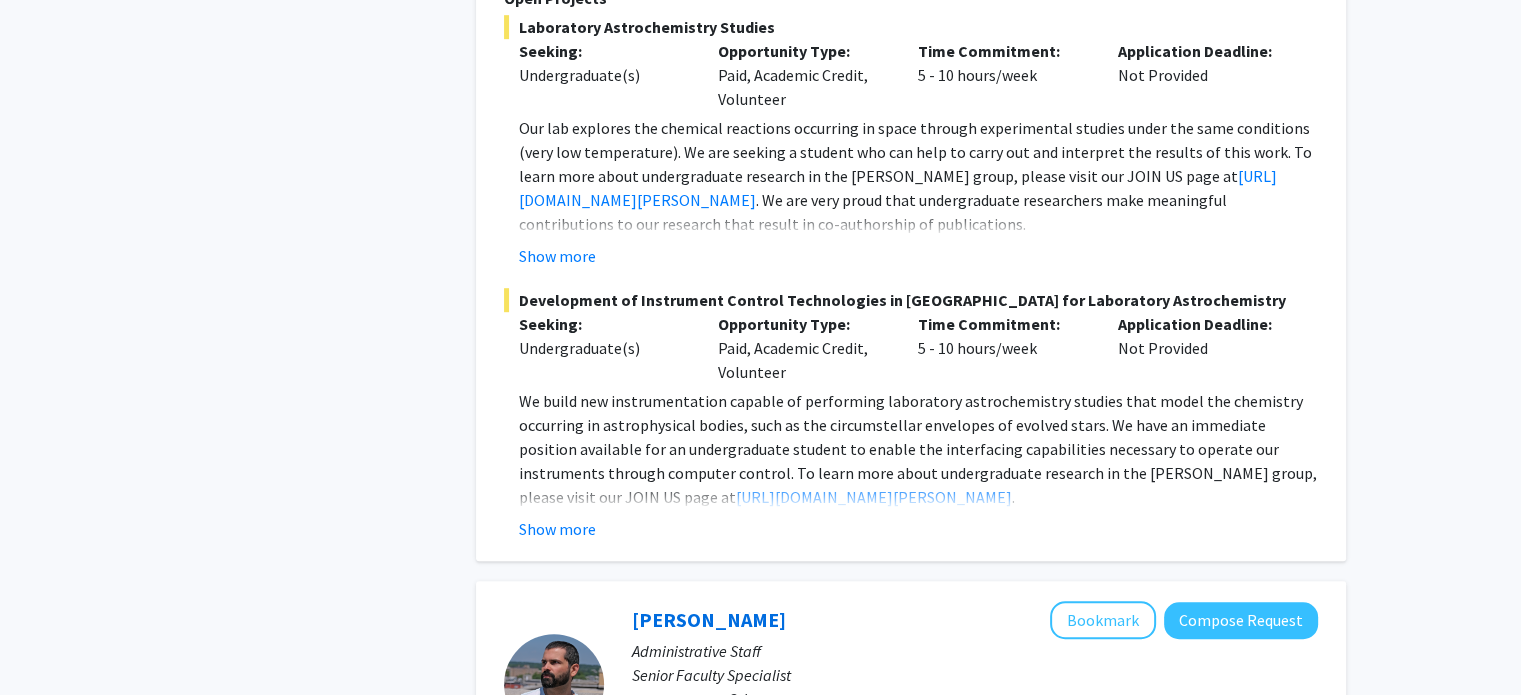 scroll, scrollTop: 1180, scrollLeft: 0, axis: vertical 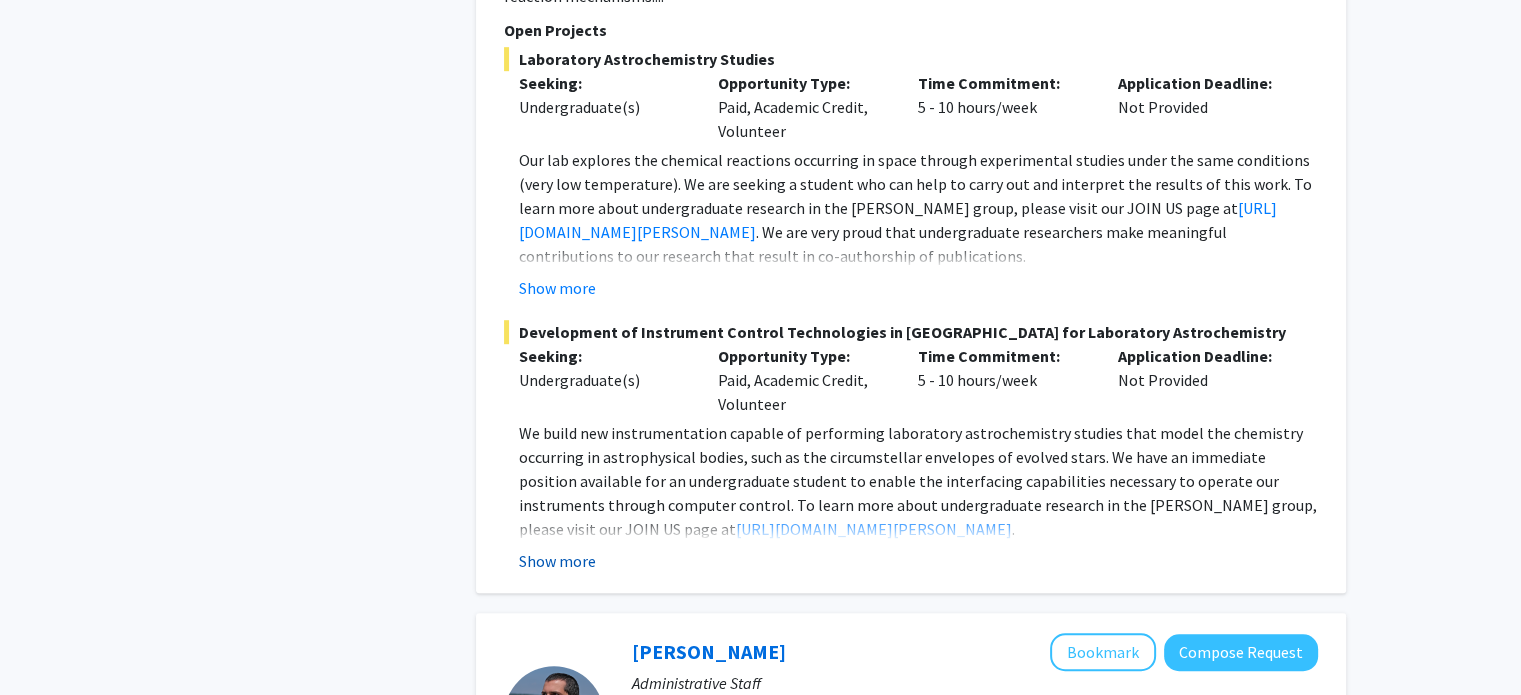 click on "Show more" 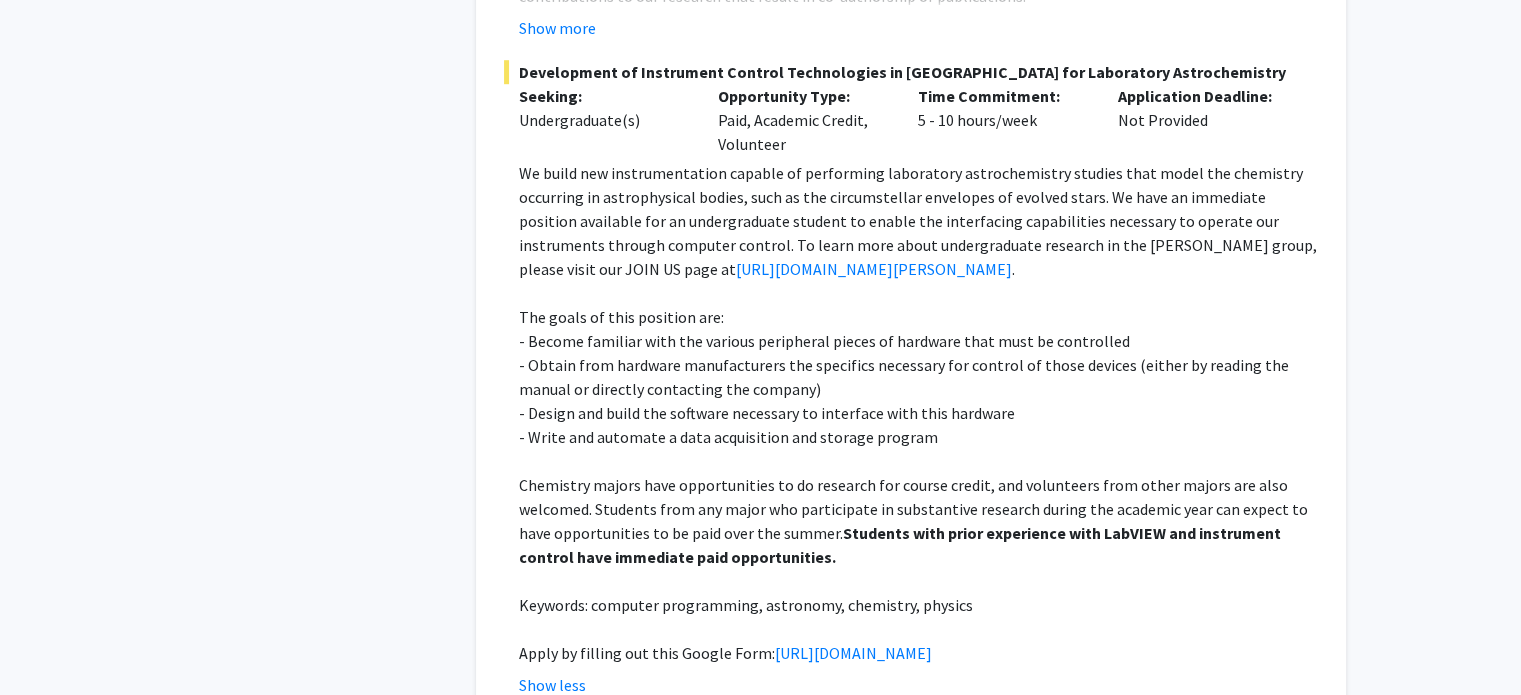 scroll, scrollTop: 1580, scrollLeft: 0, axis: vertical 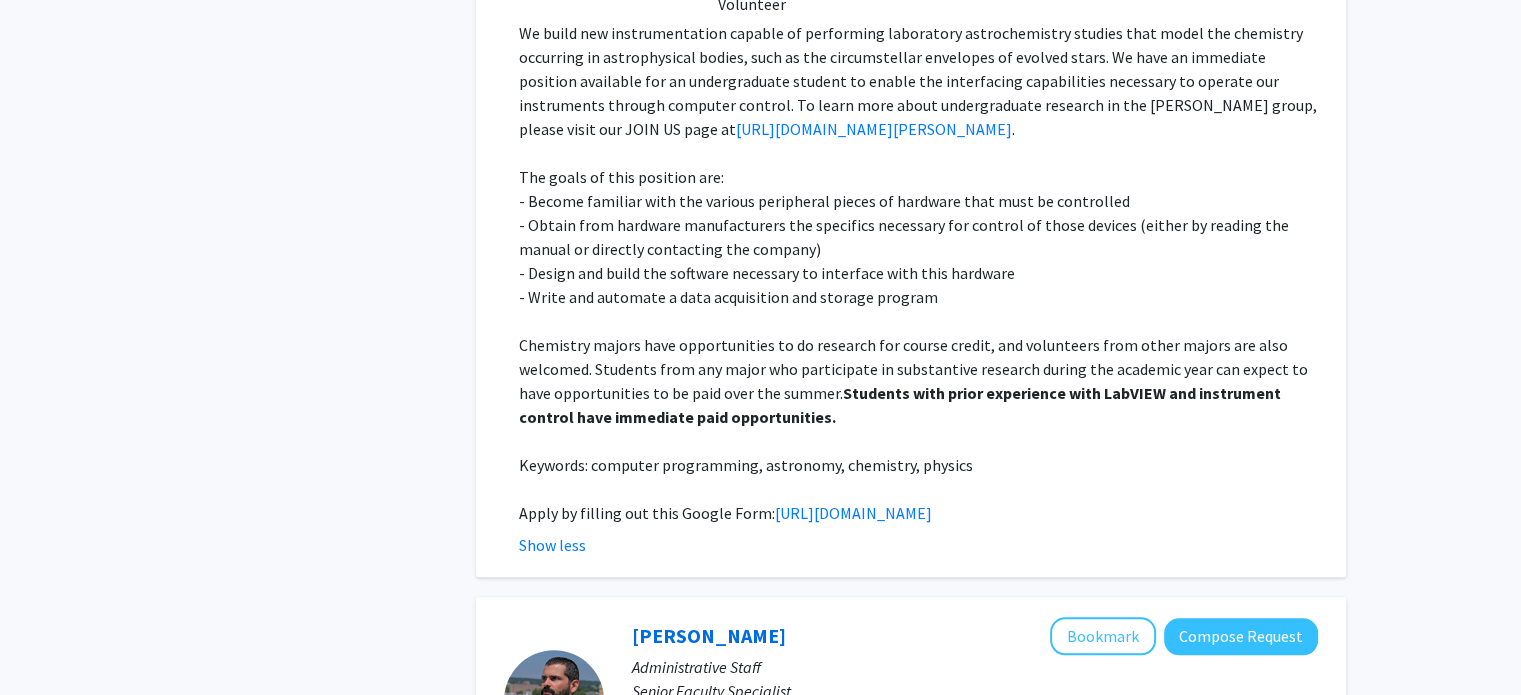 click on "Chemistry majors have opportunities to do research for course credit, and volunteers from other majors are also welcomed. Students from any major who participate in substantive research during the academic year can expect to have opportunities to be paid over the summer.  Students with prior experience with LabVIEW and instrument control have immediate paid opportunities." 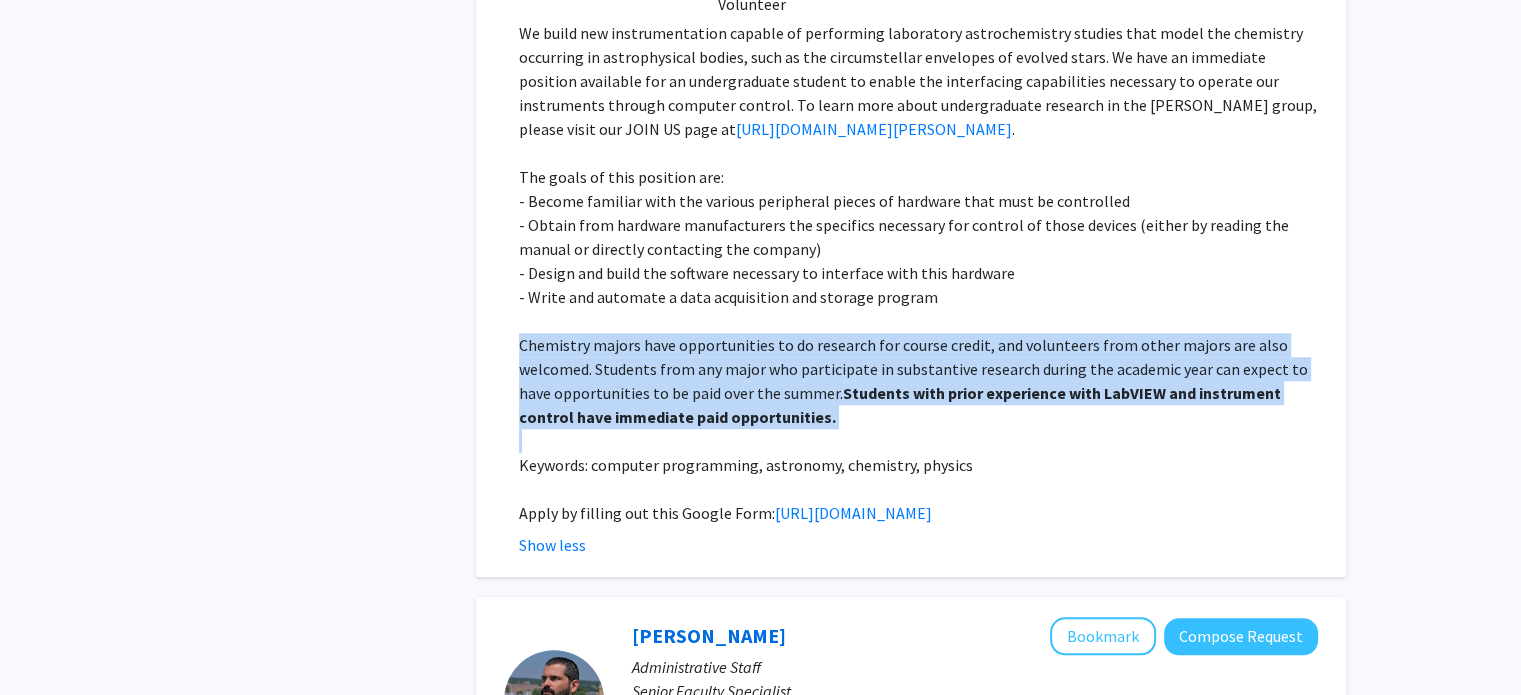 drag, startPoint x: 574, startPoint y: 318, endPoint x: 1220, endPoint y: 384, distance: 649.3628 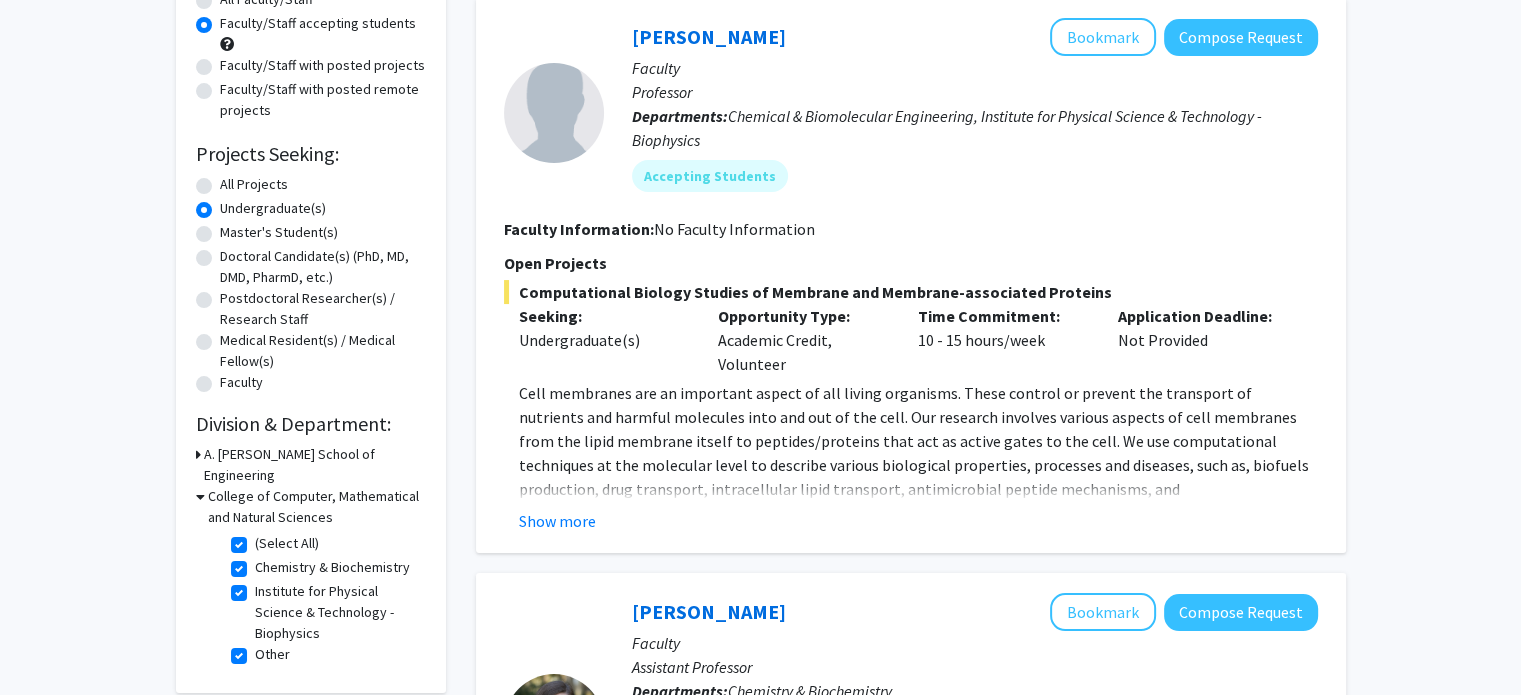 scroll, scrollTop: 180, scrollLeft: 0, axis: vertical 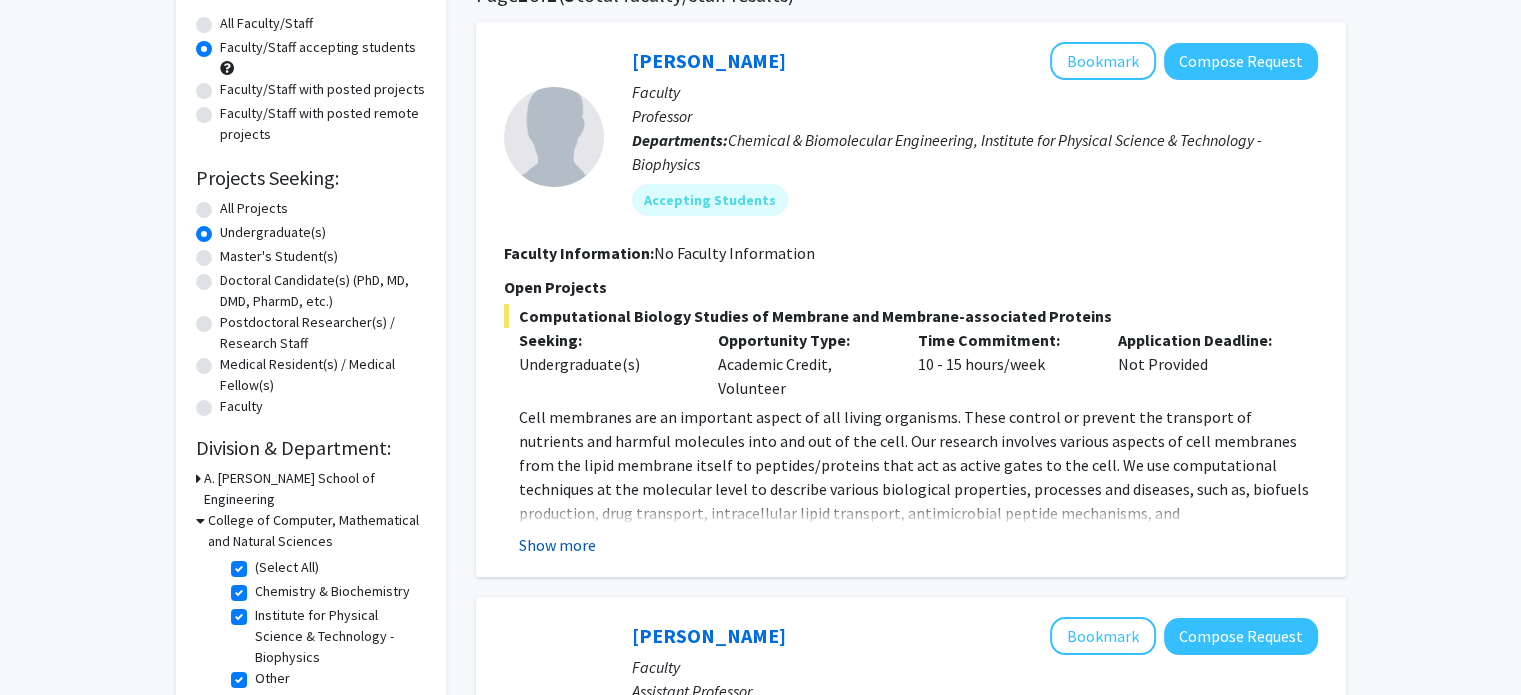 click on "Show more" 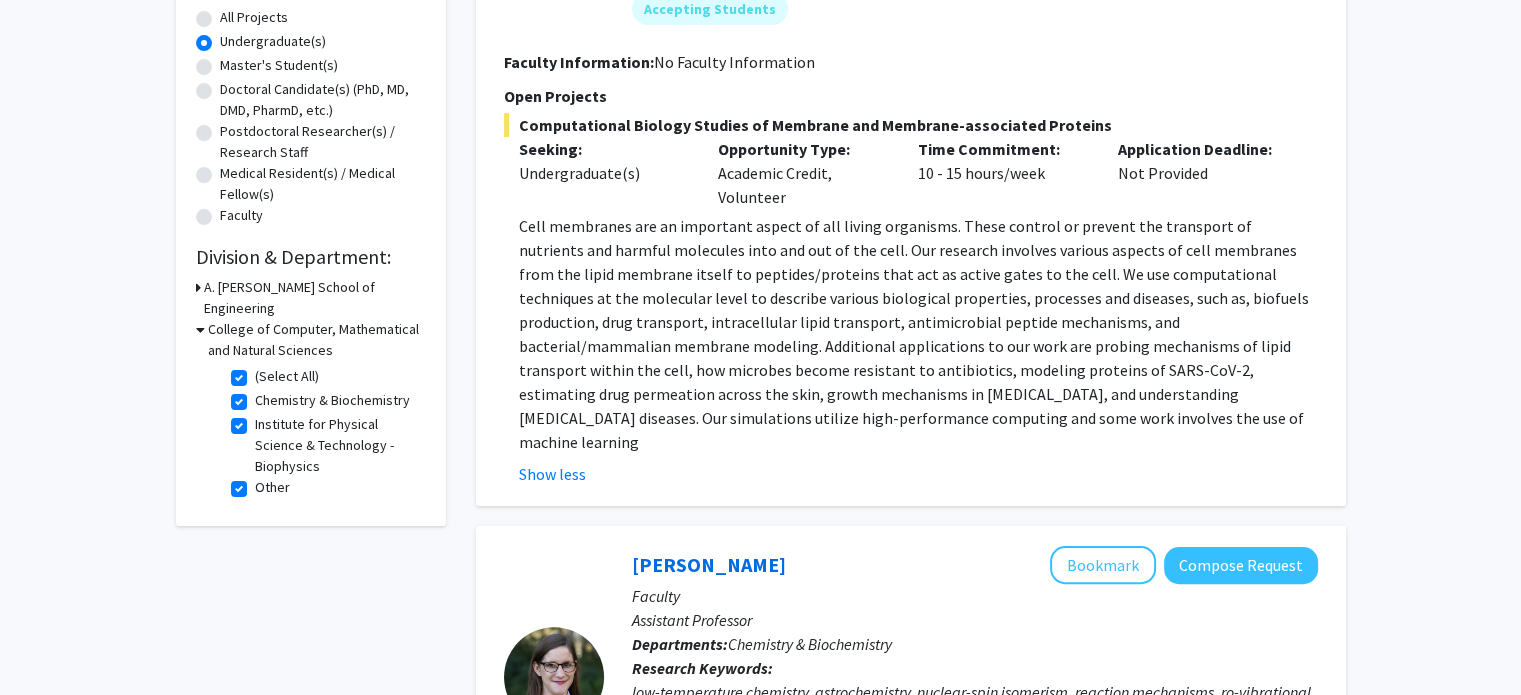 scroll, scrollTop: 380, scrollLeft: 0, axis: vertical 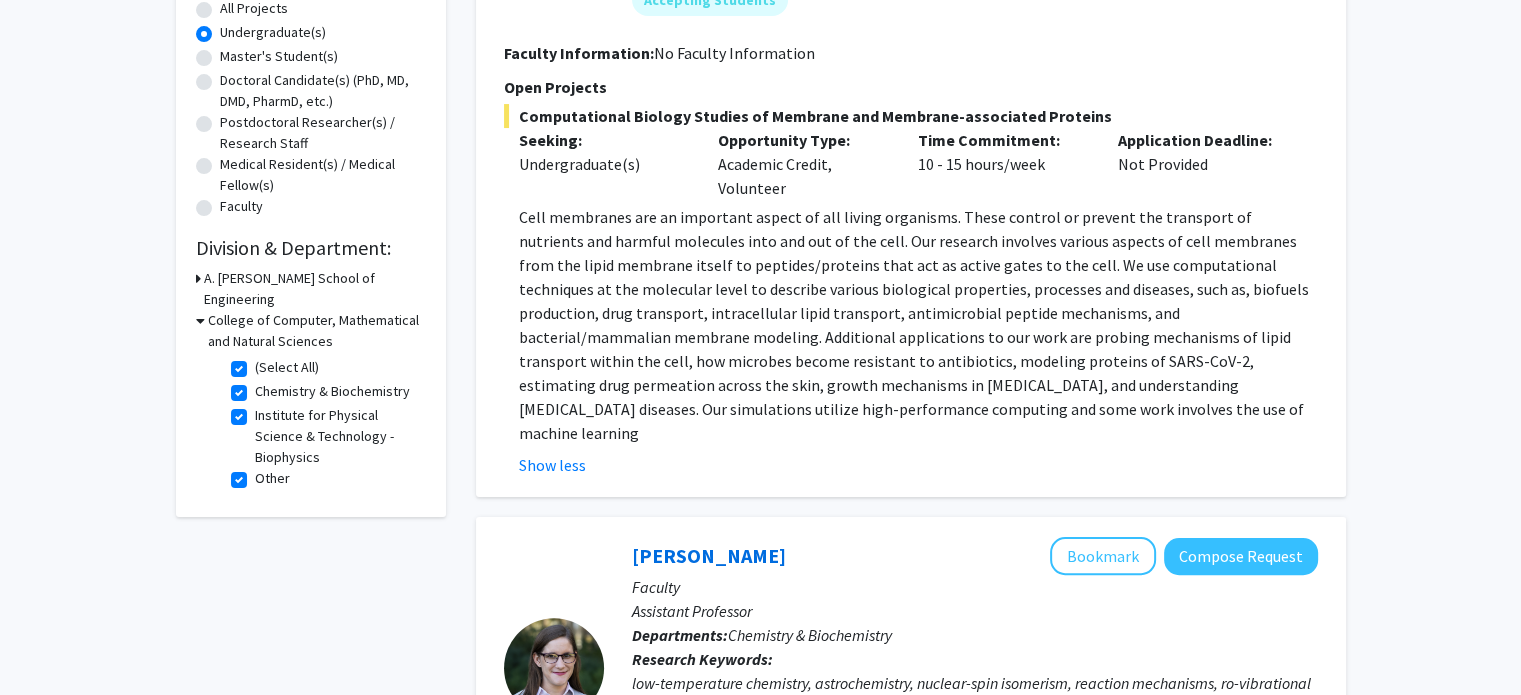 click on "Time Commitment:  10 - 15 hours/week" 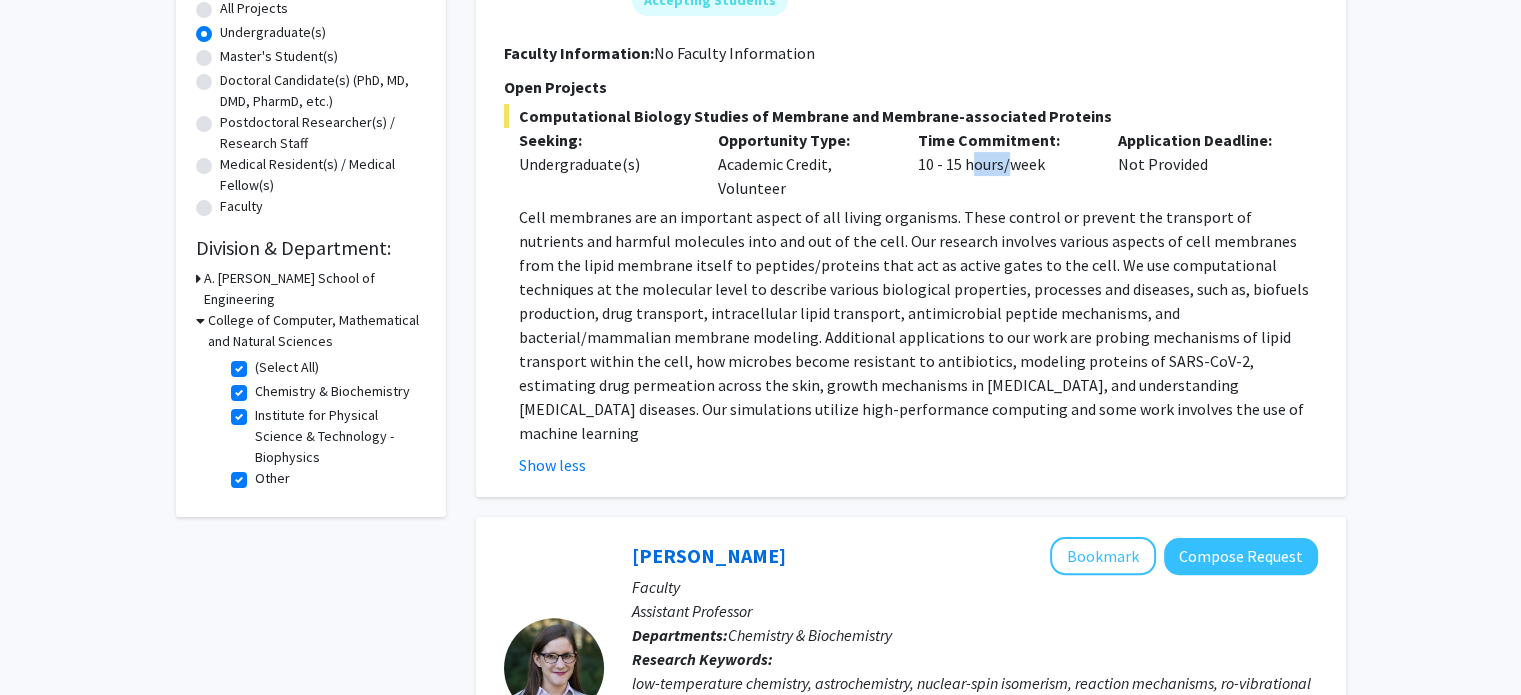 click on "Time Commitment:  10 - 15 hours/week" 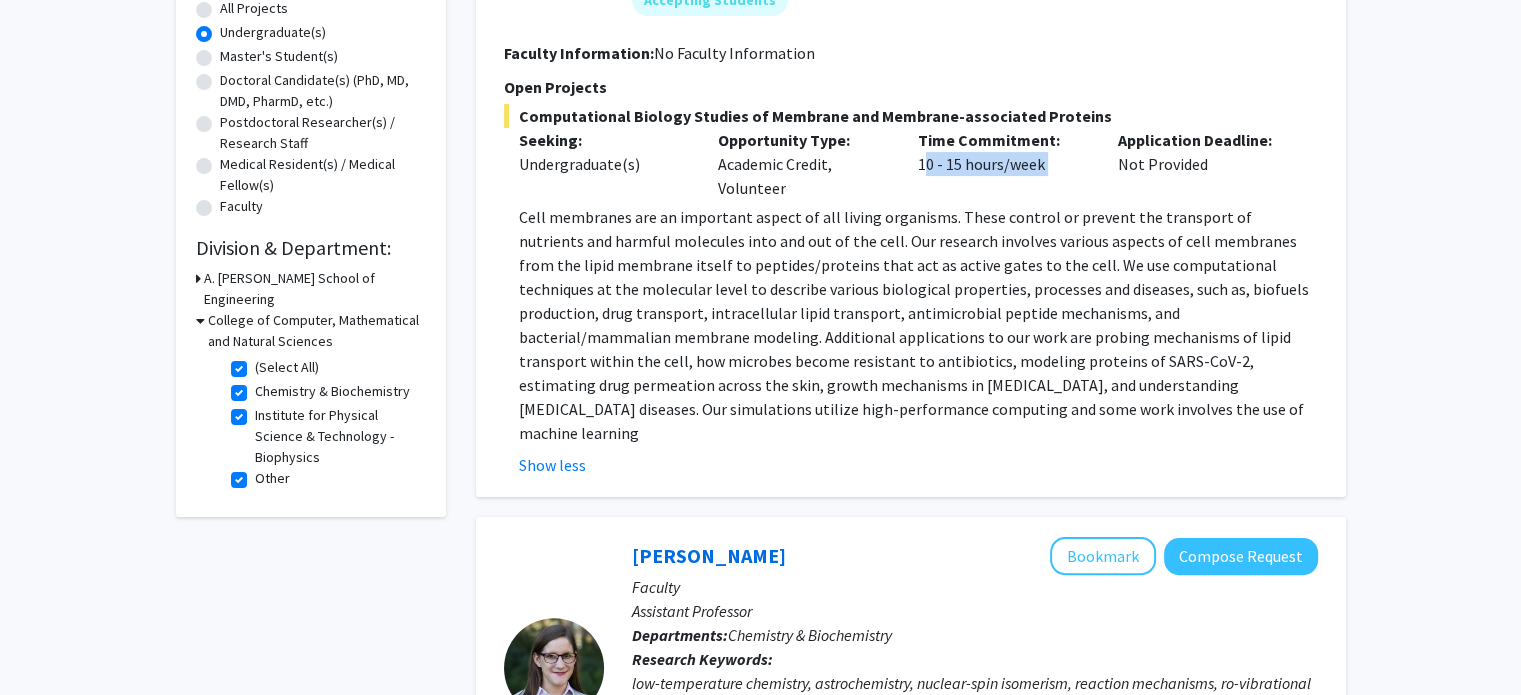 click on "Time Commitment:  10 - 15 hours/week" 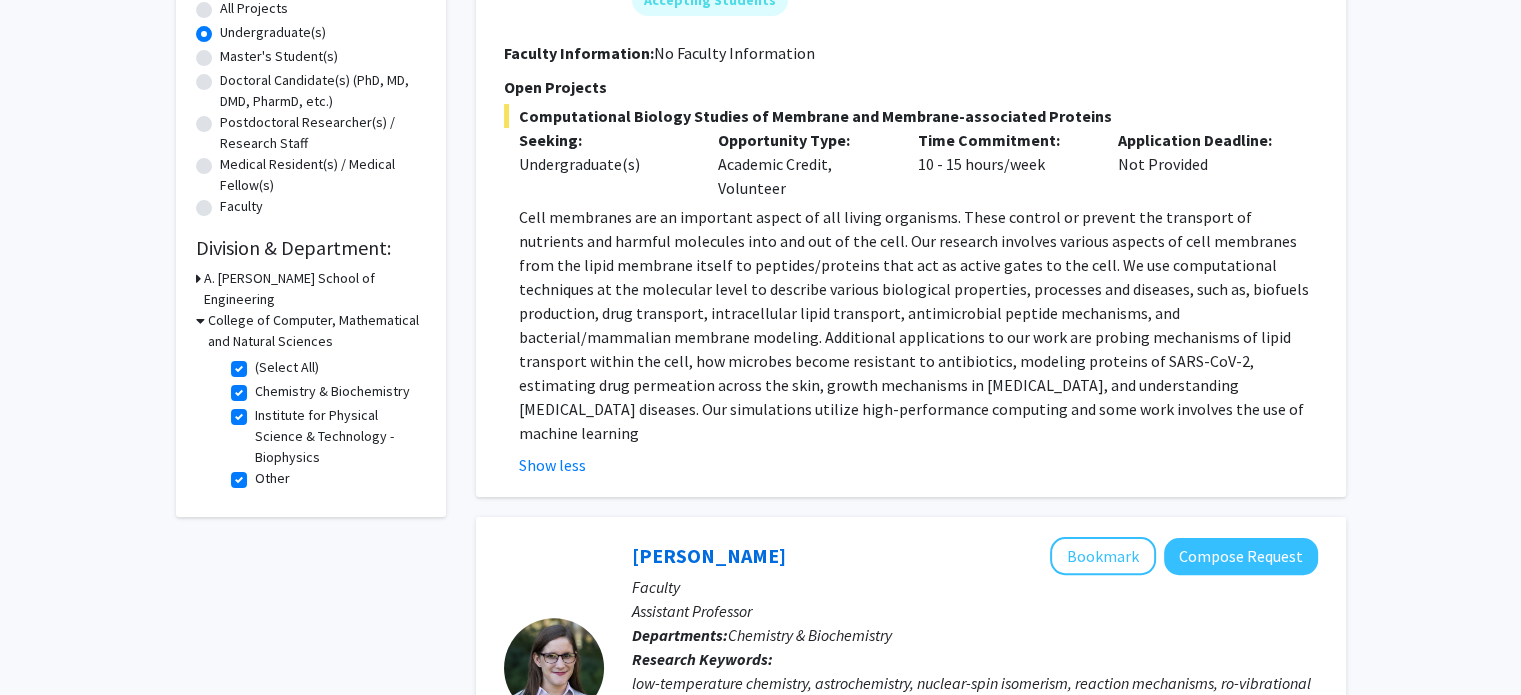 click on "Cell membranes are an important aspect of all living organisms. These control or prevent the transport of nutrients and harmful molecules into and out of the cell. Our research involves various aspects of cell membranes from the lipid membrane itself to peptides/proteins that act as active gates to the cell. We use computational techniques at the molecular level to describe various biological properties, processes and diseases, such as, biofuels production, drug transport, intracellular lipid transport, antimicrobial peptide mechanisms, and bacterial/mammalian membrane modeling. Additional applications to our work are probing mechanisms of lipid transport within the cell, how microbes become resistant to antibiotics, modeling proteins of SARS-CoV-2, estimating drug permeation across the skin, growth mechanisms in pancreatic cancer, and understanding neurodegeneration diseases. Our simulations utilize high-performance computing and some work involves the use of machine learning" 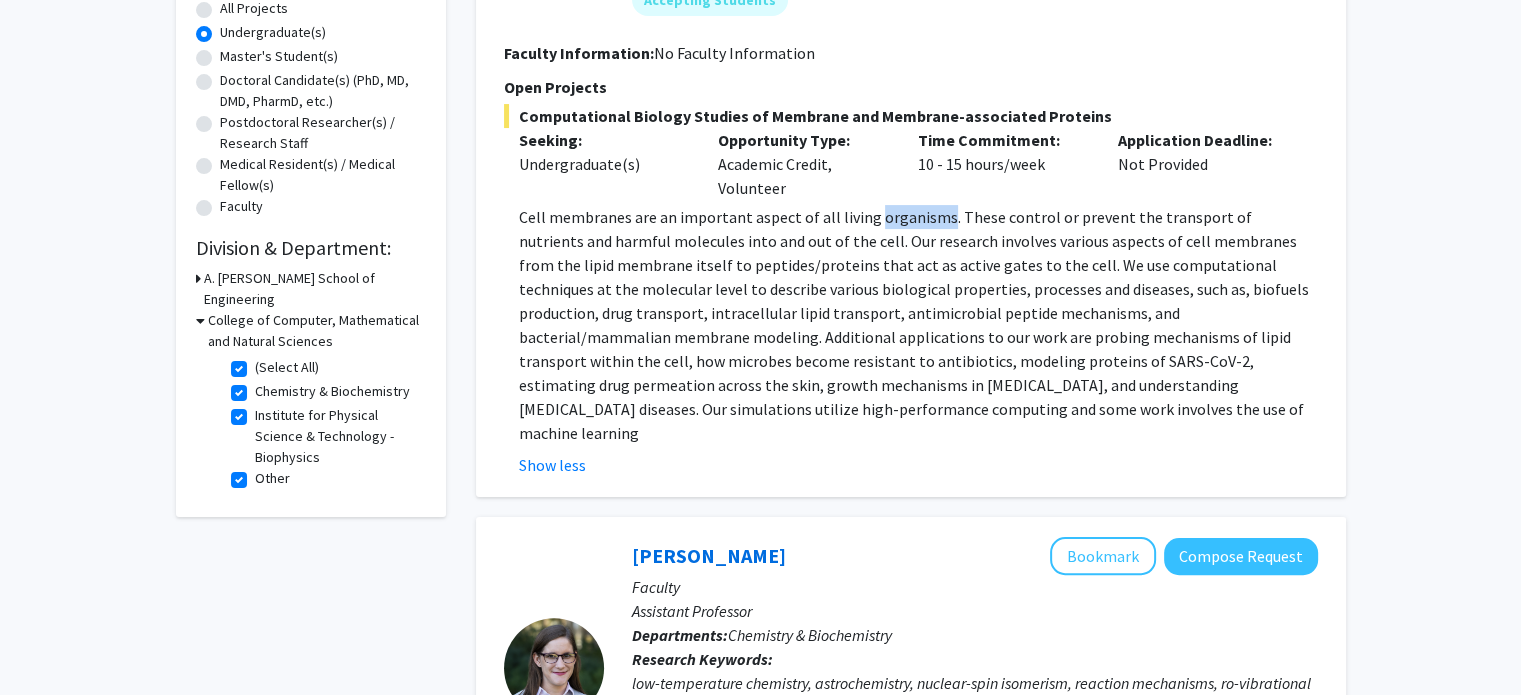 click on "Cell membranes are an important aspect of all living organisms. These control or prevent the transport of nutrients and harmful molecules into and out of the cell. Our research involves various aspects of cell membranes from the lipid membrane itself to peptides/proteins that act as active gates to the cell. We use computational techniques at the molecular level to describe various biological properties, processes and diseases, such as, biofuels production, drug transport, intracellular lipid transport, antimicrobial peptide mechanisms, and bacterial/mammalian membrane modeling. Additional applications to our work are probing mechanisms of lipid transport within the cell, how microbes become resistant to antibiotics, modeling proteins of SARS-CoV-2, estimating drug permeation across the skin, growth mechanisms in pancreatic cancer, and understanding neurodegeneration diseases. Our simulations utilize high-performance computing and some work involves the use of machine learning" 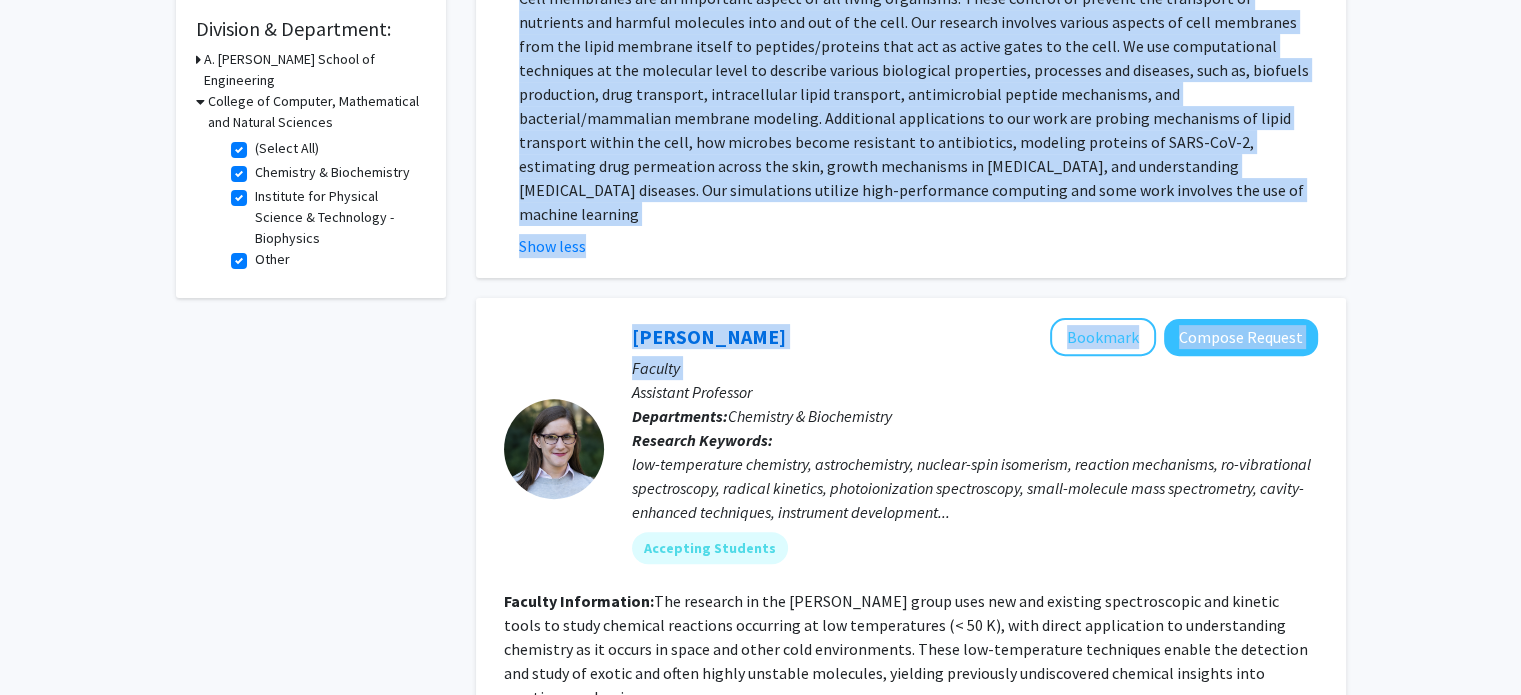 scroll, scrollTop: 580, scrollLeft: 0, axis: vertical 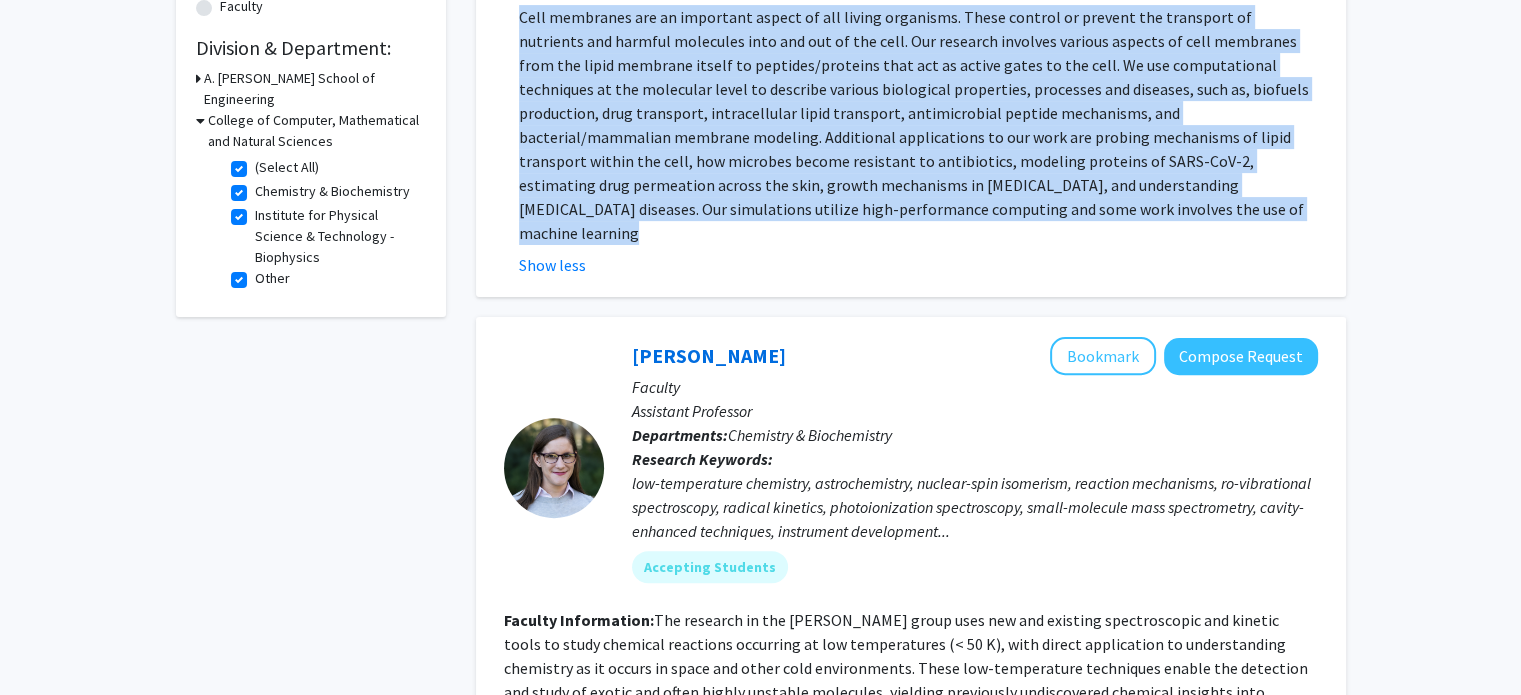 drag, startPoint x: 874, startPoint y: 225, endPoint x: 852, endPoint y: 203, distance: 31.112698 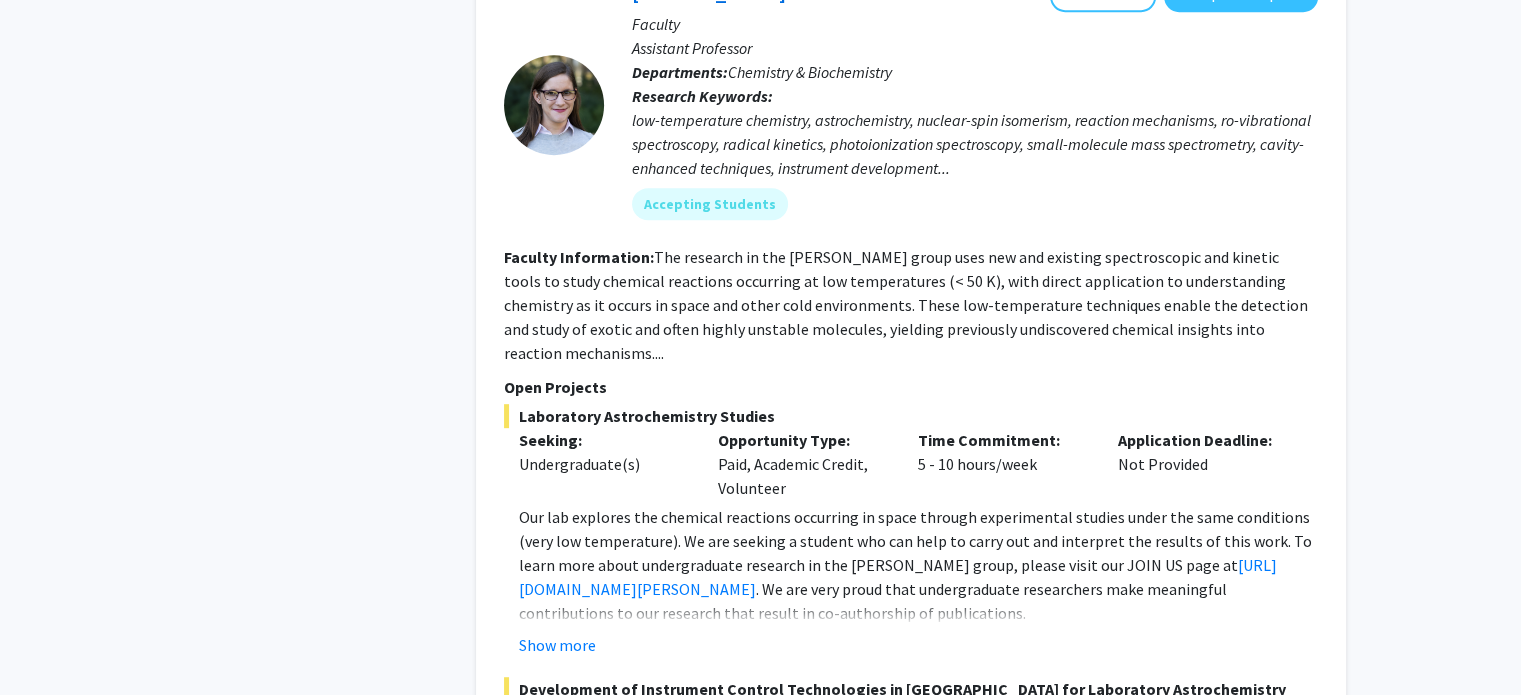 scroll, scrollTop: 980, scrollLeft: 0, axis: vertical 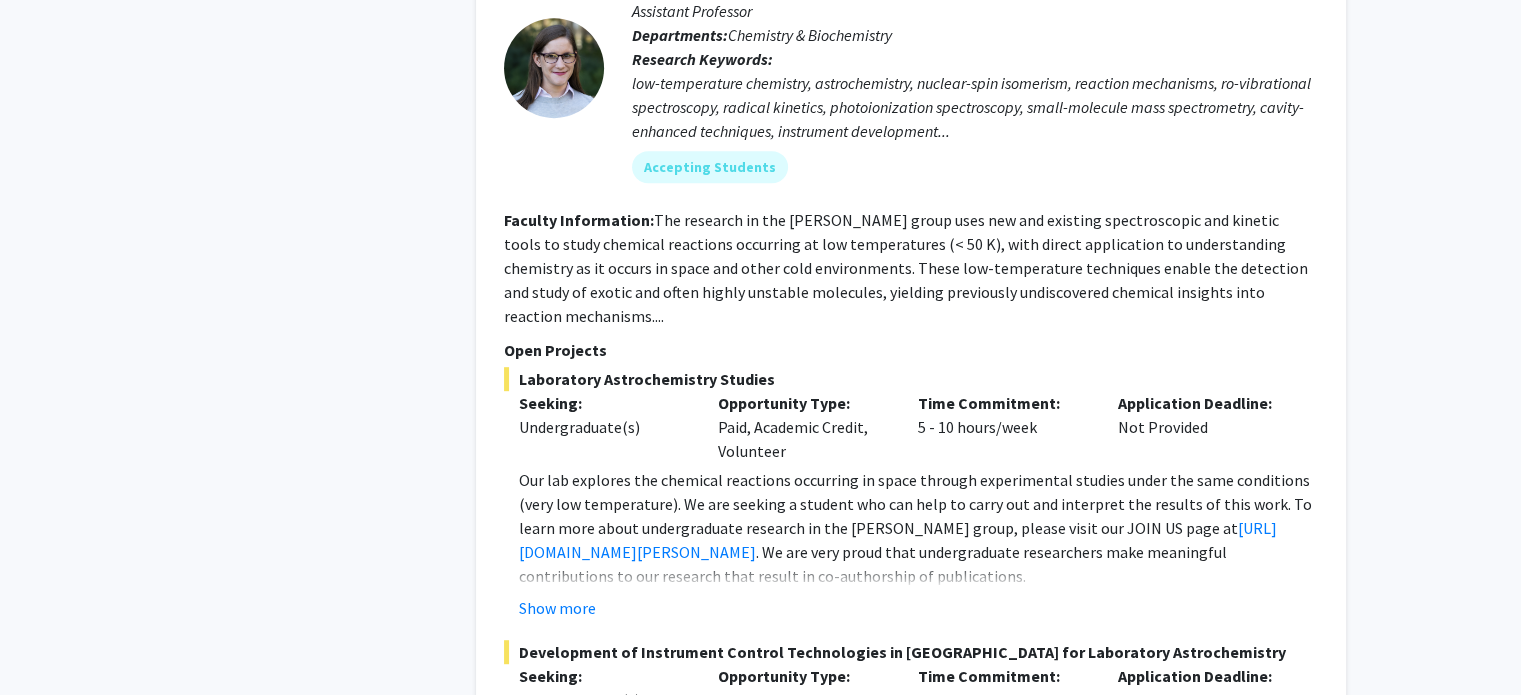 click on "The research in the Dodson group uses new and existing spectroscopic and kinetic tools to study chemical reactions occurring at low temperatures (< 50 K), with direct application to understanding chemistry as it occurs in space and other cold environments. These low-temperature techniques enable the detection and study of exotic and often highly unstable molecules, yielding previously undiscovered chemical insights into reaction mechanisms...." 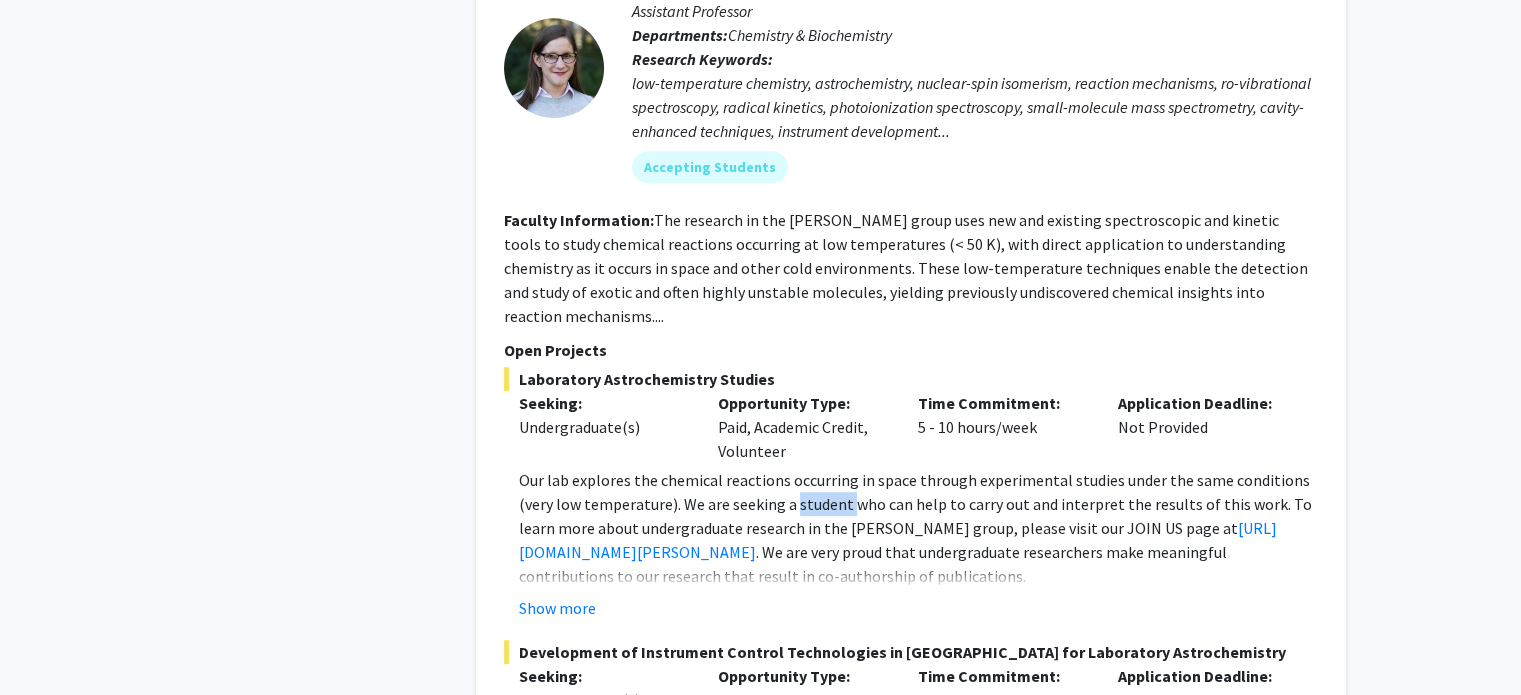click on "Our lab explores the chemical reactions occurring in space through experimental studies under the same conditions (very low temperature). We are seeking a student who can help to carry out and interpret the results of this work. To learn more about undergraduate research in the Dodson group, please visit our JOIN US page at  https://blog.umd.edu/dodson/join-us/ . We are very proud that undergraduate researchers make meaningful contributions to our research that result in co-authorship of publications." 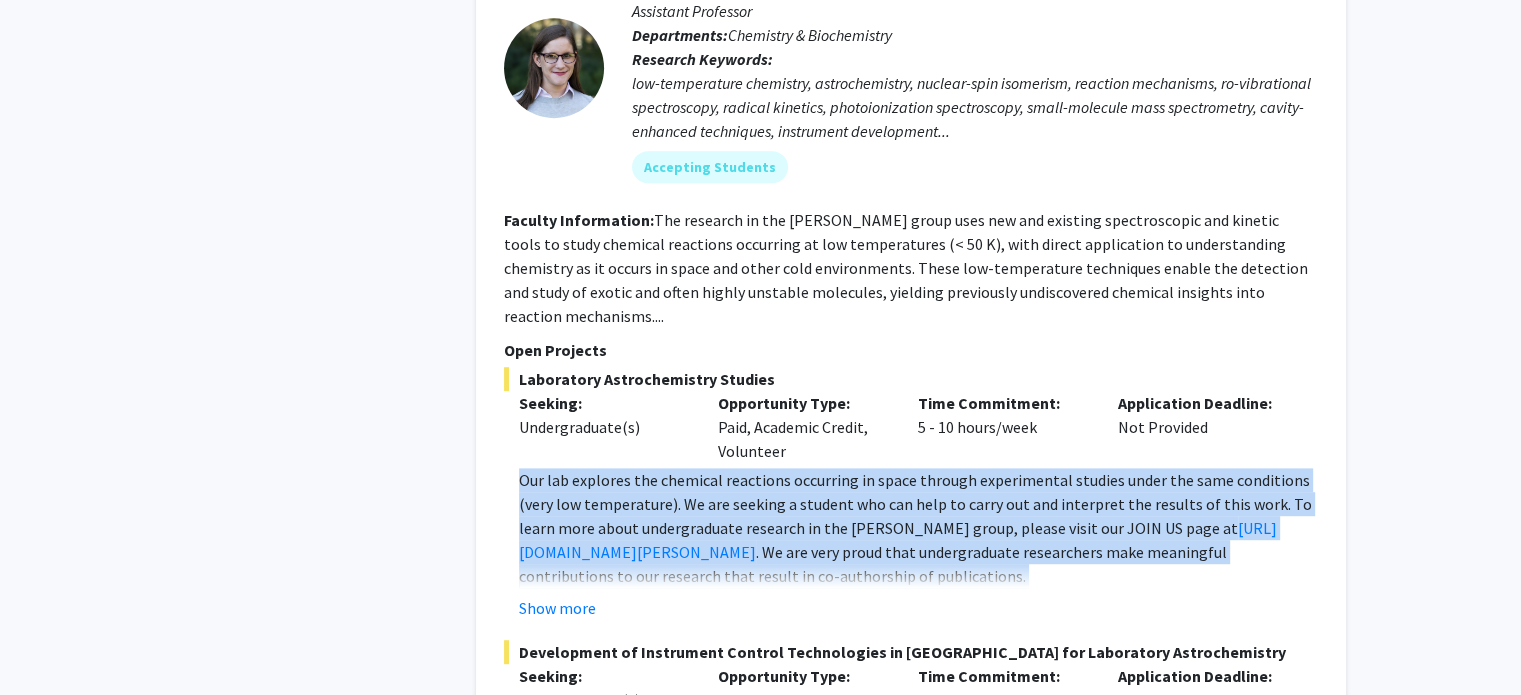 click on "Our lab explores the chemical reactions occurring in space through experimental studies under the same conditions (very low temperature). We are seeking a student who can help to carry out and interpret the results of this work. To learn more about undergraduate research in the Dodson group, please visit our JOIN US page at  https://blog.umd.edu/dodson/join-us/ . We are very proud that undergraduate researchers make meaningful contributions to our research that result in co-authorship of publications." 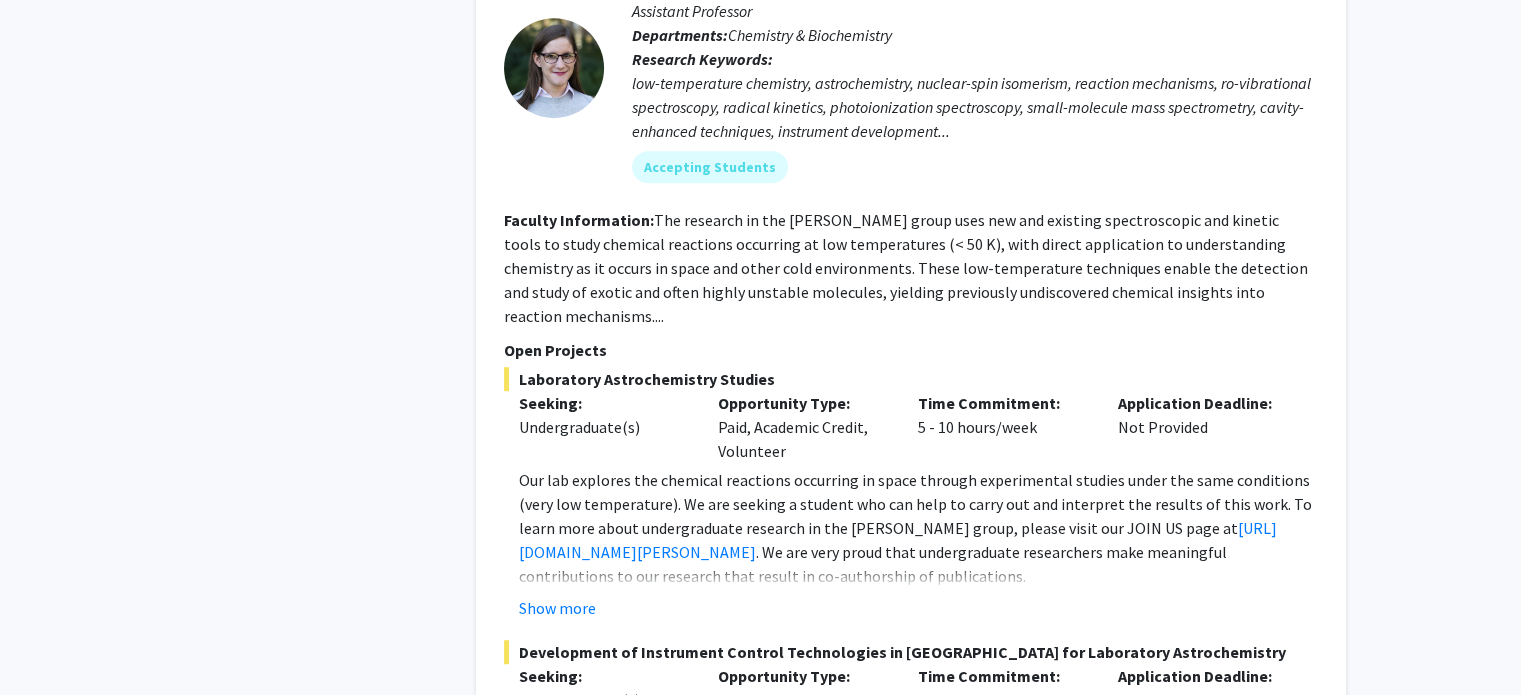 click on "Laboratory Astrochemistry Studies  Seeking: Undergraduate(s) Opportunity Type:  Paid, Academic Credit, Volunteer  Time Commitment:  5 - 10 hours/week  Application Deadline:  Not Provided  Our lab explores the chemical reactions occurring in space through experimental studies under the same conditions (very low temperature). We are seeking a student who can help to carry out and interpret the results of this work. To learn more about undergraduate research in the Dodson group, please visit our JOIN US page at  https://blog.umd.edu/dodson/join-us/ . We are very proud that undergraduate researchers make meaningful contributions to our research that result in co-authorship of publications. Chemistry majors have opportunities to do research for course credit, and volunteers from other majors are also welcomed. Students who participate in substantive research during the academic year can expect to have opportunities to be paid over the summer. Keywords: astronomy, chemistry, quantum, computations, physics ." 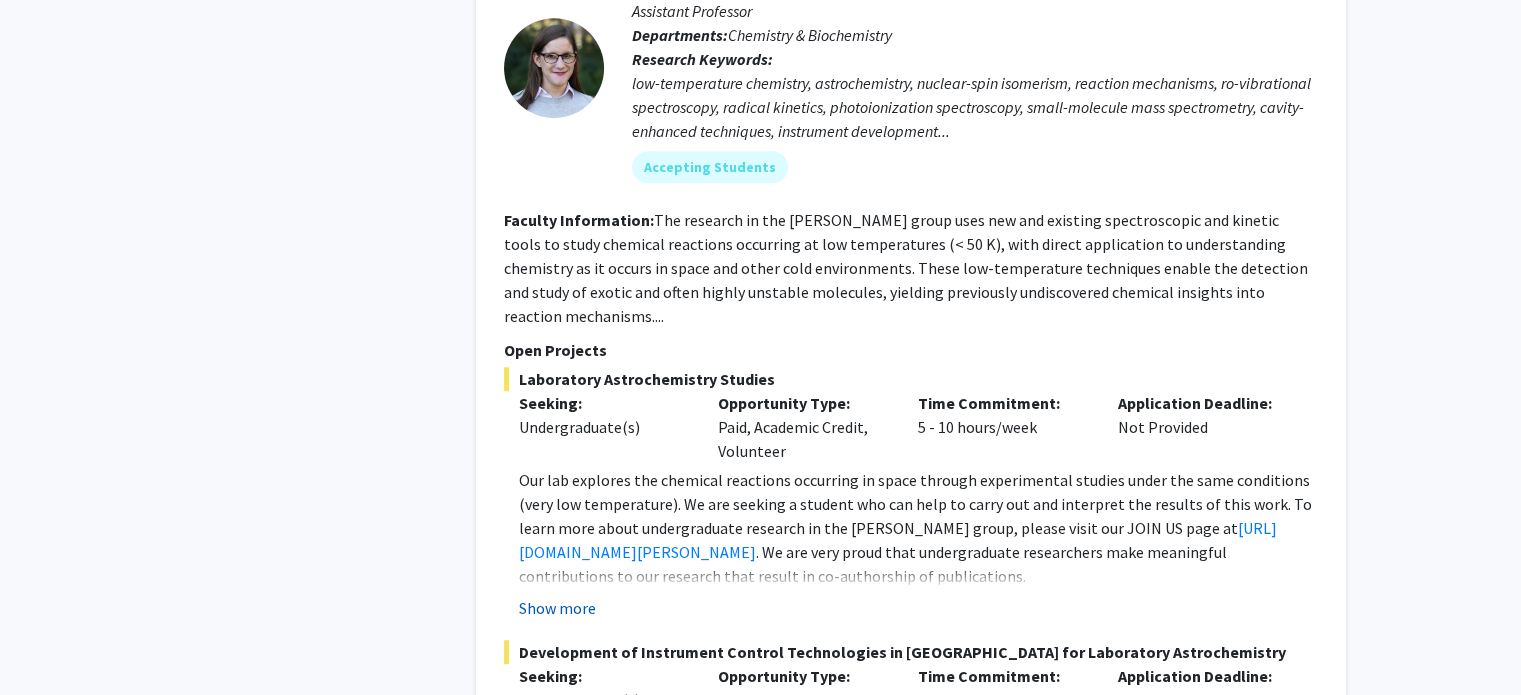 click on "Show more" 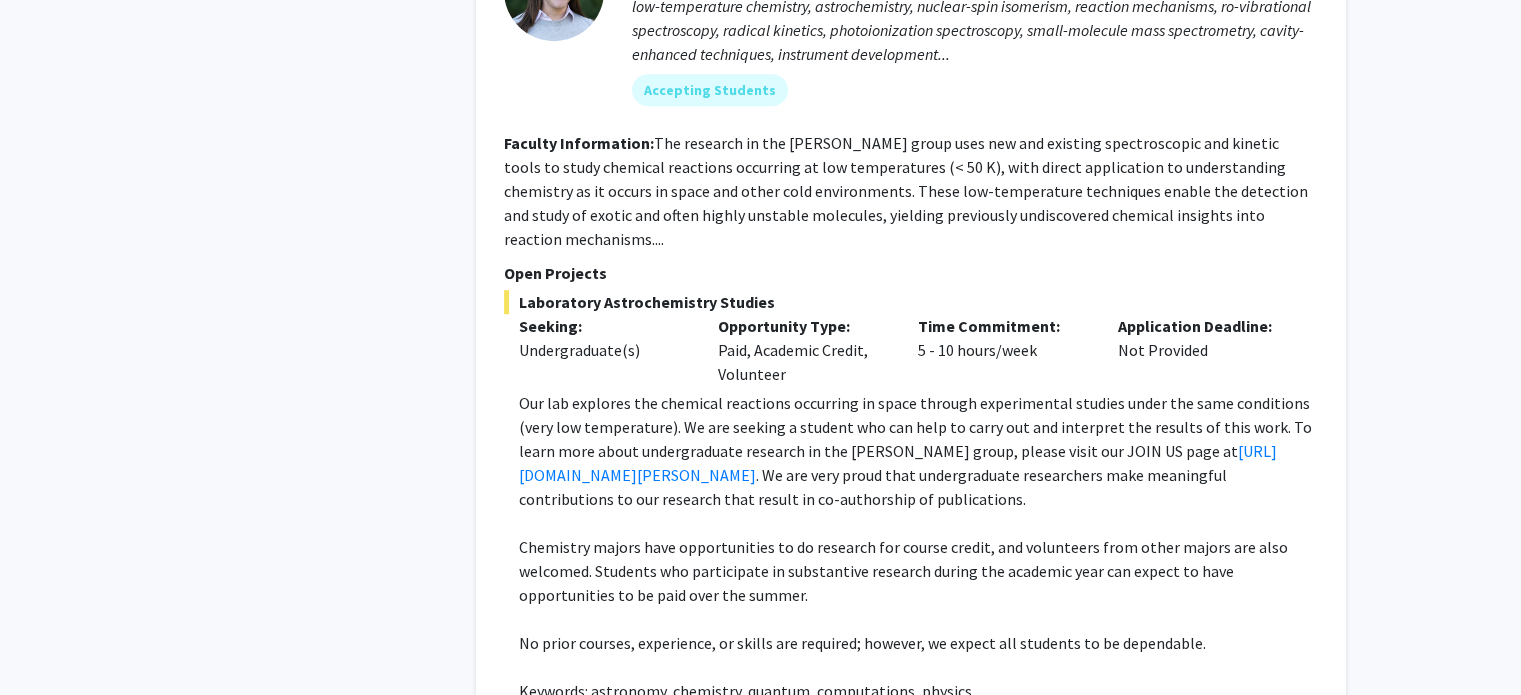 scroll, scrollTop: 1180, scrollLeft: 0, axis: vertical 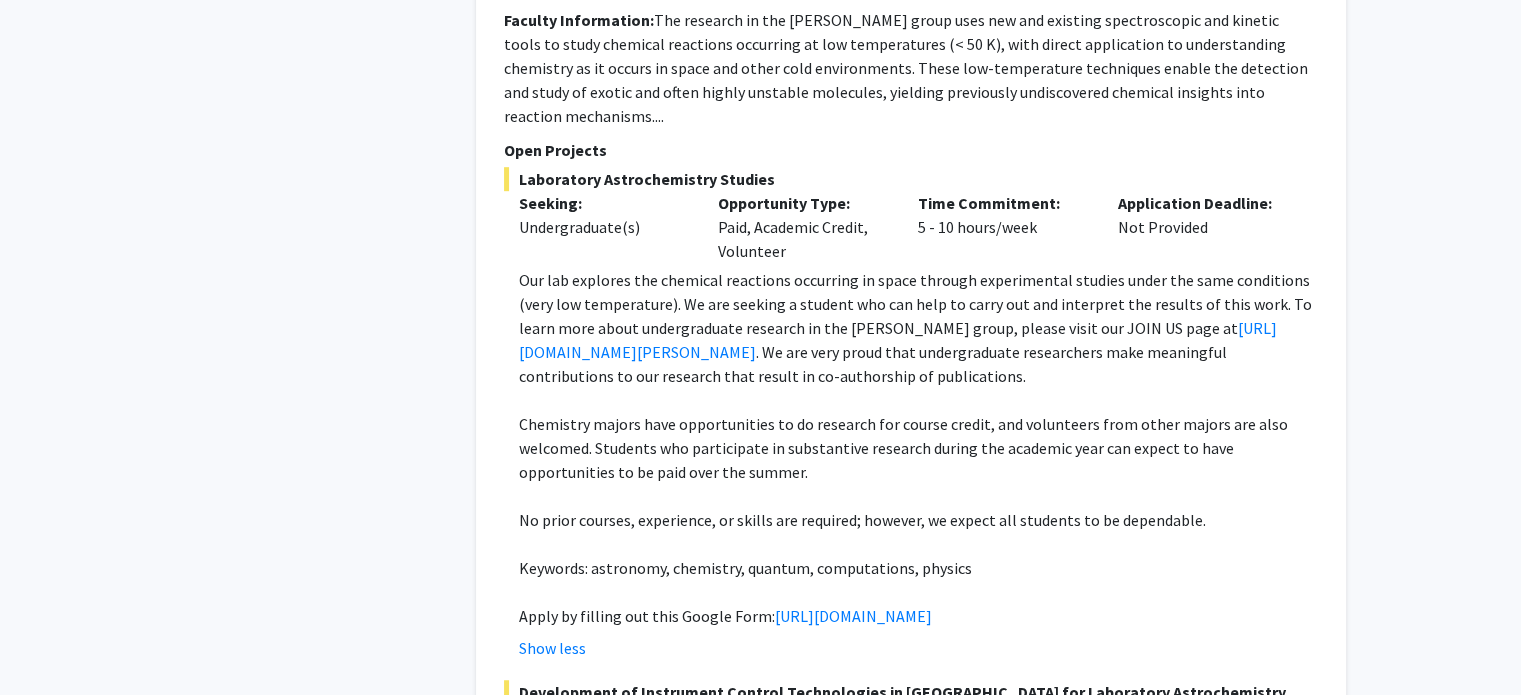 click on "Our lab explores the chemical reactions occurring in space through experimental studies under the same conditions (very low temperature). We are seeking a student who can help to carry out and interpret the results of this work. To learn more about undergraduate research in the Dodson group, please visit our JOIN US page at  https://blog.umd.edu/dodson/join-us/ . We are very proud that undergraduate researchers make meaningful contributions to our research that result in co-authorship of publications." 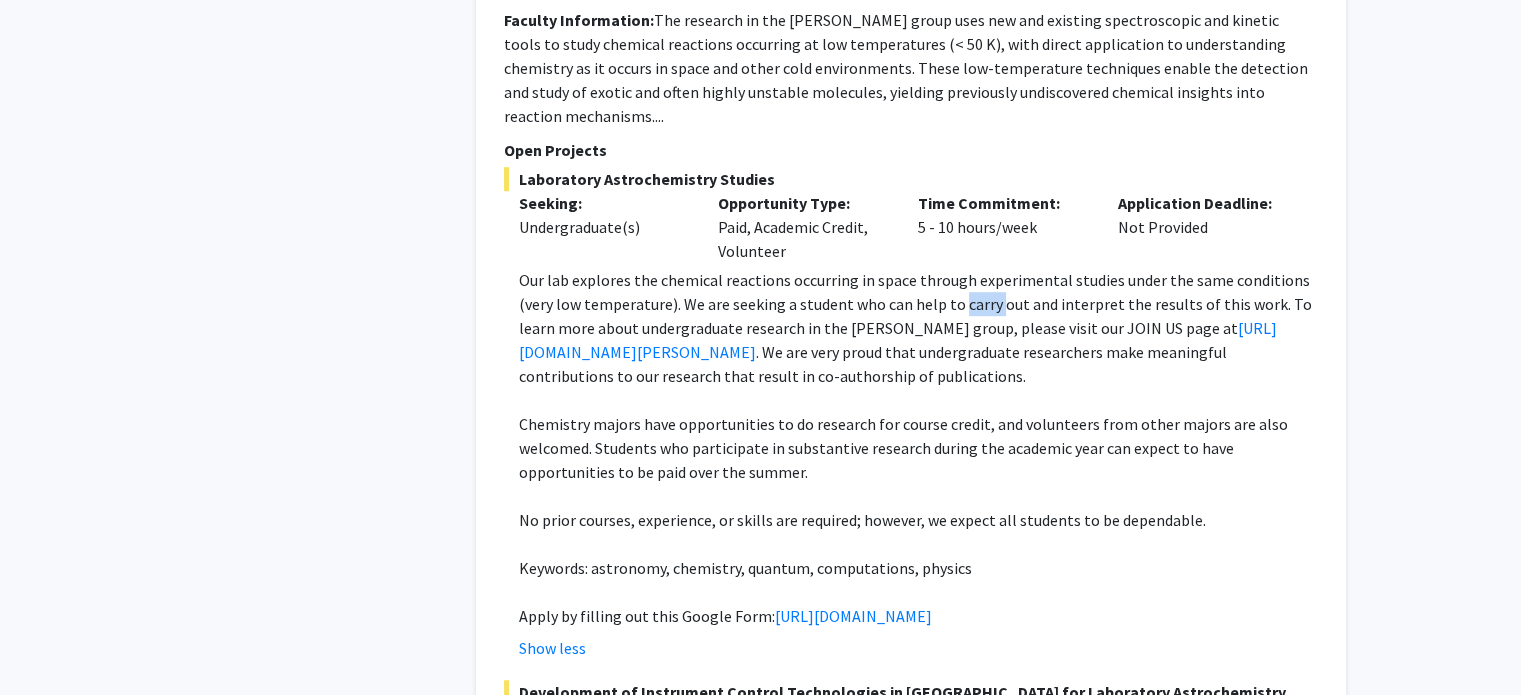 click on "Our lab explores the chemical reactions occurring in space through experimental studies under the same conditions (very low temperature). We are seeking a student who can help to carry out and interpret the results of this work. To learn more about undergraduate research in the Dodson group, please visit our JOIN US page at  https://blog.umd.edu/dodson/join-us/ . We are very proud that undergraduate researchers make meaningful contributions to our research that result in co-authorship of publications." 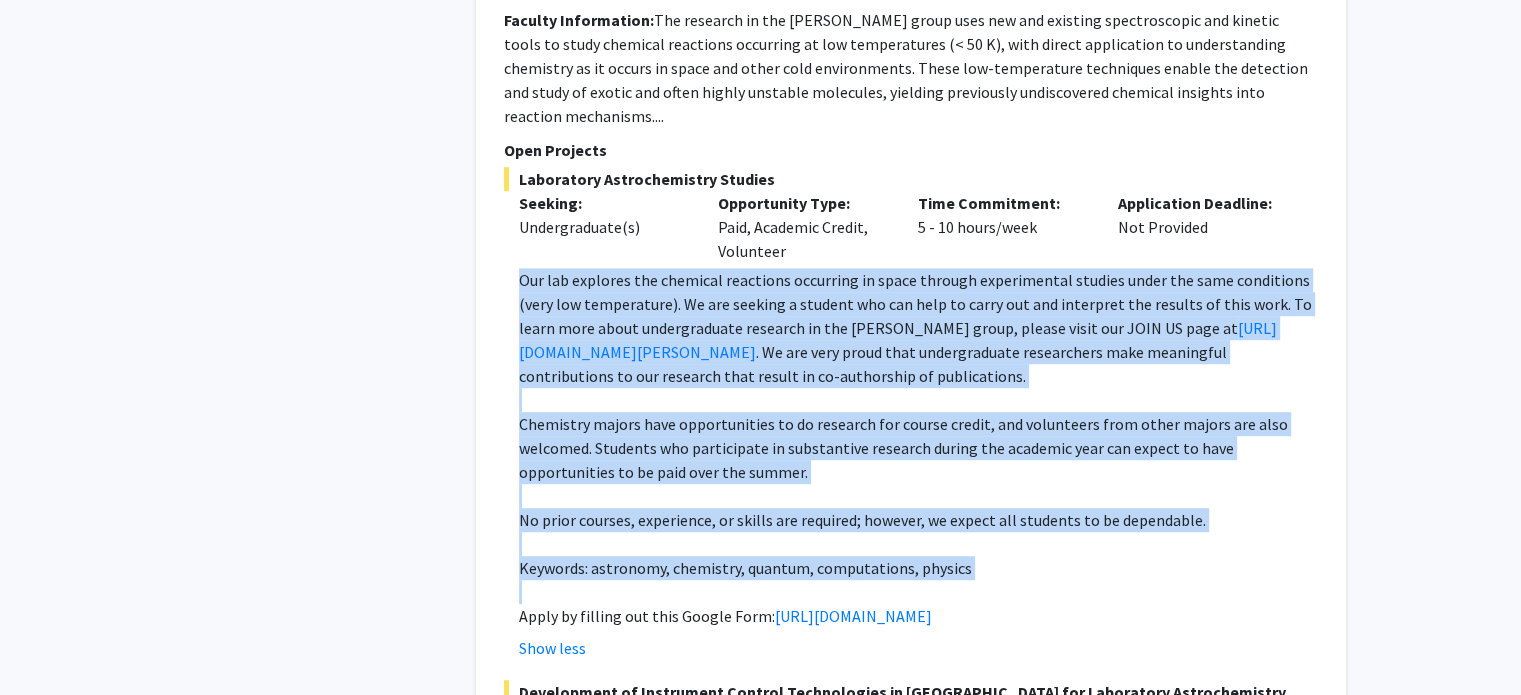 drag, startPoint x: 955, startPoint y: 265, endPoint x: 948, endPoint y: 520, distance: 255.09605 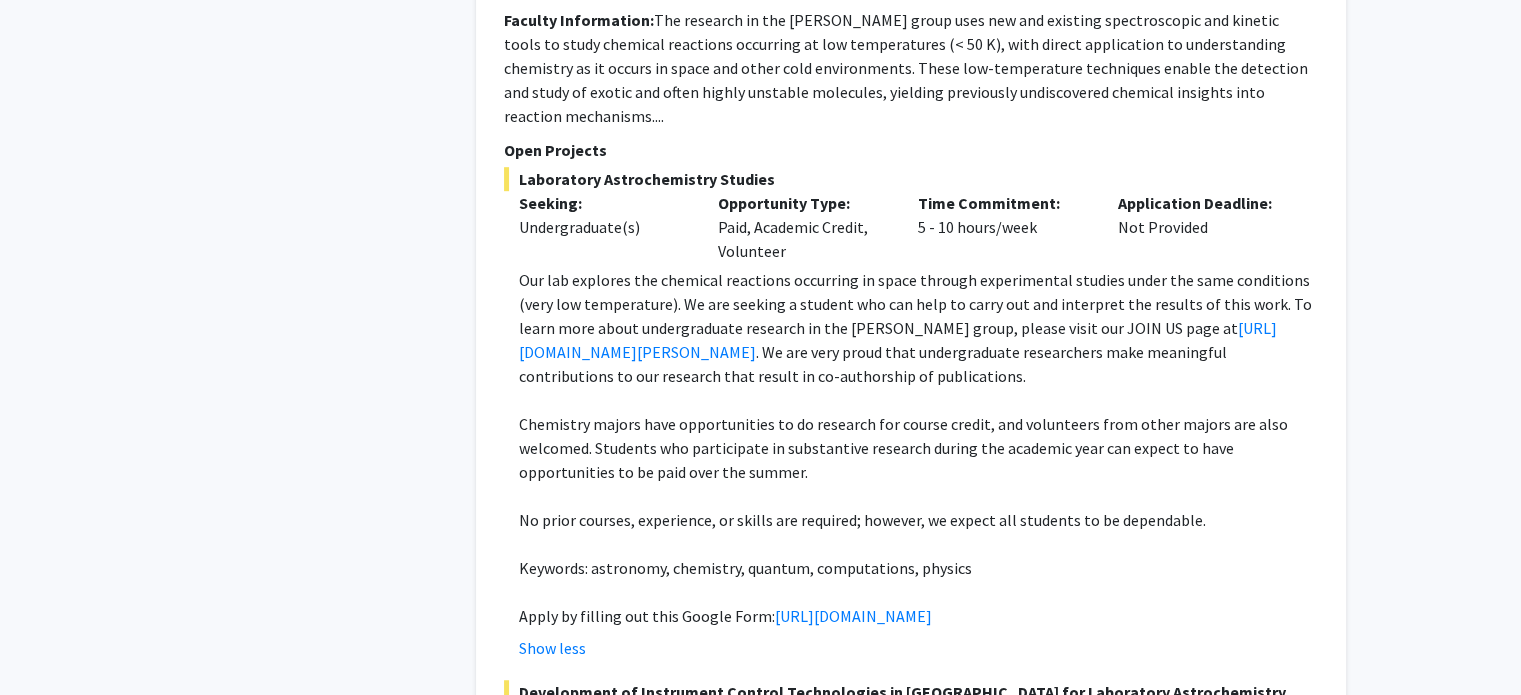 click 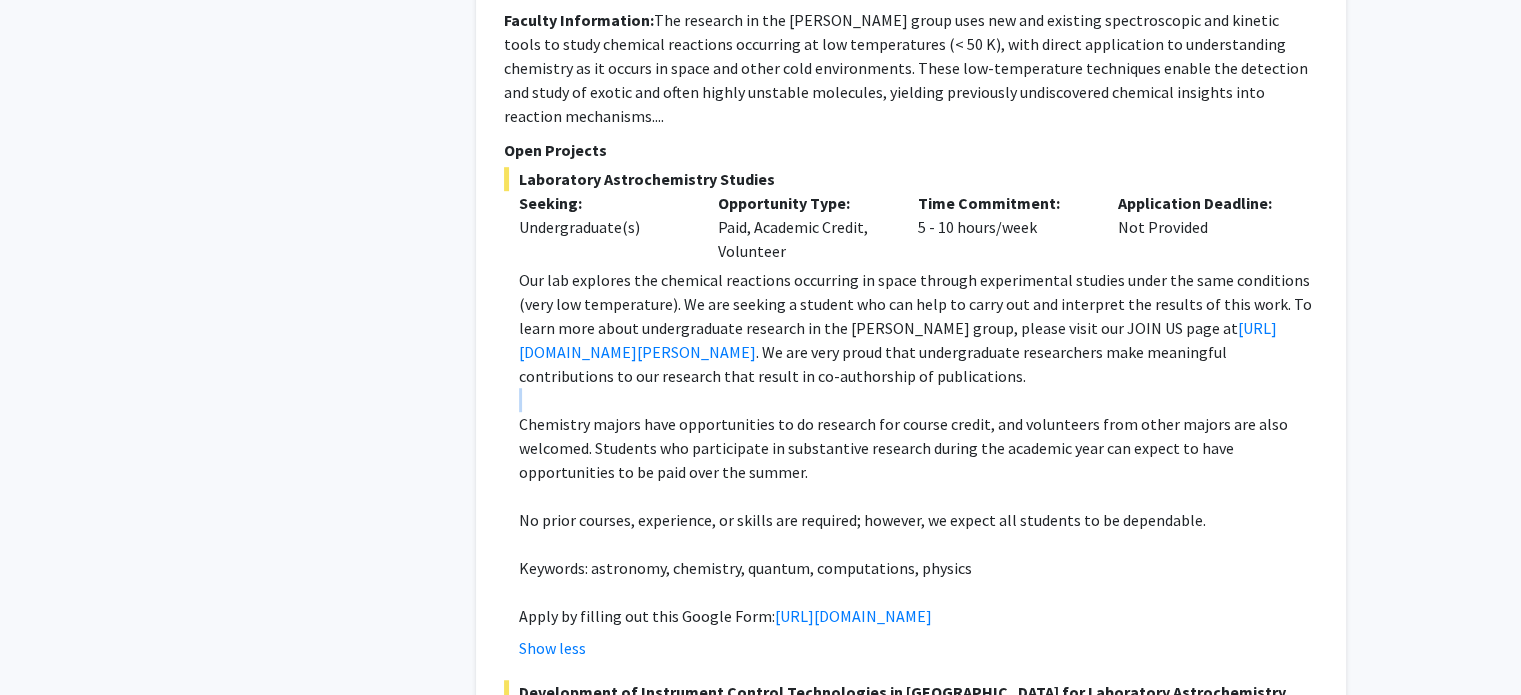 click 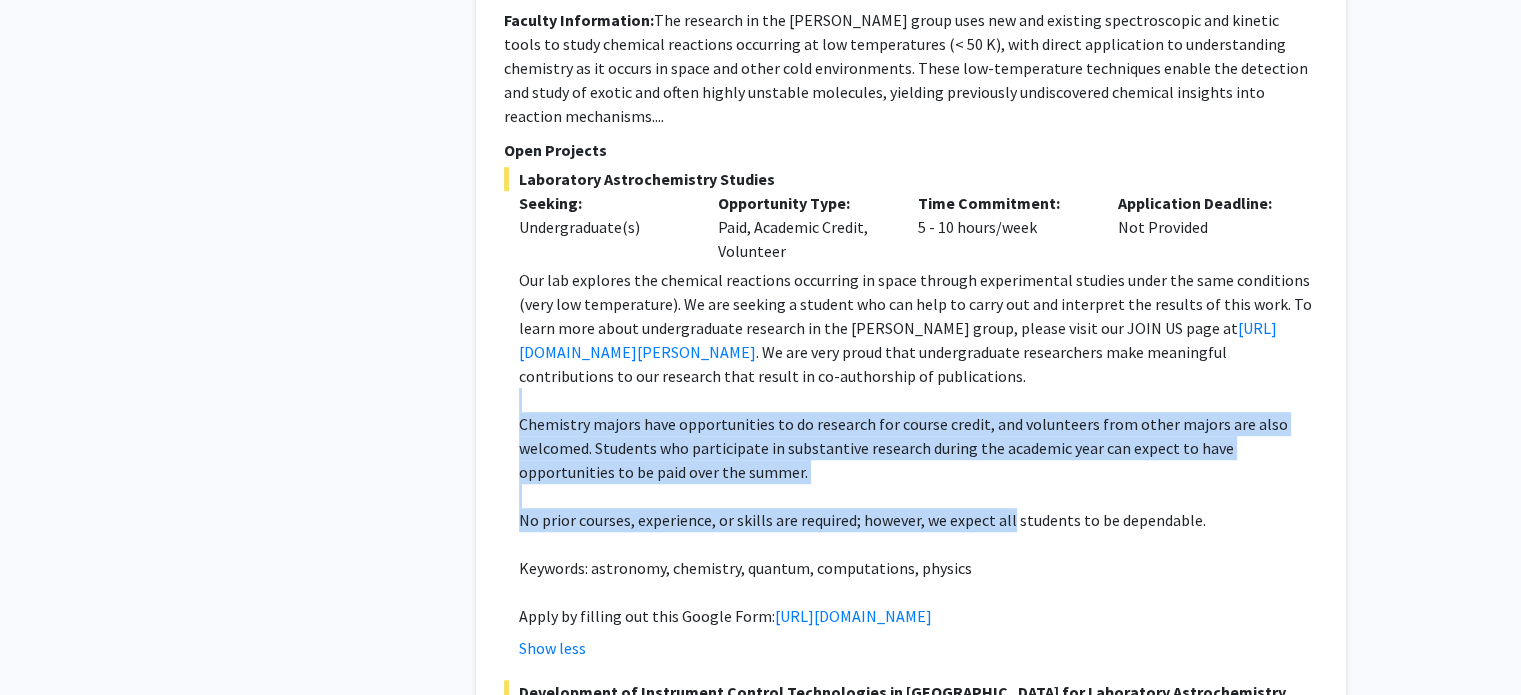 drag, startPoint x: 996, startPoint y: 351, endPoint x: 1002, endPoint y: 474, distance: 123.146255 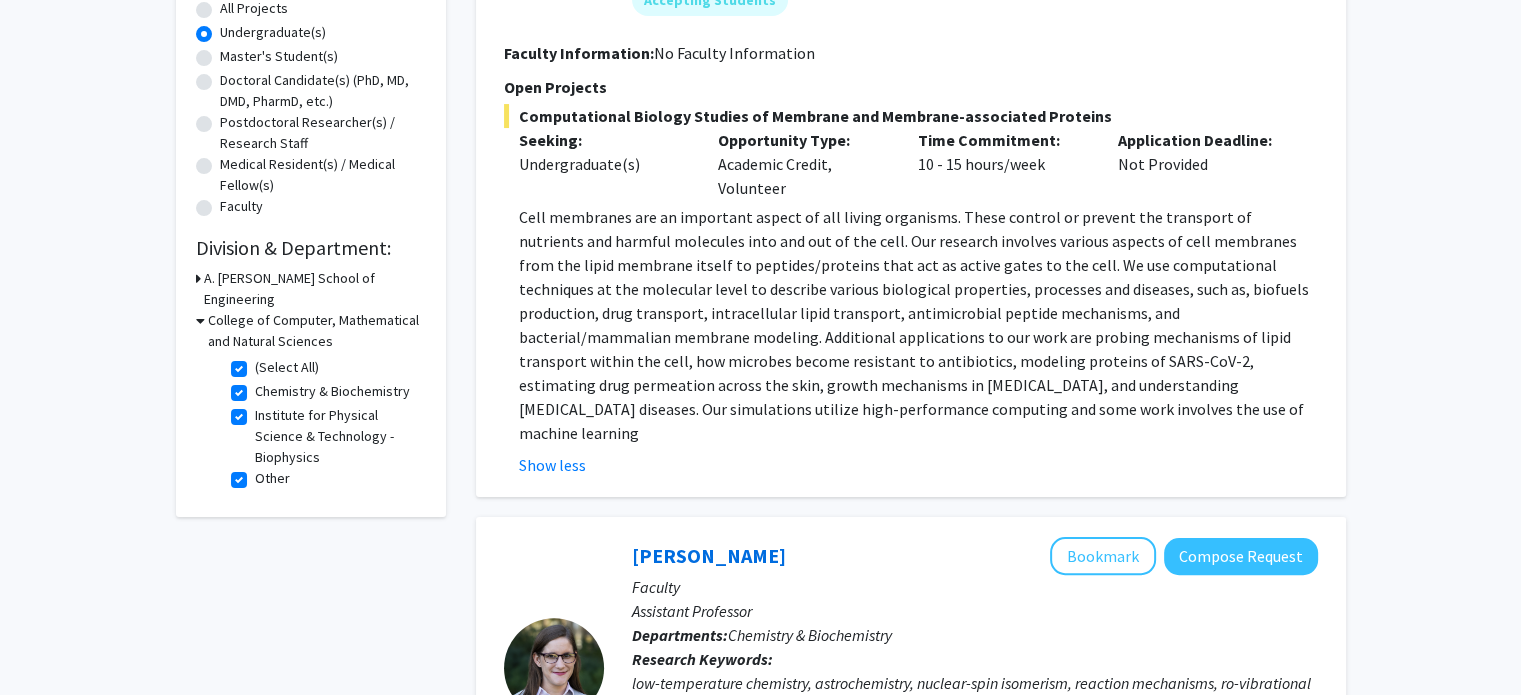 scroll, scrollTop: 280, scrollLeft: 0, axis: vertical 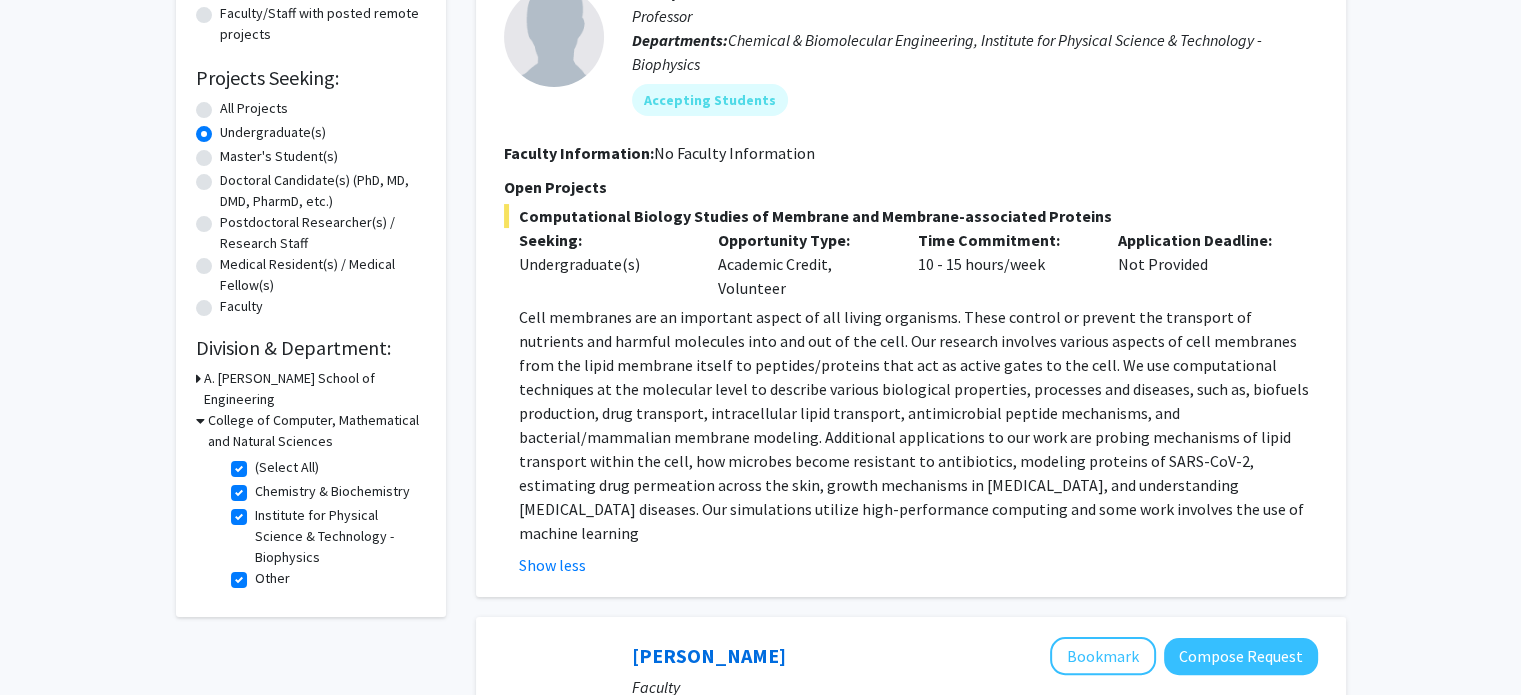 click on "Cell membranes are an important aspect of all living organisms. These control or prevent the transport of nutrients and harmful molecules into and out of the cell. Our research involves various aspects of cell membranes from the lipid membrane itself to peptides/proteins that act as active gates to the cell. We use computational techniques at the molecular level to describe various biological properties, processes and diseases, such as, biofuels production, drug transport, intracellular lipid transport, antimicrobial peptide mechanisms, and bacterial/mammalian membrane modeling. Additional applications to our work are probing mechanisms of lipid transport within the cell, how microbes become resistant to antibiotics, modeling proteins of SARS-CoV-2, estimating drug permeation across the skin, growth mechanisms in pancreatic cancer, and understanding neurodegeneration diseases. Our simulations utilize high-performance computing and some work involves the use of machine learning" 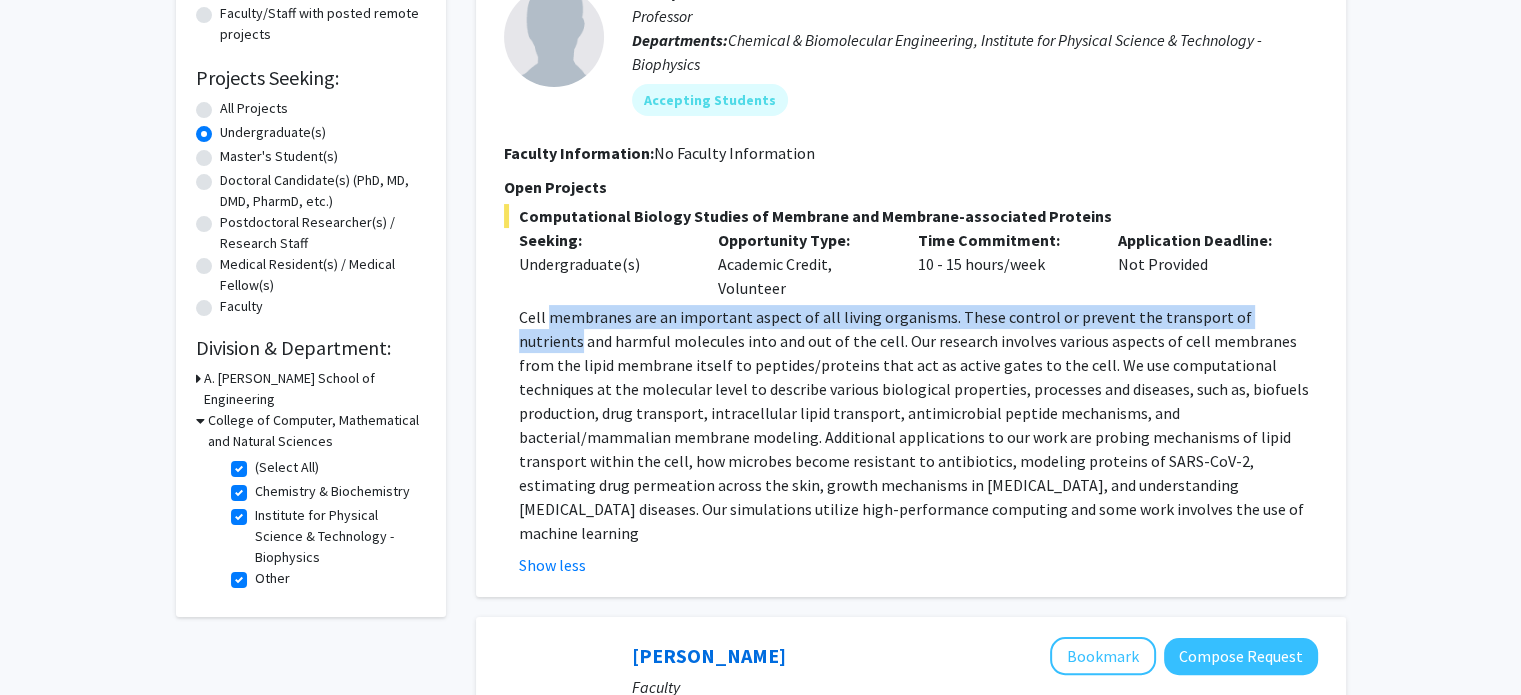 drag, startPoint x: 600, startPoint y: 313, endPoint x: 1248, endPoint y: 307, distance: 648.0278 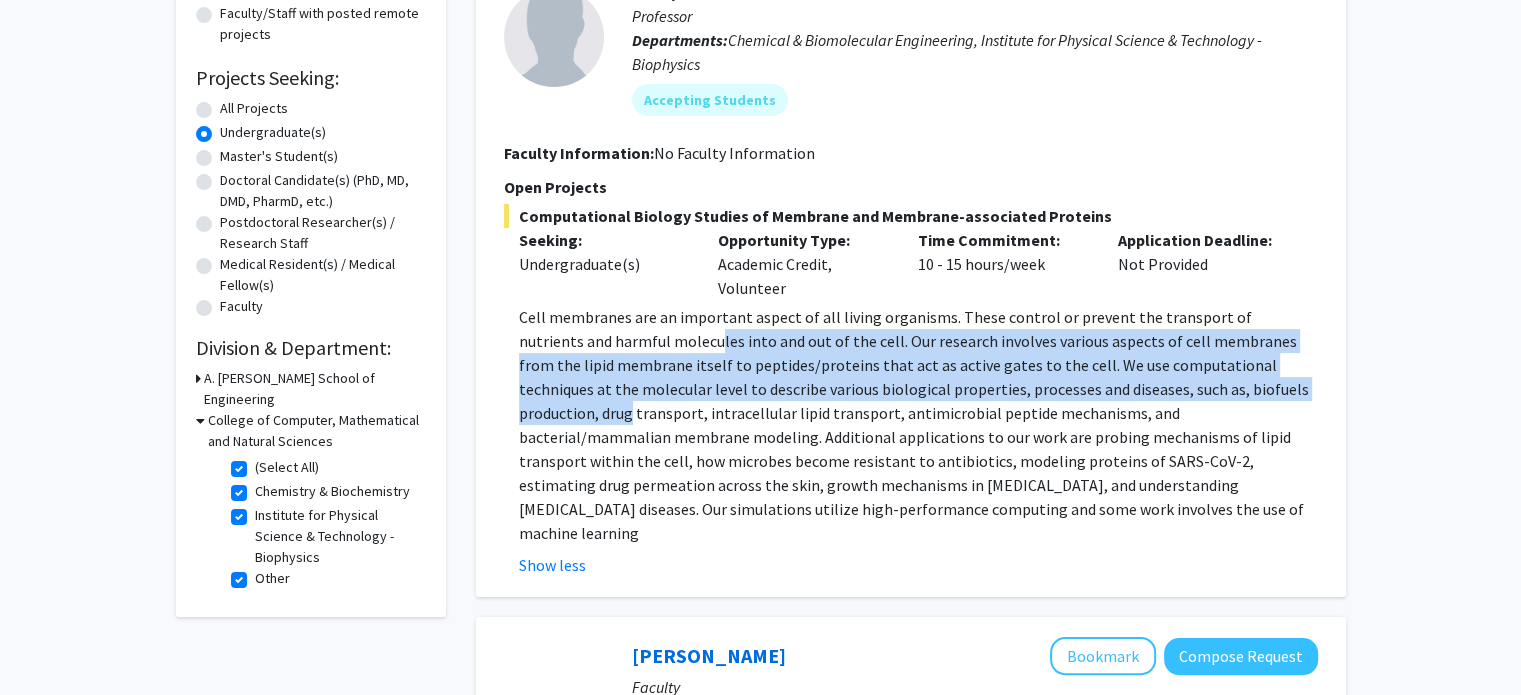 drag, startPoint x: 712, startPoint y: 338, endPoint x: 1292, endPoint y: 379, distance: 581.4473 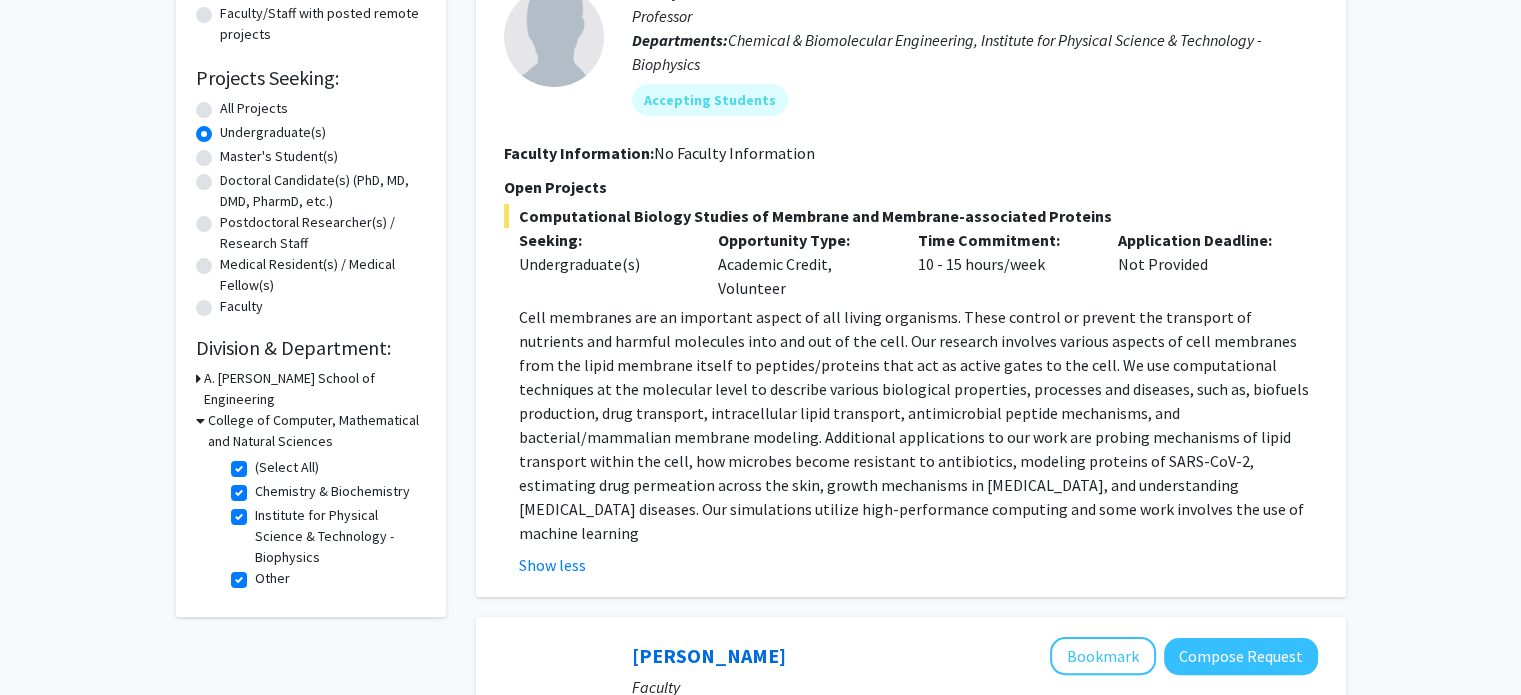 click on "Cell membranes are an important aspect of all living organisms. These control or prevent the transport of nutrients and harmful molecules into and out of the cell. Our research involves various aspects of cell membranes from the lipid membrane itself to peptides/proteins that act as active gates to the cell. We use computational techniques at the molecular level to describe various biological properties, processes and diseases, such as, biofuels production, drug transport, intracellular lipid transport, antimicrobial peptide mechanisms, and bacterial/mammalian membrane modeling. Additional applications to our work are probing mechanisms of lipid transport within the cell, how microbes become resistant to antibiotics, modeling proteins of SARS-CoV-2, estimating drug permeation across the skin, growth mechanisms in pancreatic cancer, and understanding neurodegeneration diseases. Our simulations utilize high-performance computing and some work involves the use of machine learning" 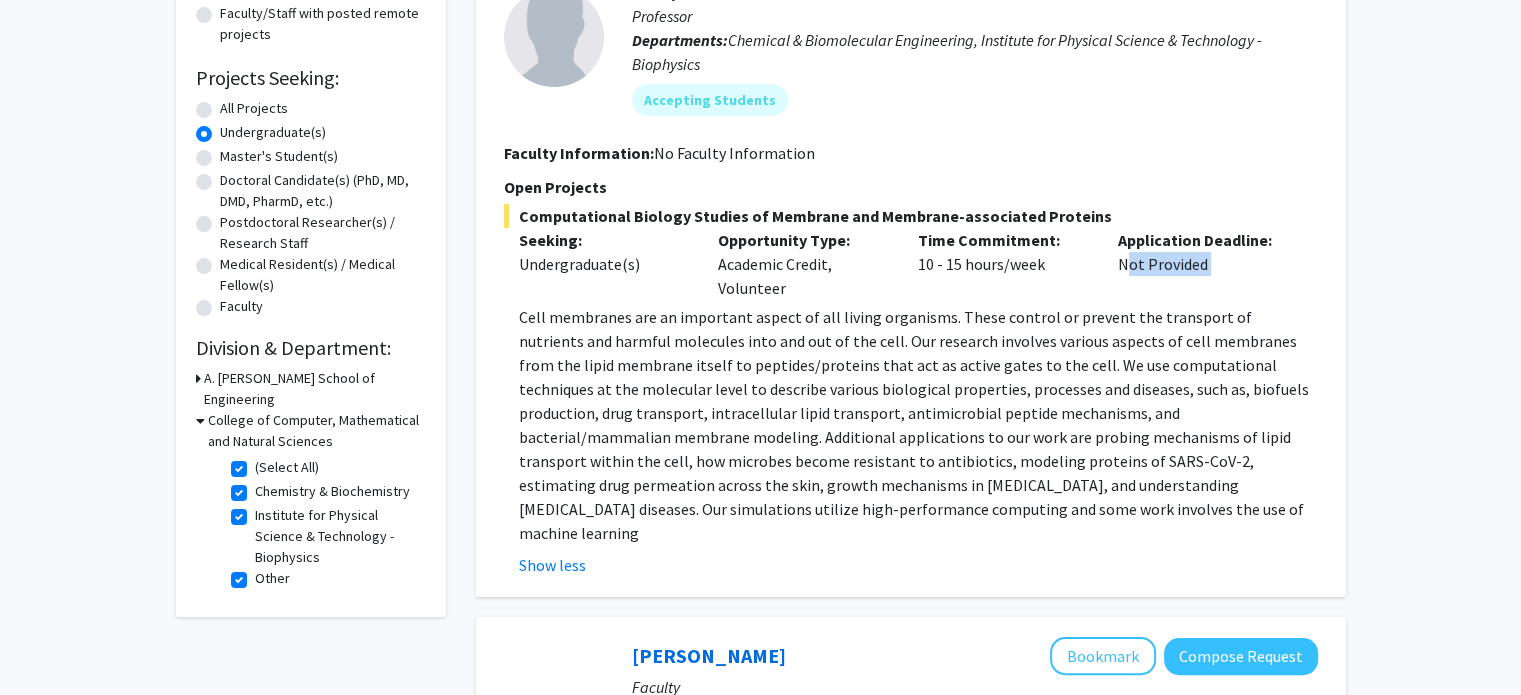 click on "Application Deadline:  Not Provided" 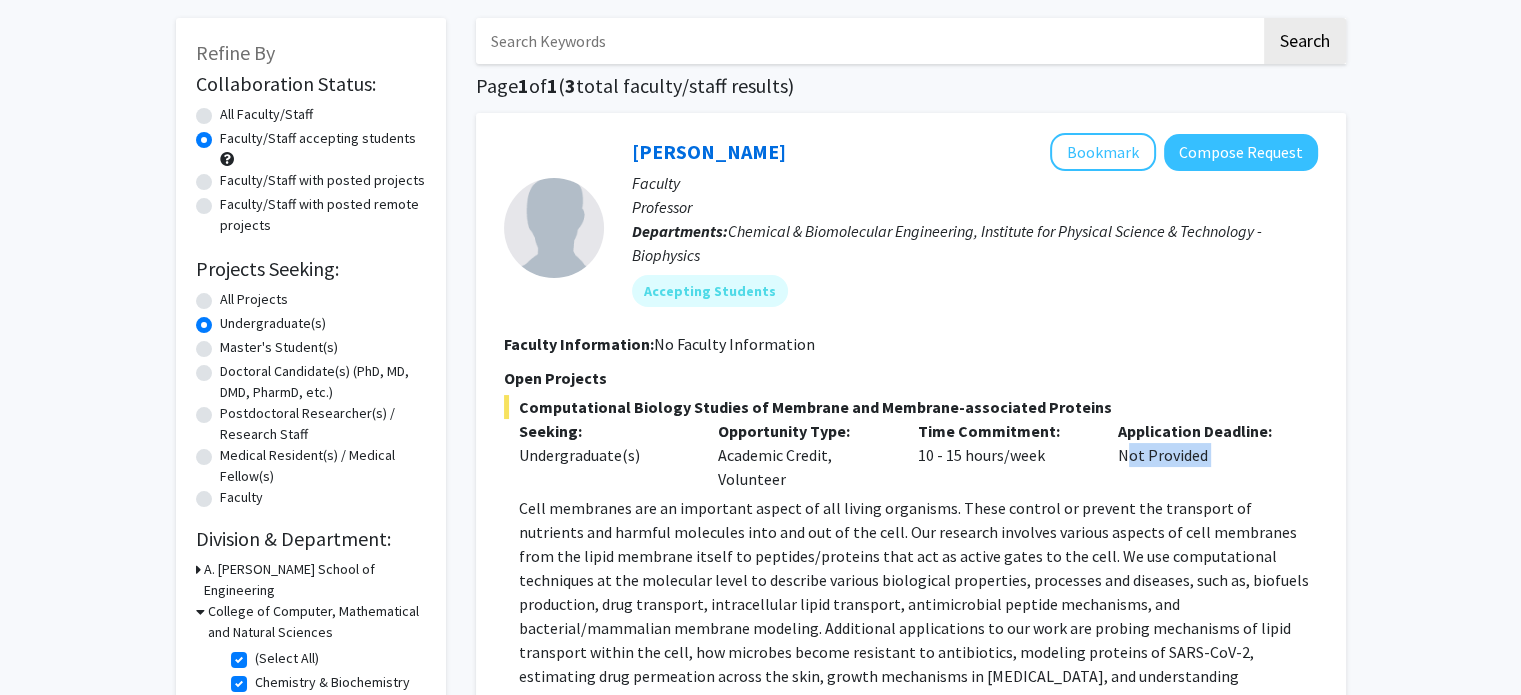 scroll, scrollTop: 80, scrollLeft: 0, axis: vertical 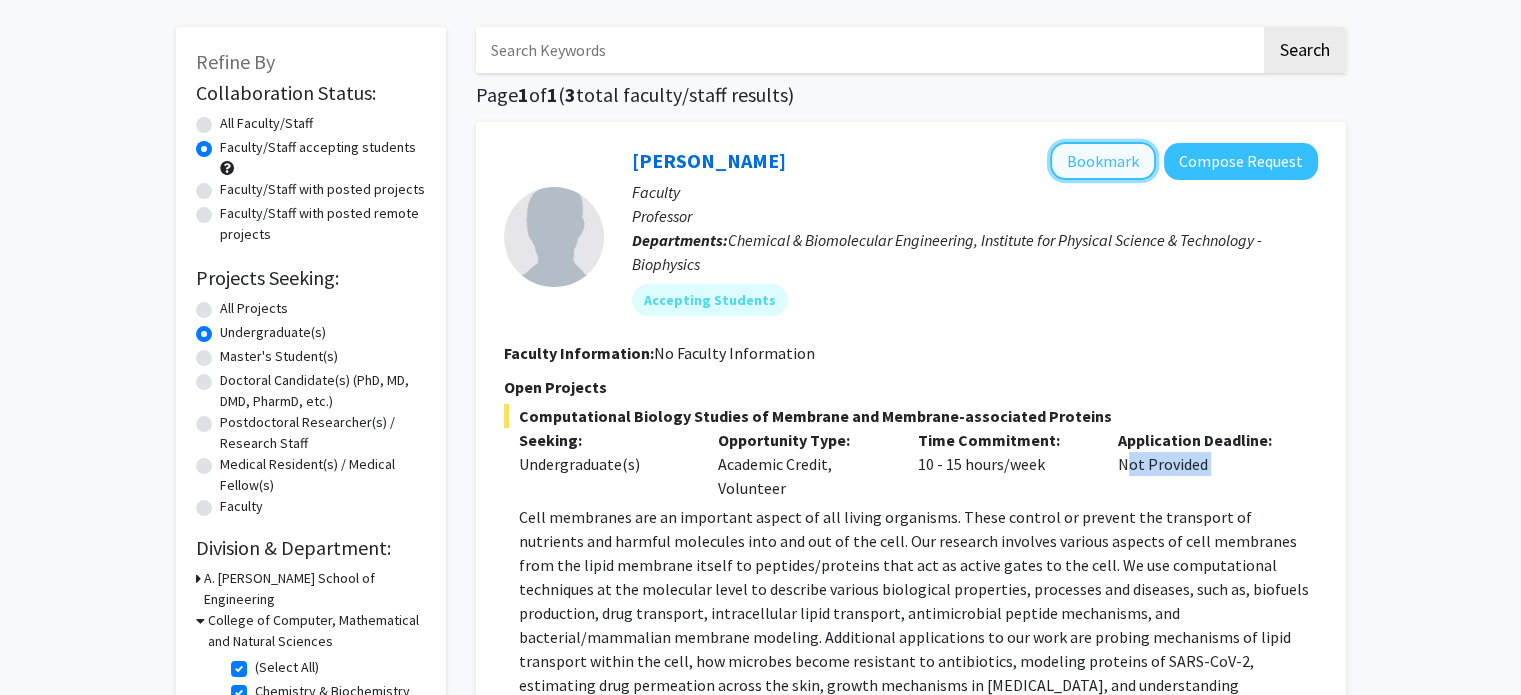 click on "Bookmark" 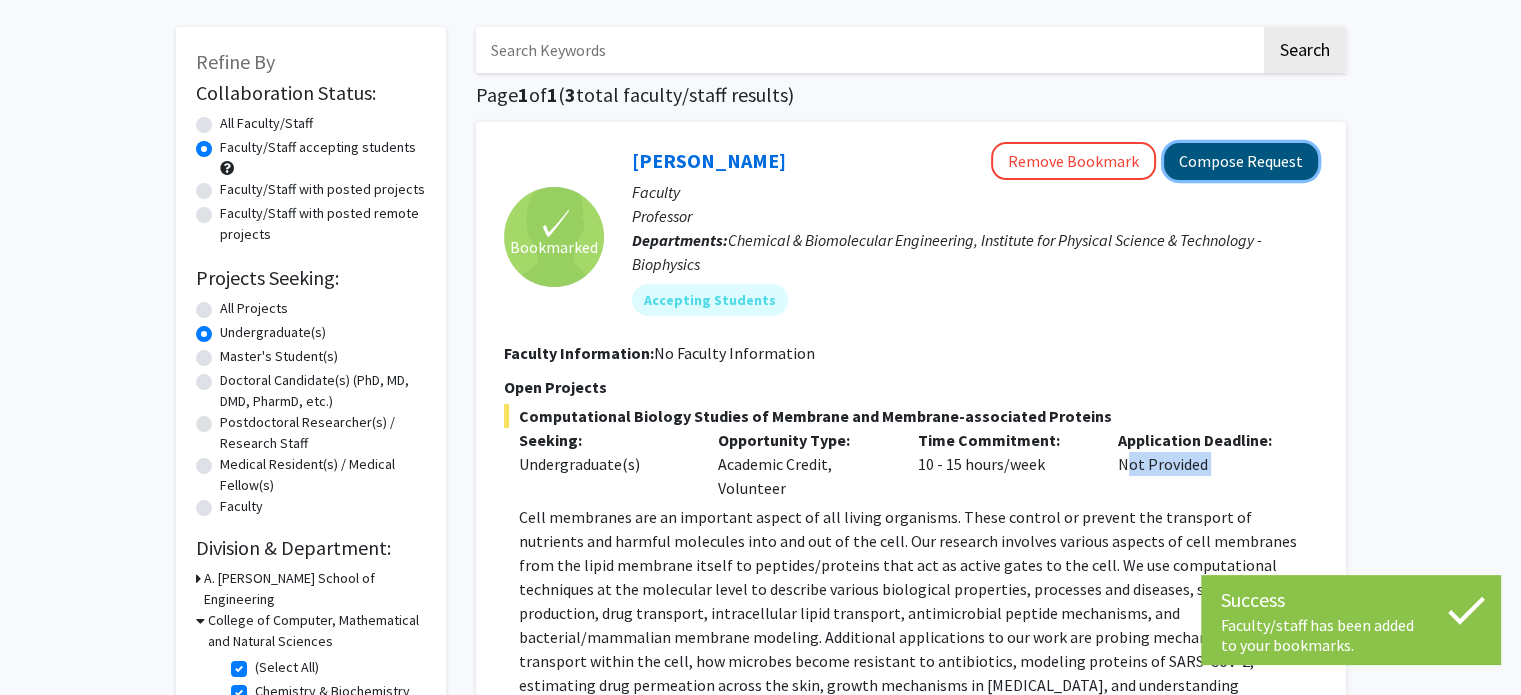 click on "Compose Request" 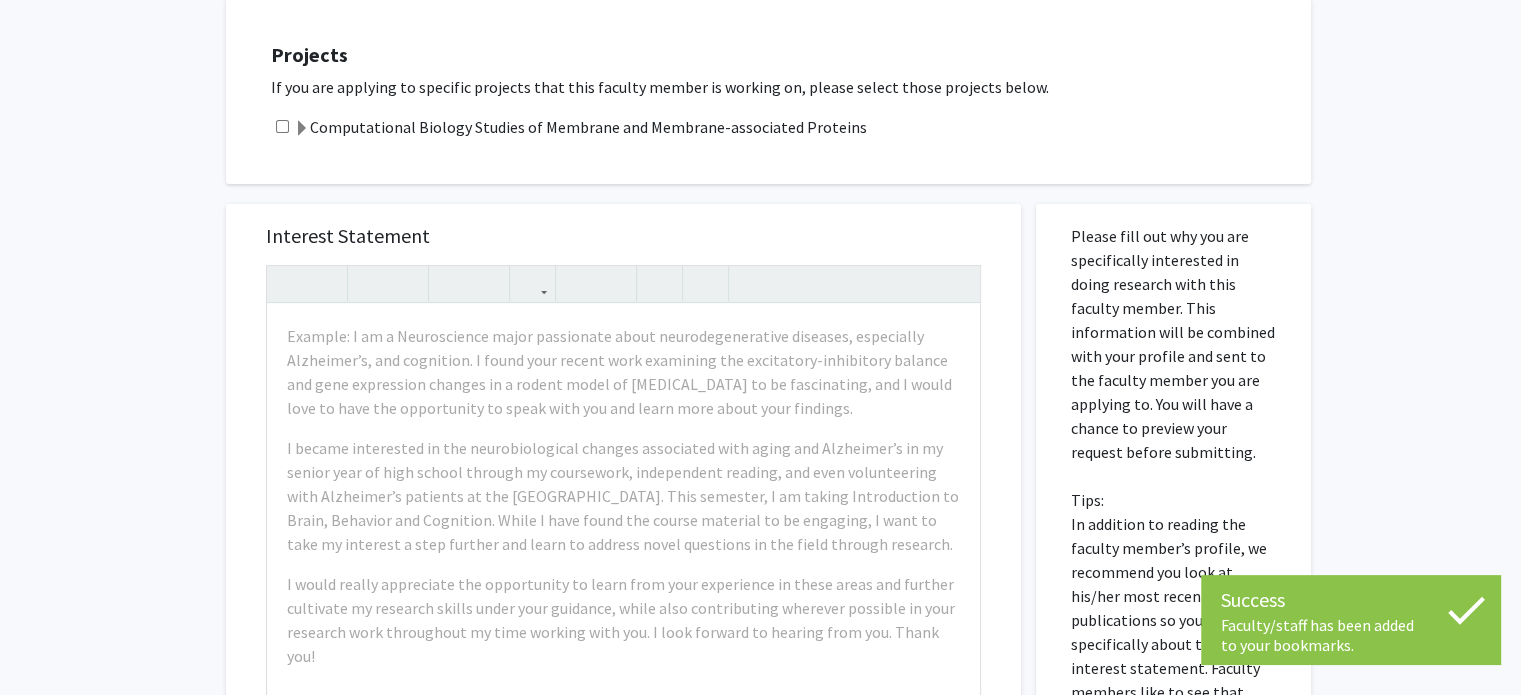 scroll, scrollTop: 400, scrollLeft: 0, axis: vertical 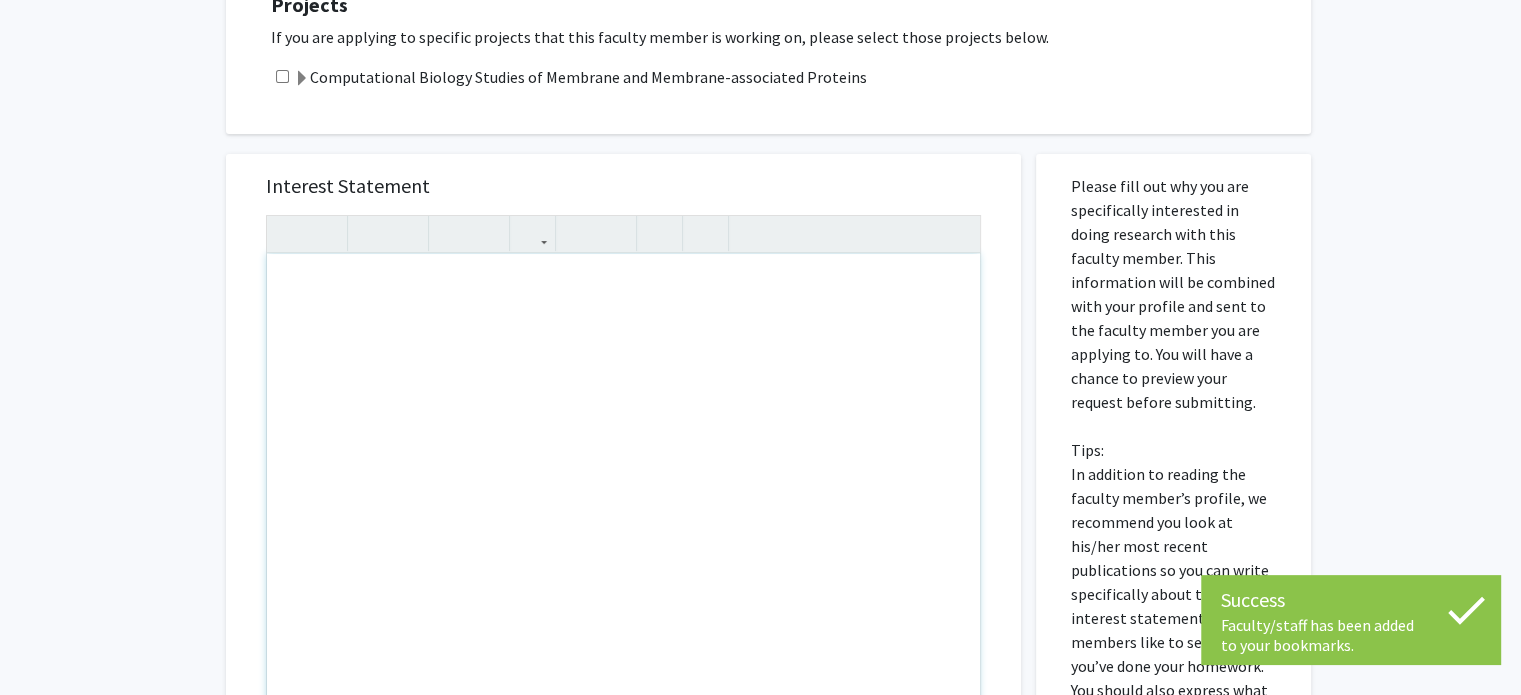click on "All Requests  Request for Jeffery Klauda   Request for   Jeffery Klauda  Departments:  Chemical & Biomolecular Engineering, Institute for Physical Science & Technology - Biophysics  Projects  If you are applying to specific projects that this faculty member is working on, please select those projects below.   Computational Biology Studies of Membrane and Membrane-associated Proteins  Interest Statement Insert link Remove link Supplemental Files File Name Uploaded Date No Supplemental Files  Cancel   Save   Preview & Submit   Please fill out why you are specifically interested in doing research with this faculty member. This information will be combined with your profile and sent to the faculty member you are applying to. You will have a chance to preview your request before submitting.   Tips:" 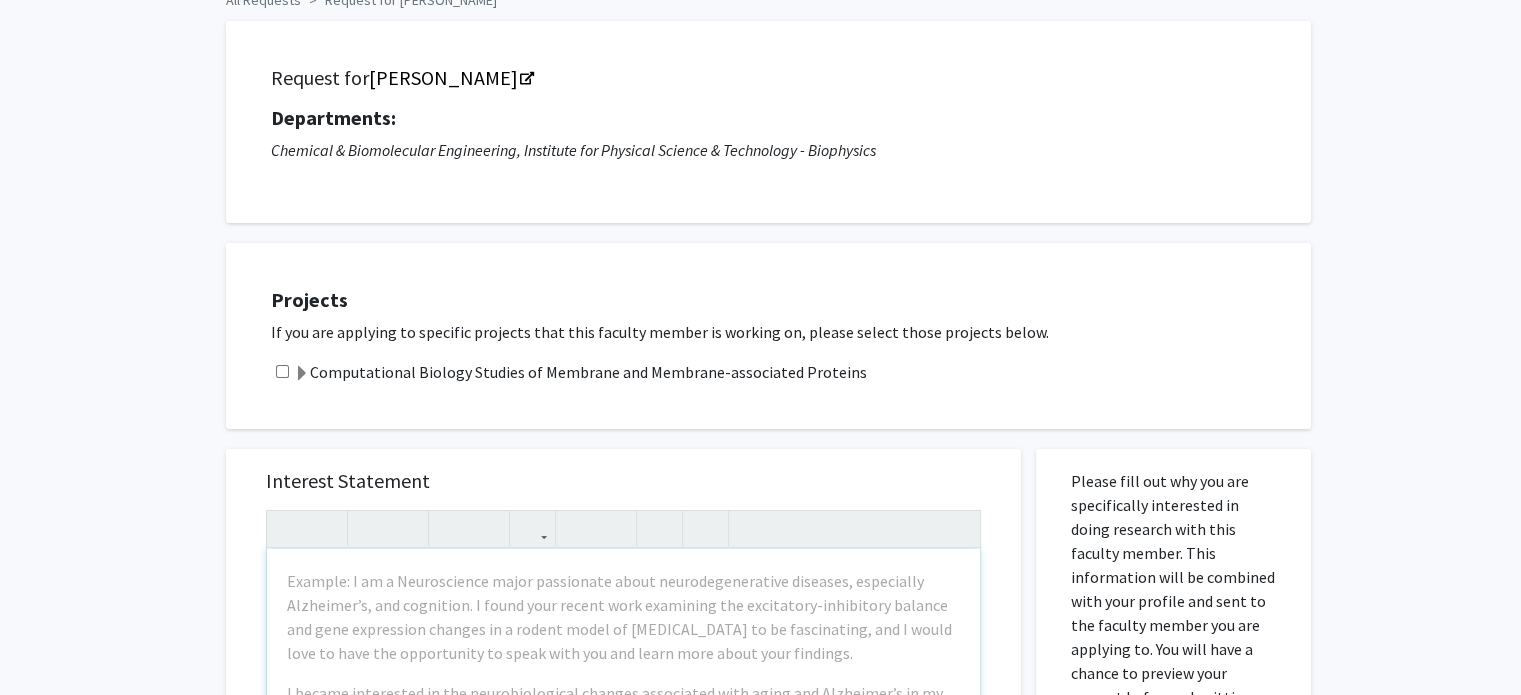 scroll, scrollTop: 0, scrollLeft: 0, axis: both 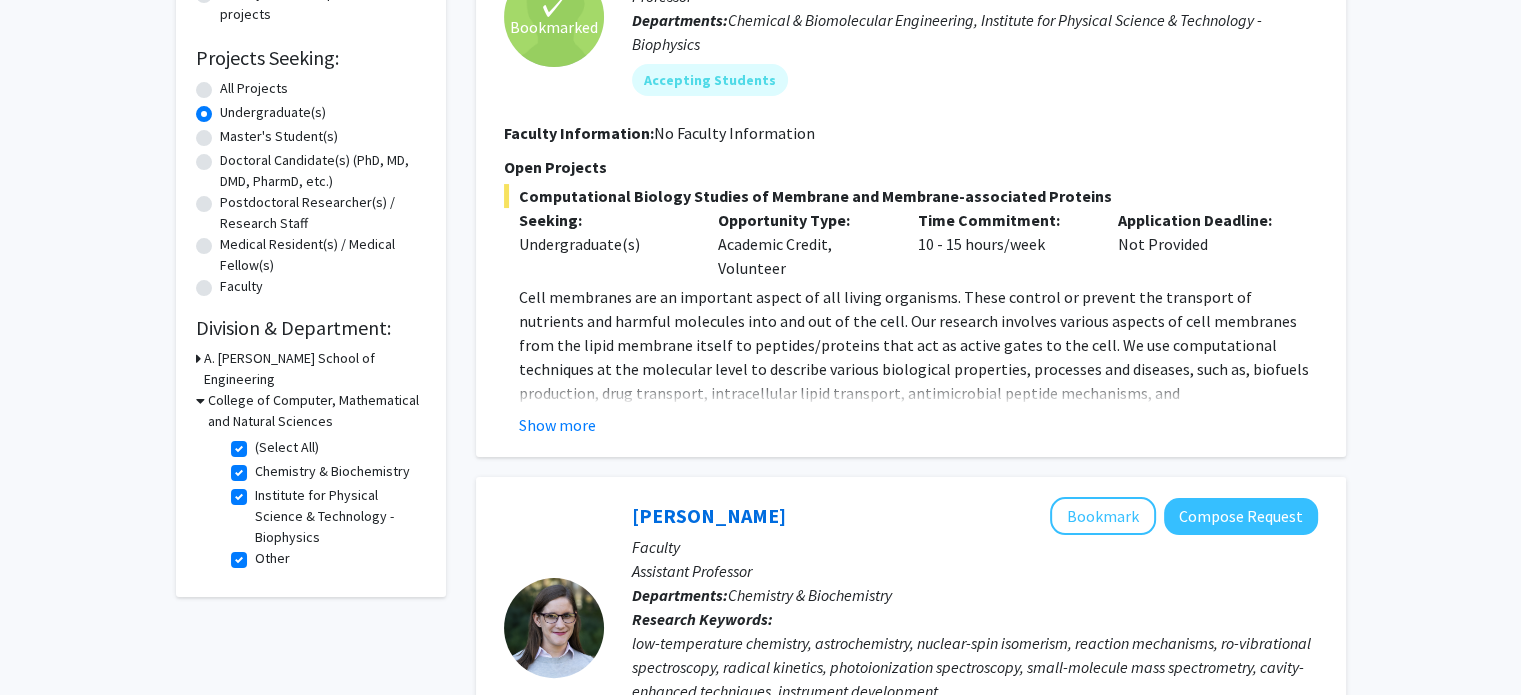 click on "A. James Clark School of Engineering" at bounding box center (315, 369) 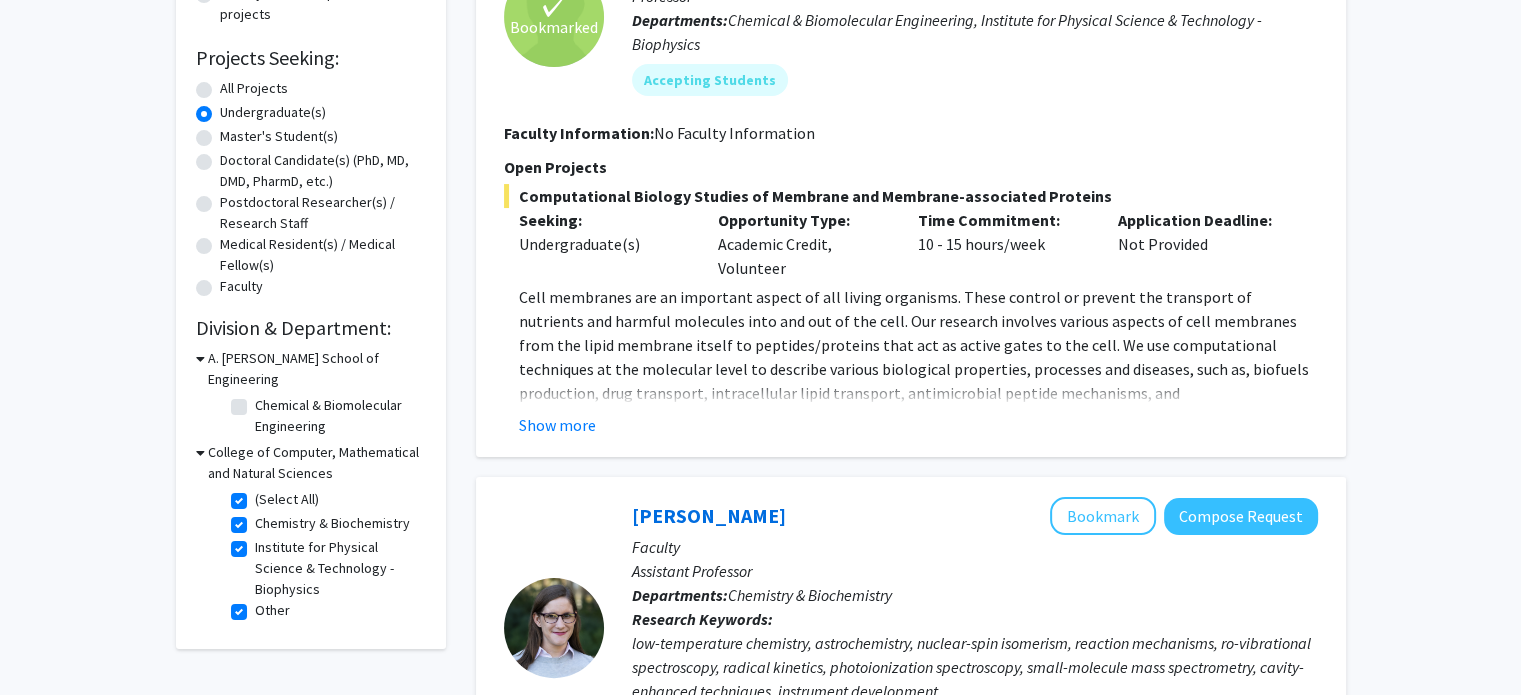 click on "College of Computer, Mathematical and Natural Sciences" 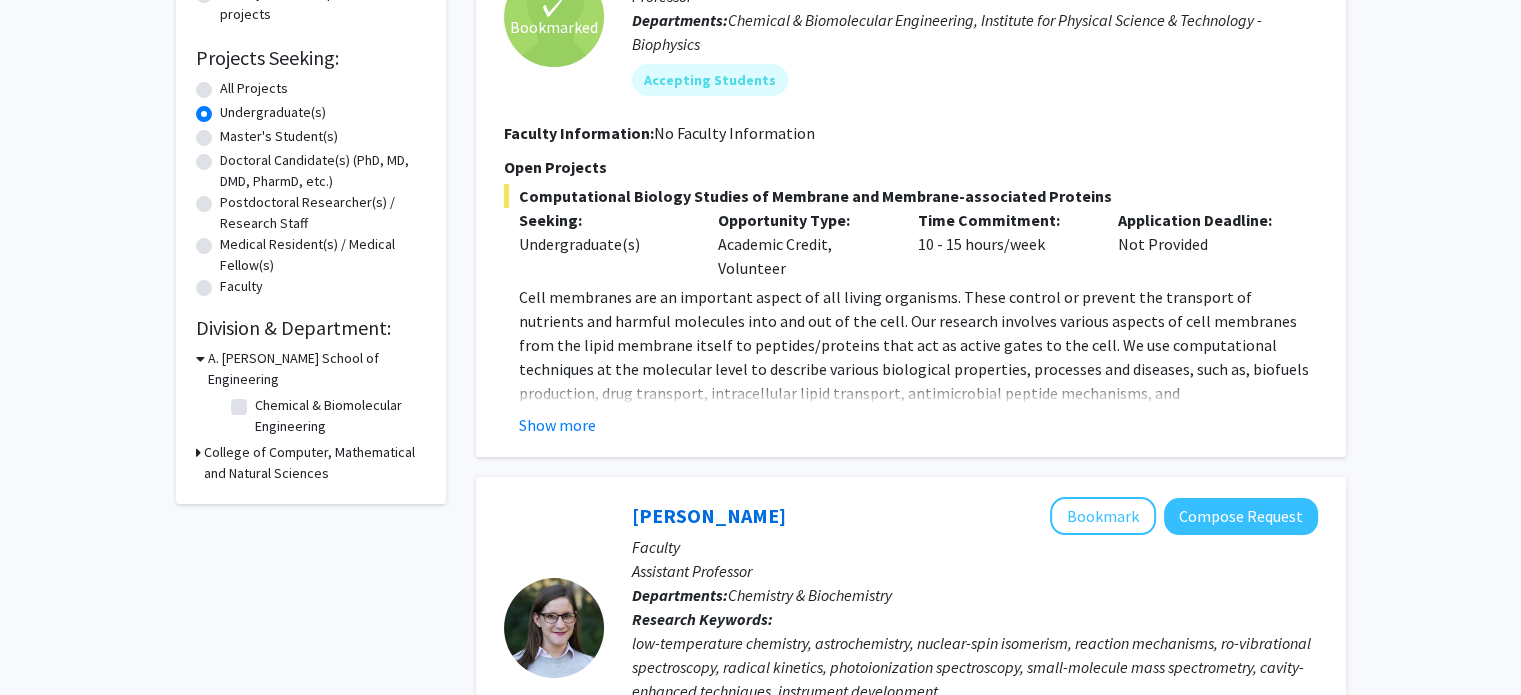 click on "College of Computer, Mathematical and Natural Sciences" at bounding box center [315, 463] 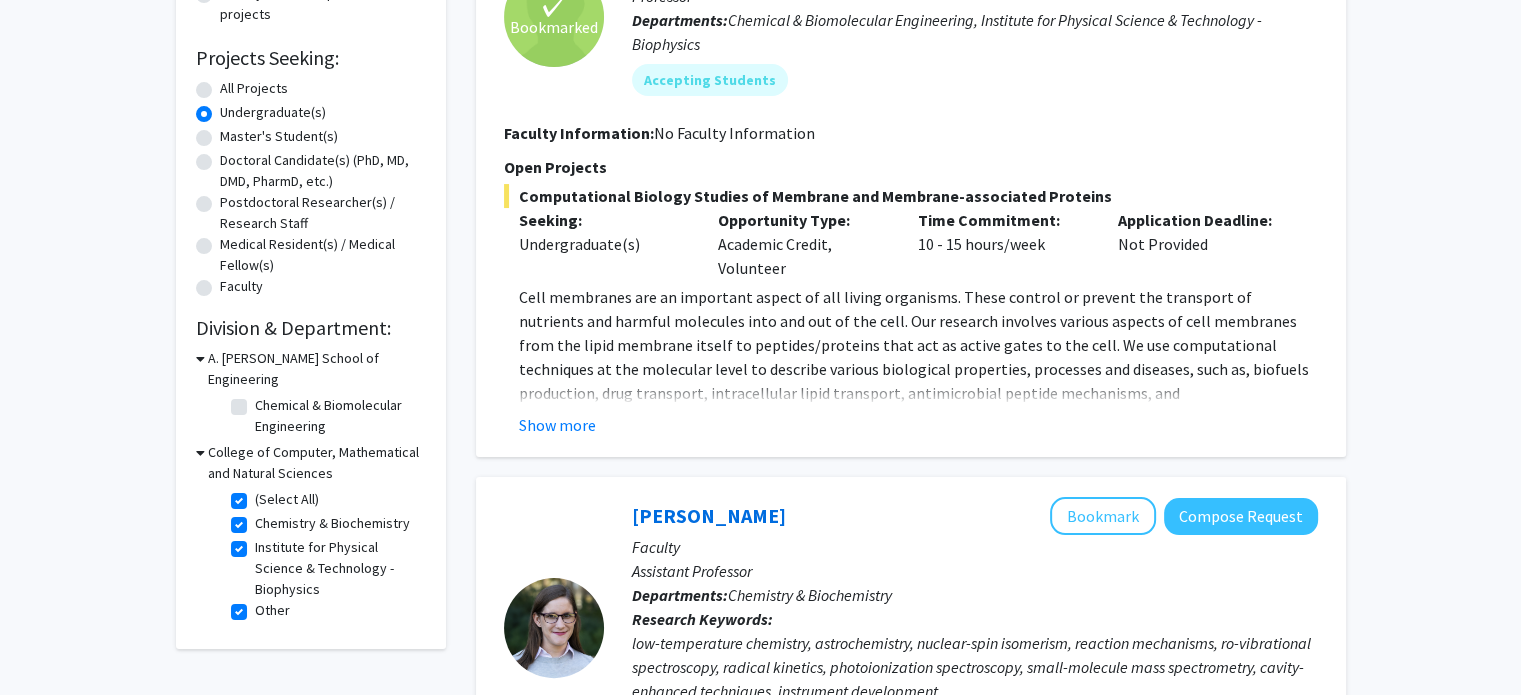 click 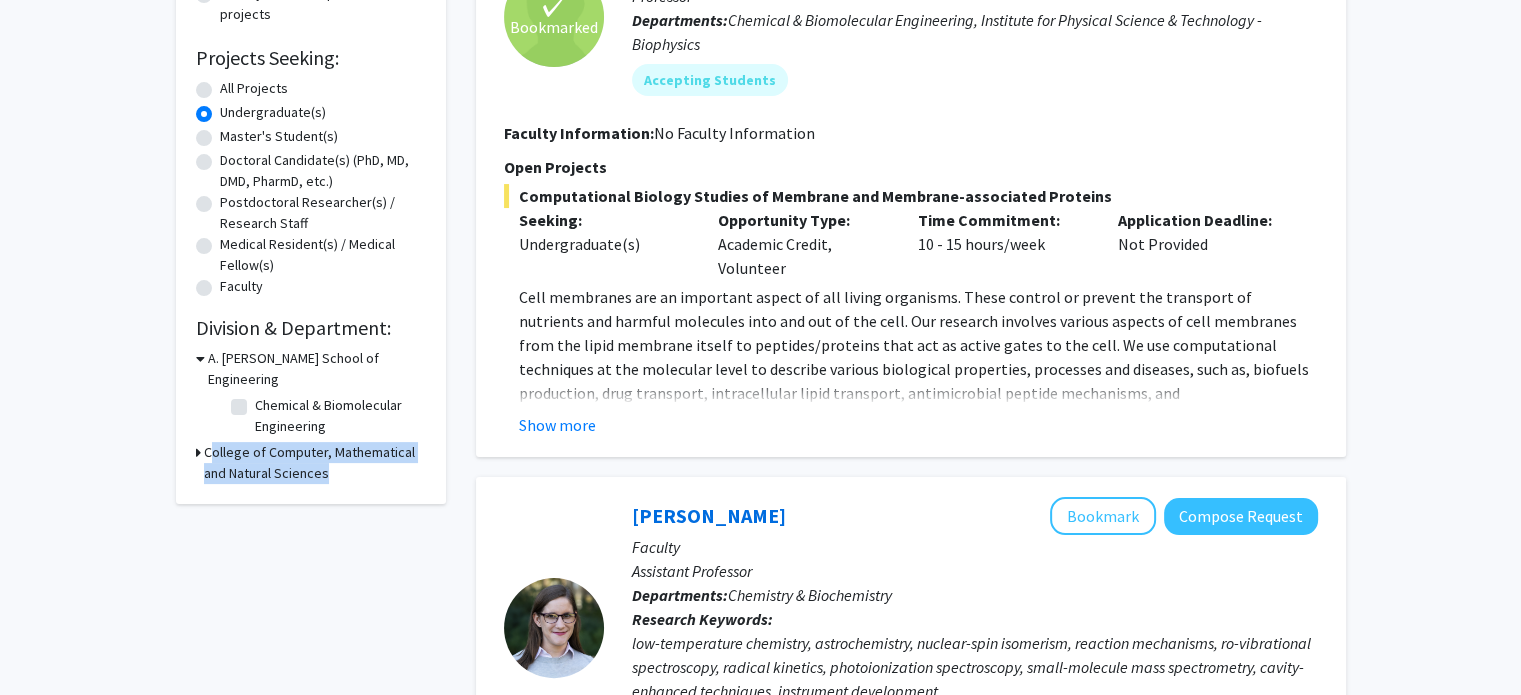 click on "College of Computer, Mathematical and Natural Sciences" at bounding box center (315, 463) 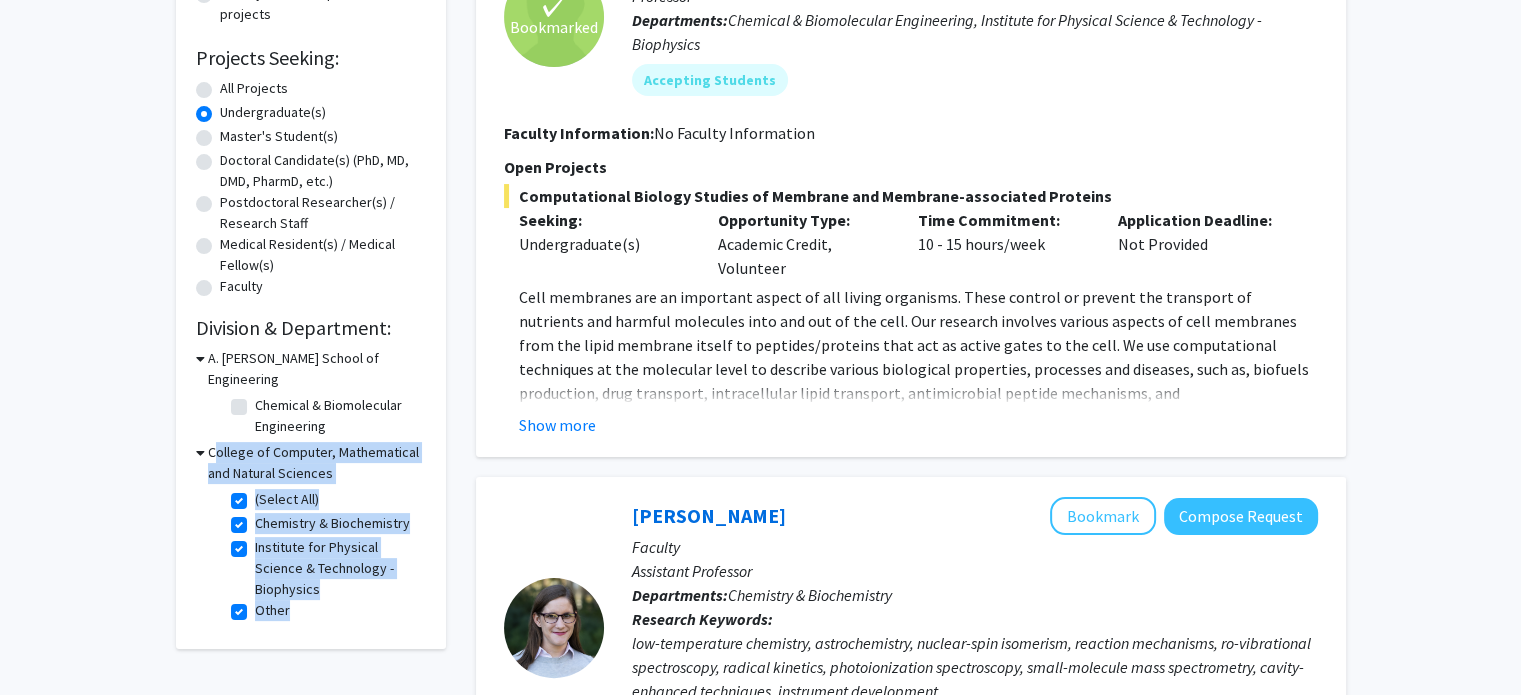 click on "Refine By Collaboration Status: Collaboration Status  All Faculty/Staff    Collaboration Status  Faculty/Staff accepting students    Collaboration Status  Faculty/Staff with posted projects    Collaboration Status  Faculty/Staff with posted remote projects    Projects Seeking: Projects Seeking Level  All Projects    Projects Seeking Level  Undergraduate(s)    Projects Seeking Level  Master's Student(s)    Projects Seeking Level  Doctoral Candidate(s) (PhD, MD, DMD, PharmD, etc.)    Projects Seeking Level  Postdoctoral Researcher(s) / Research Staff    Projects Seeking Level  Medical Resident(s) / Medical Fellow(s)    Projects Seeking Level  Faculty    Division & Department:      A. James Clark School of Engineering  Chemical & Biomolecular Engineering  Chemical & Biomolecular Engineering       College of Computer, Mathematical and Natural Sciences  (Select All)  (Select All)  Chemistry & Biochemistry  Chemistry & Biochemistry  Institute for Physical Science & Technology - Biophysics Other  Other" 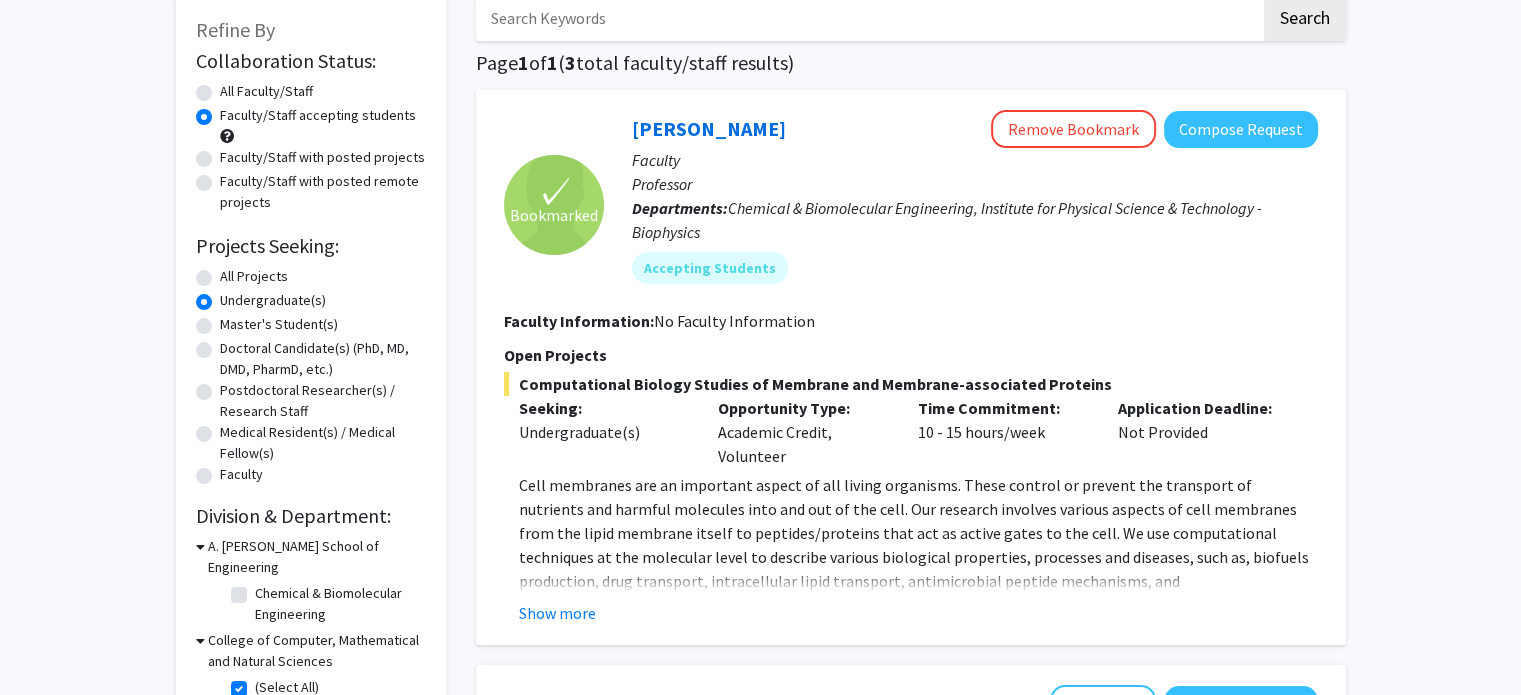 scroll, scrollTop: 400, scrollLeft: 0, axis: vertical 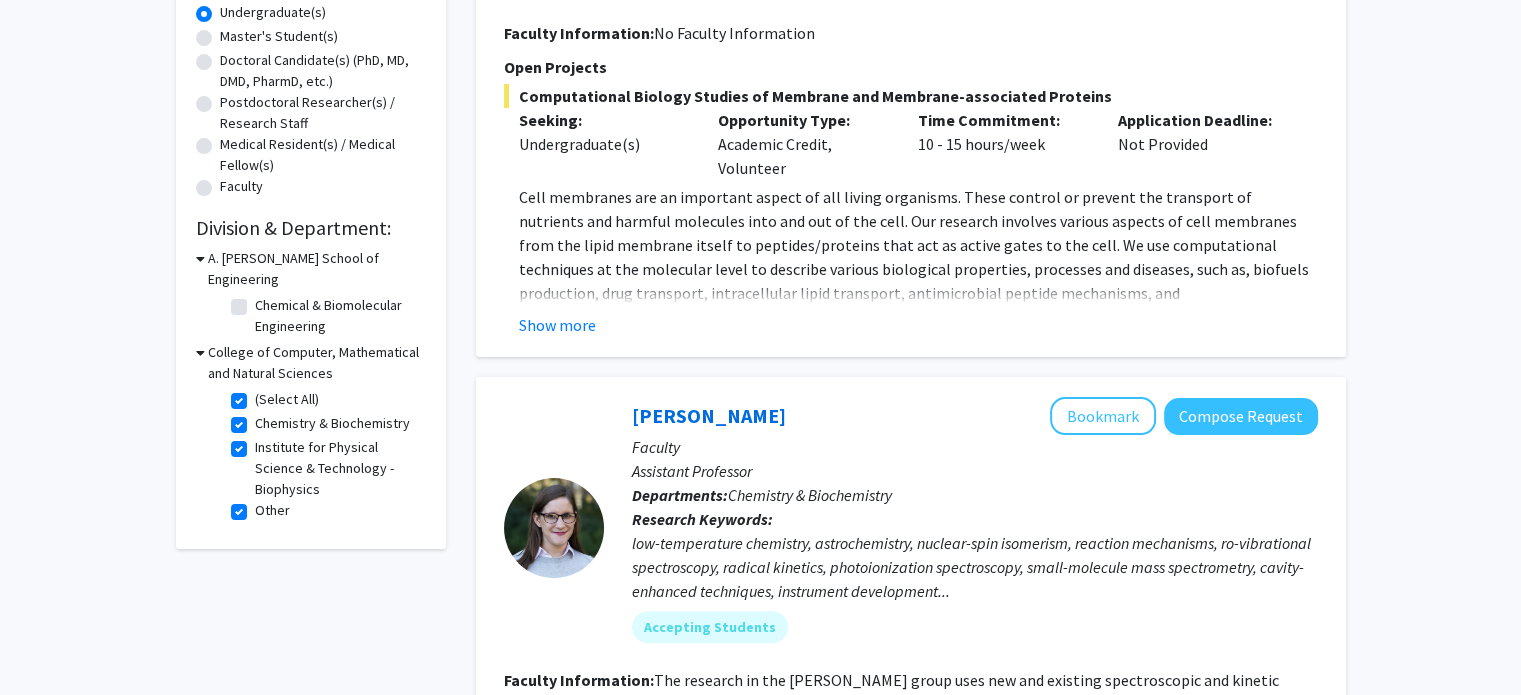 click on "(Select All)" 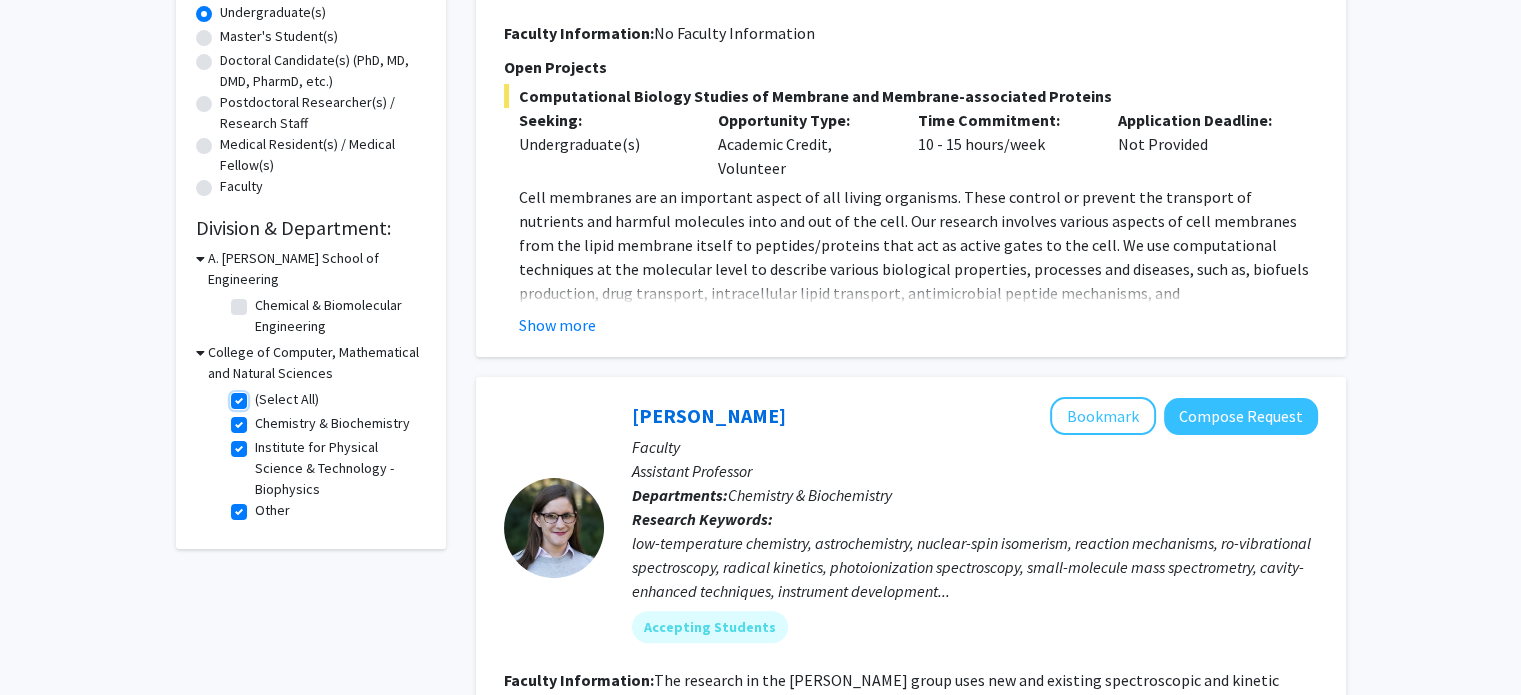 click on "(Select All)" at bounding box center [261, 395] 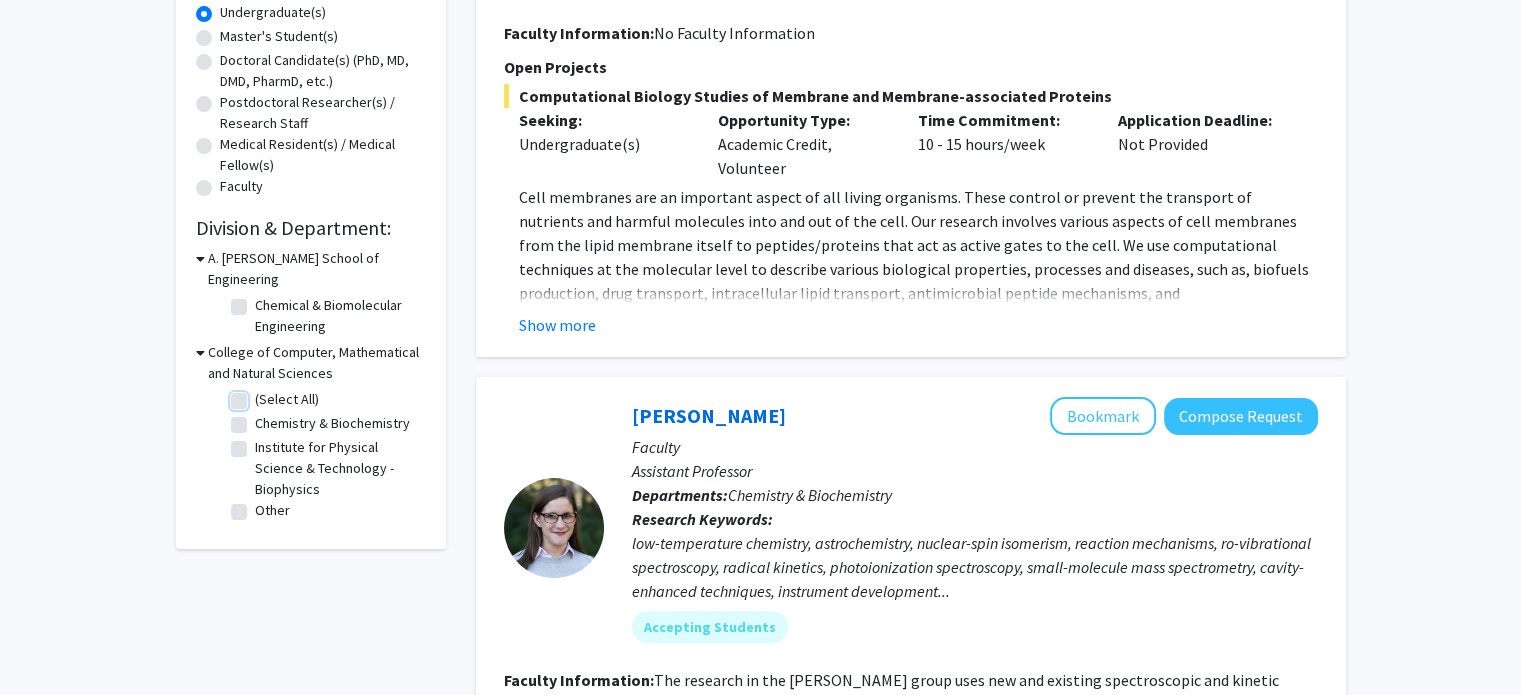 checkbox on "false" 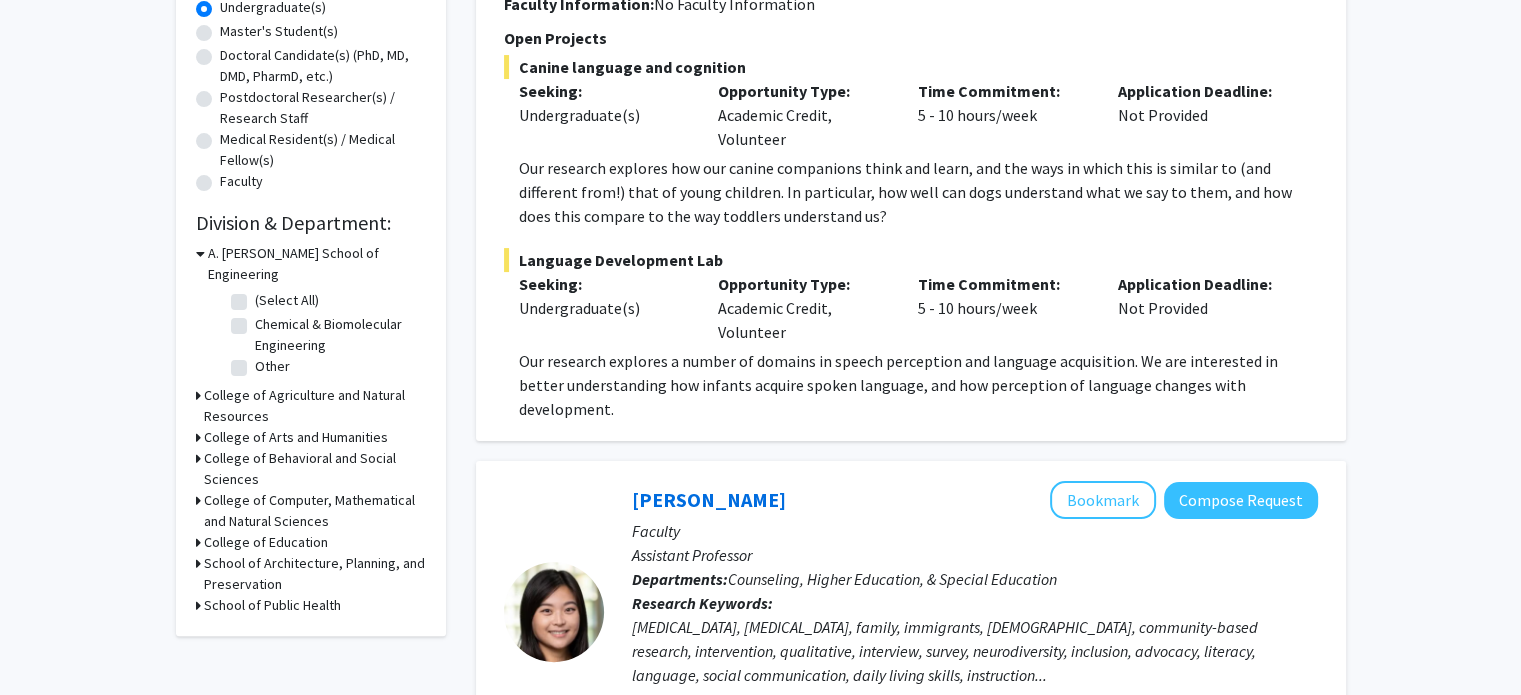 scroll, scrollTop: 500, scrollLeft: 0, axis: vertical 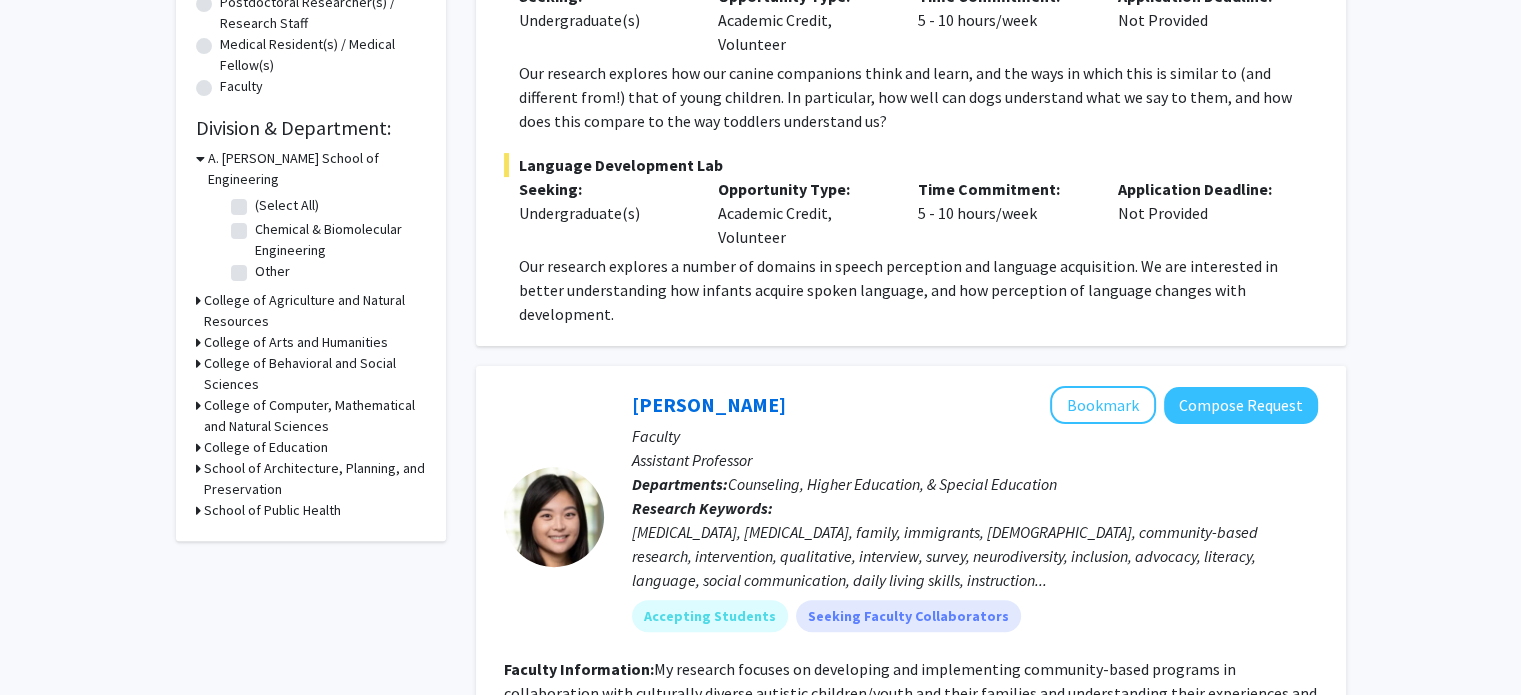 click on "College of Arts and Humanities" at bounding box center [296, 342] 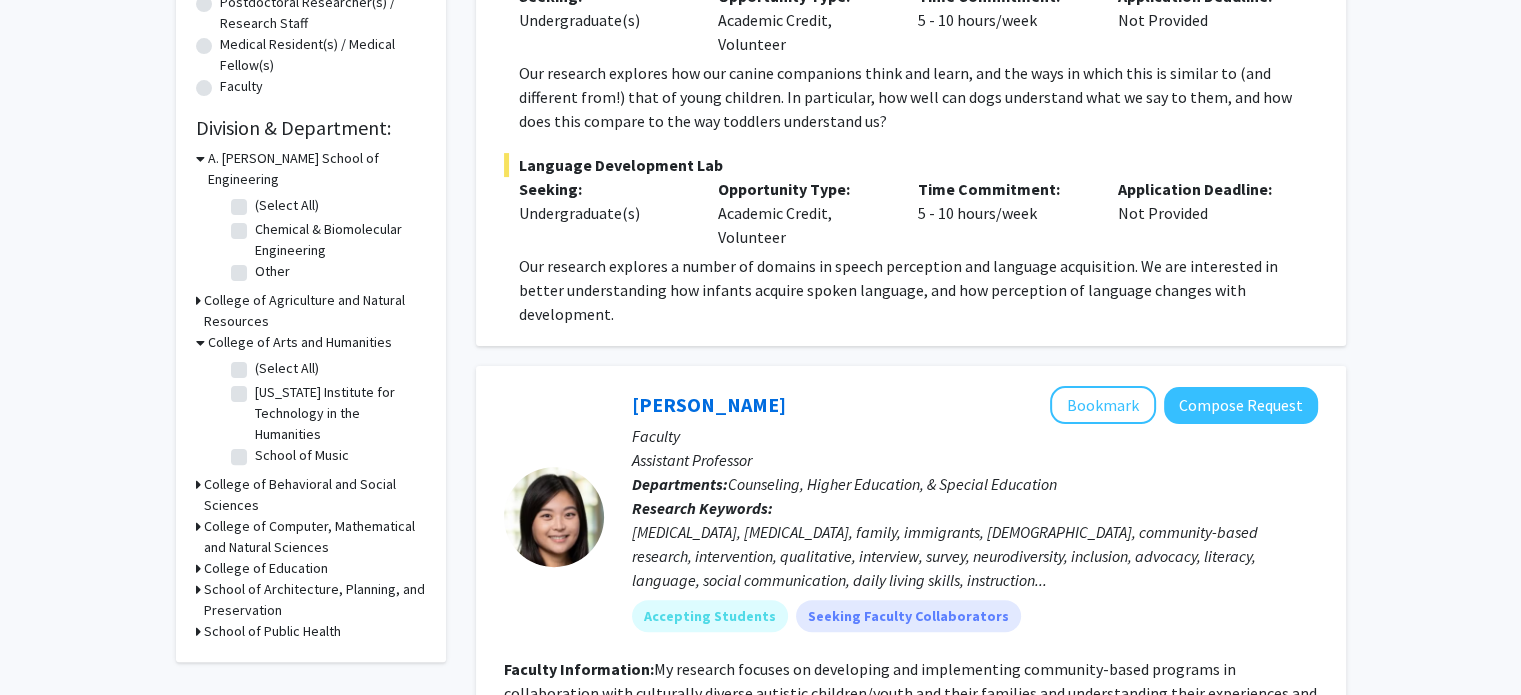 click on "College of Behavioral and Social Sciences" at bounding box center [315, 495] 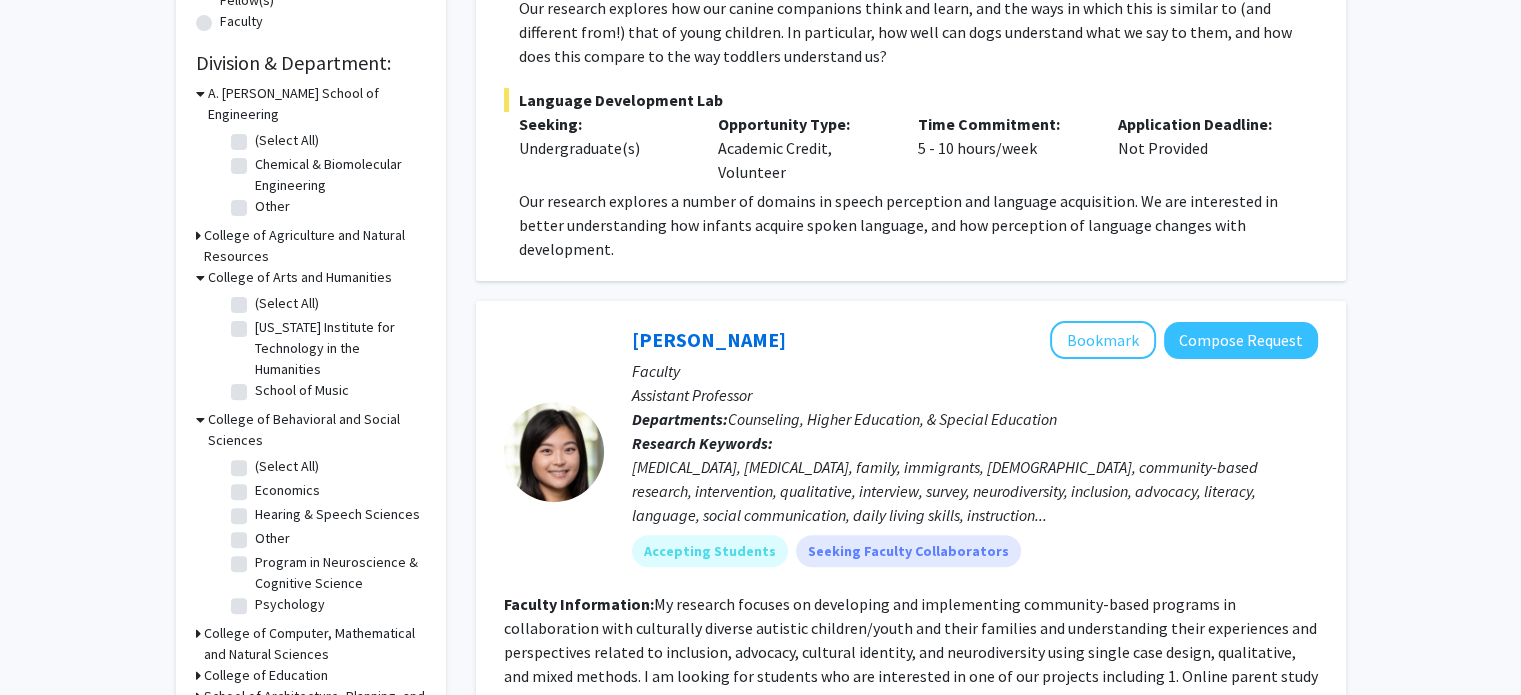 scroll, scrollTop: 600, scrollLeft: 0, axis: vertical 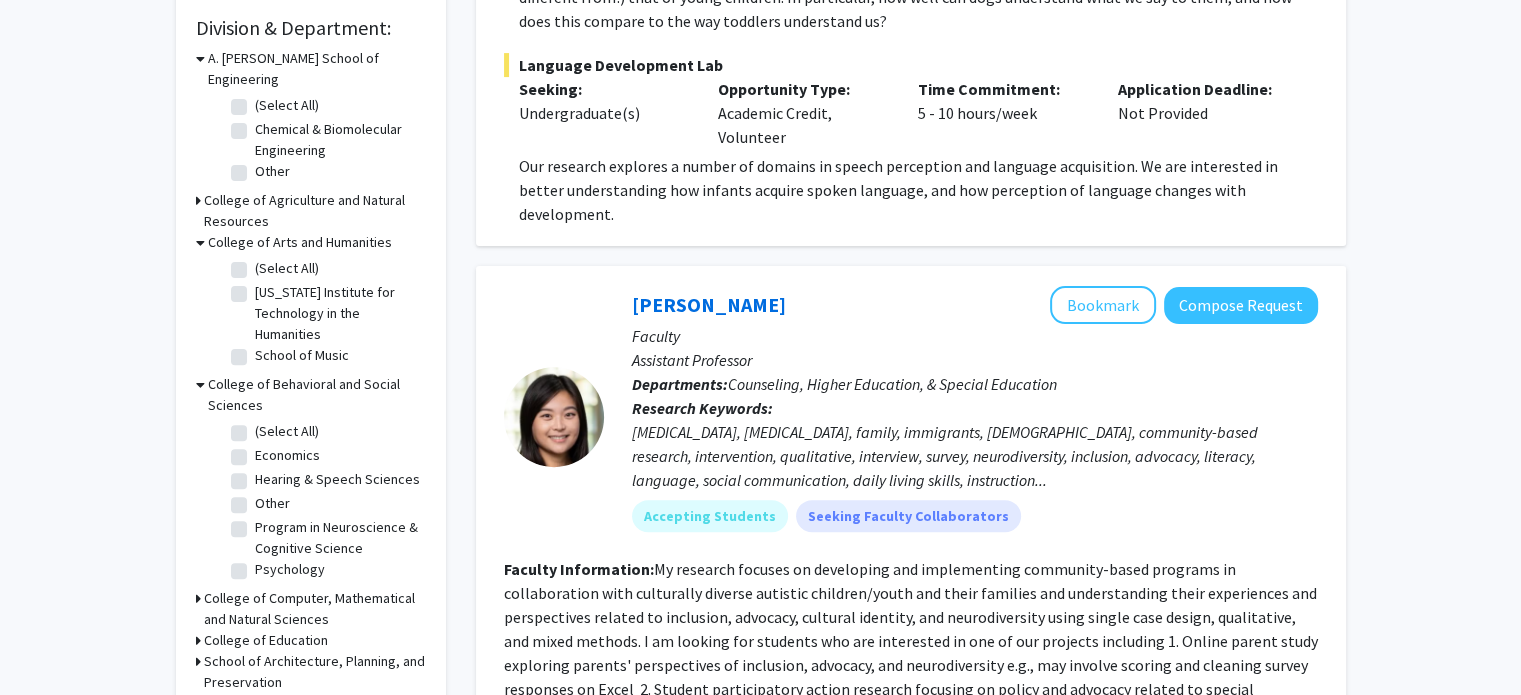 click on "Program in Neuroscience & Cognitive Science" 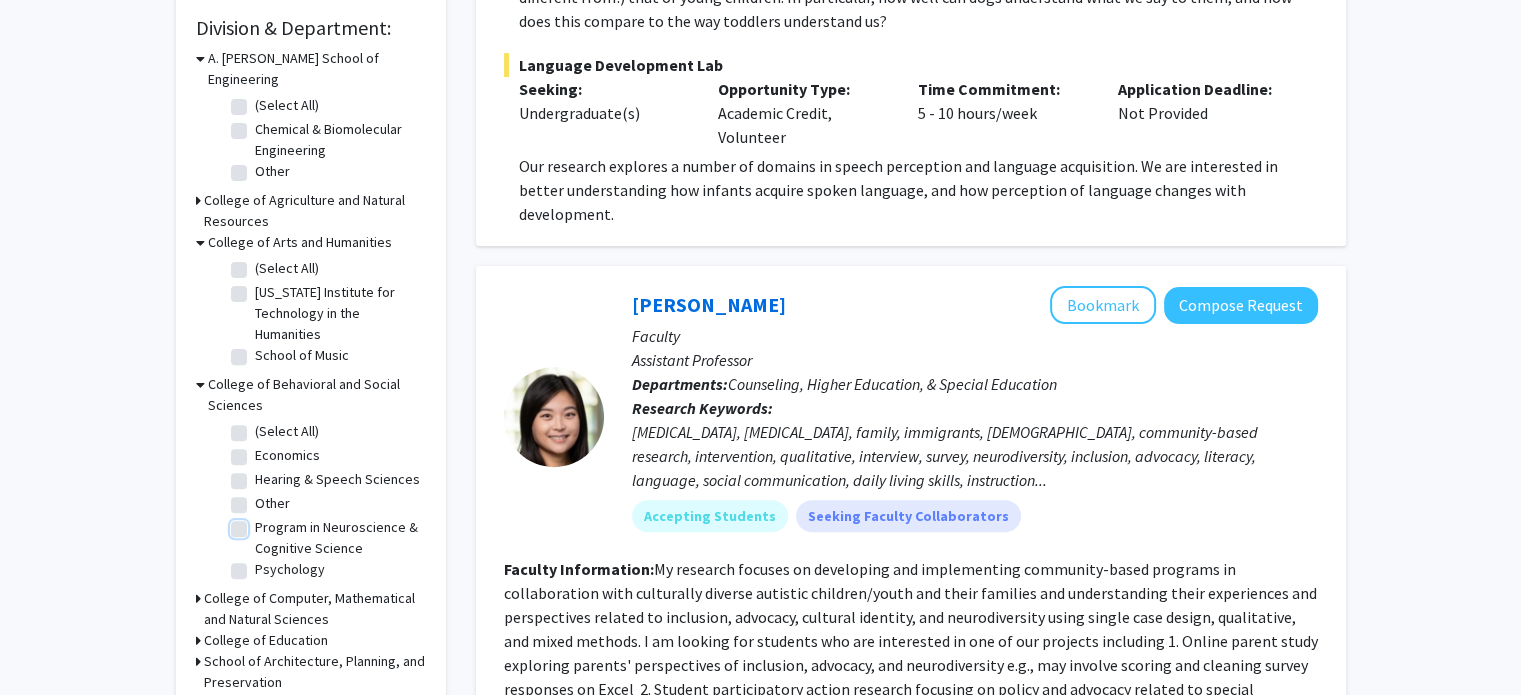 click on "Program in Neuroscience & Cognitive Science" at bounding box center [261, 523] 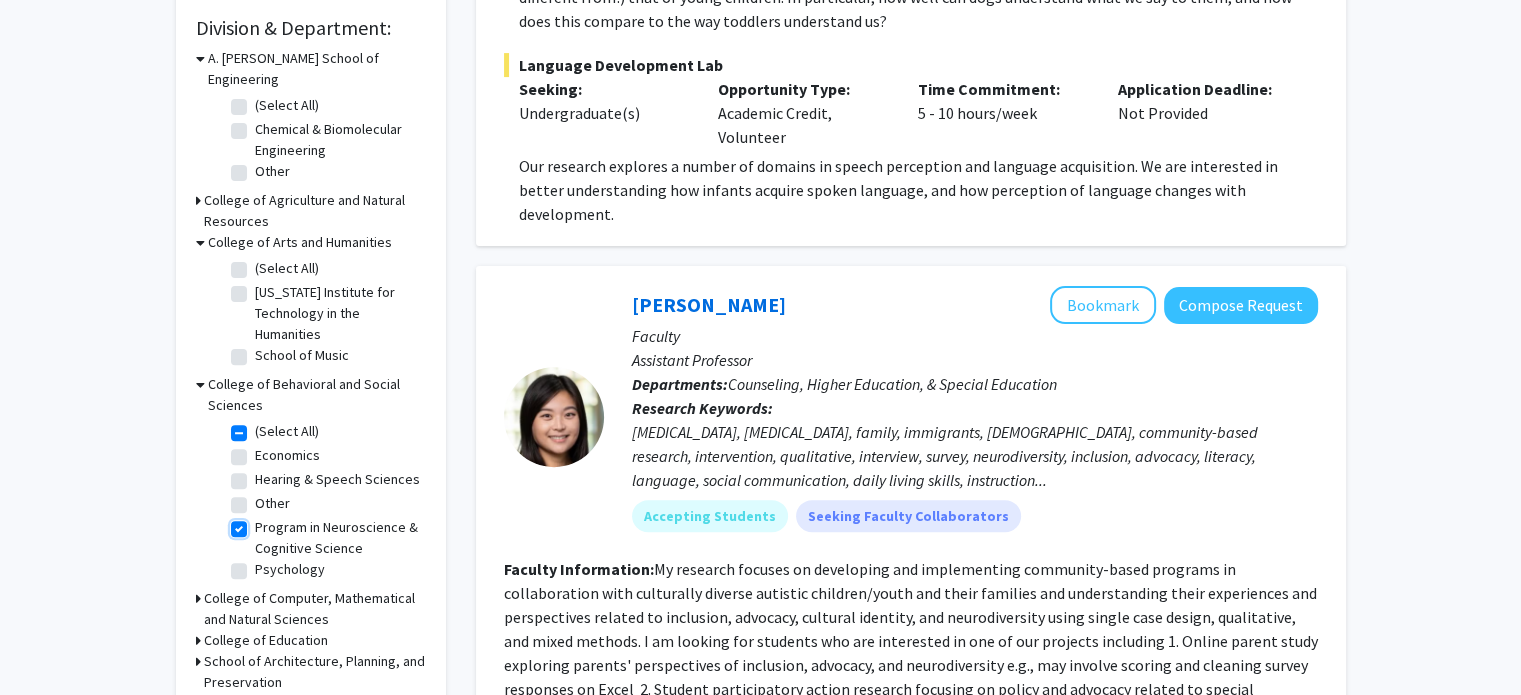 checkbox on "true" 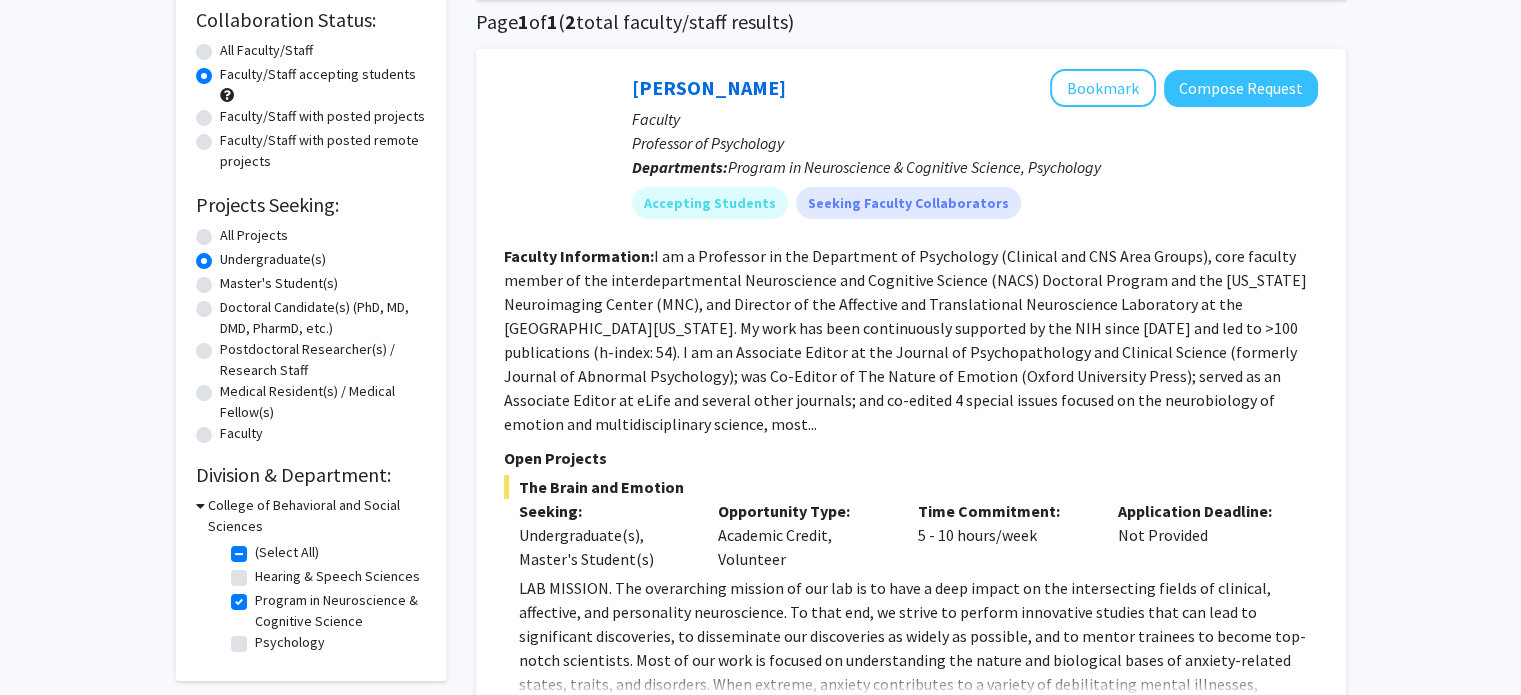 scroll, scrollTop: 200, scrollLeft: 0, axis: vertical 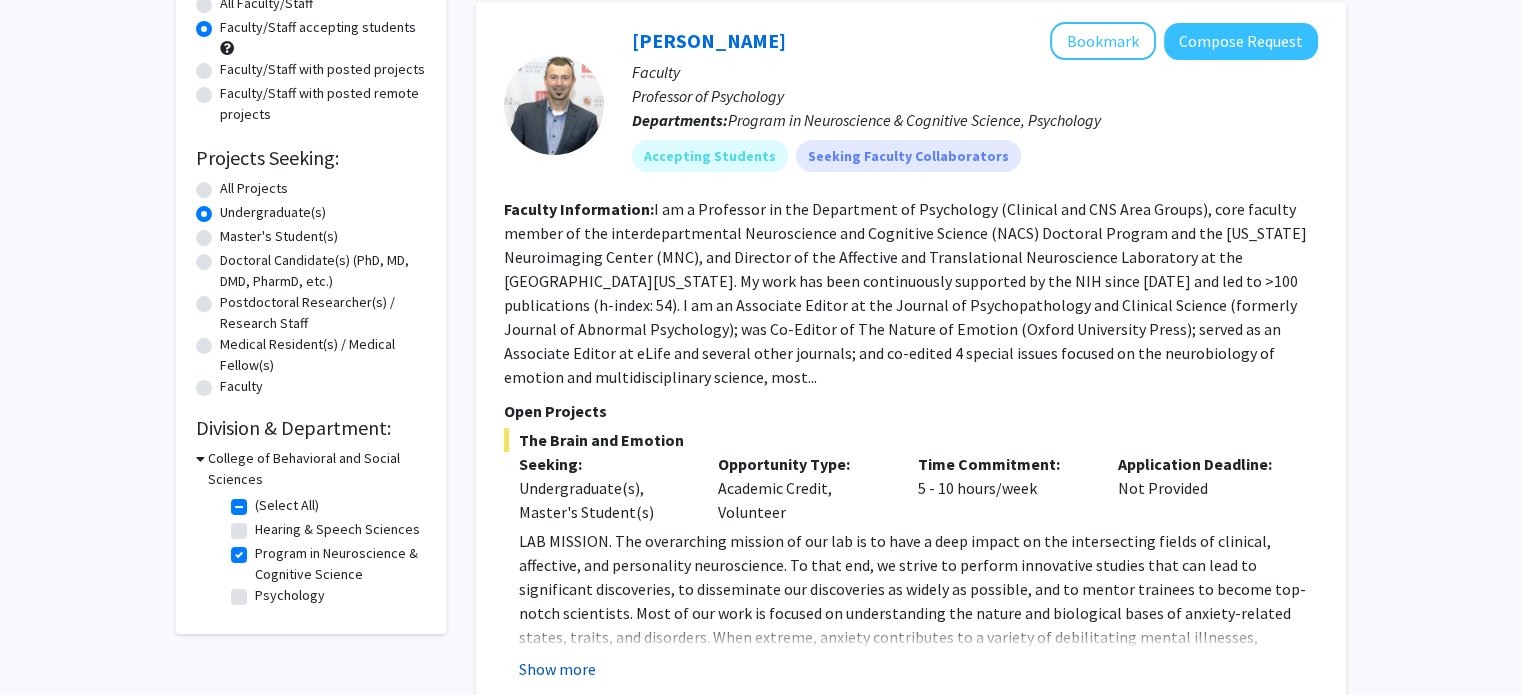 click on "Show more" 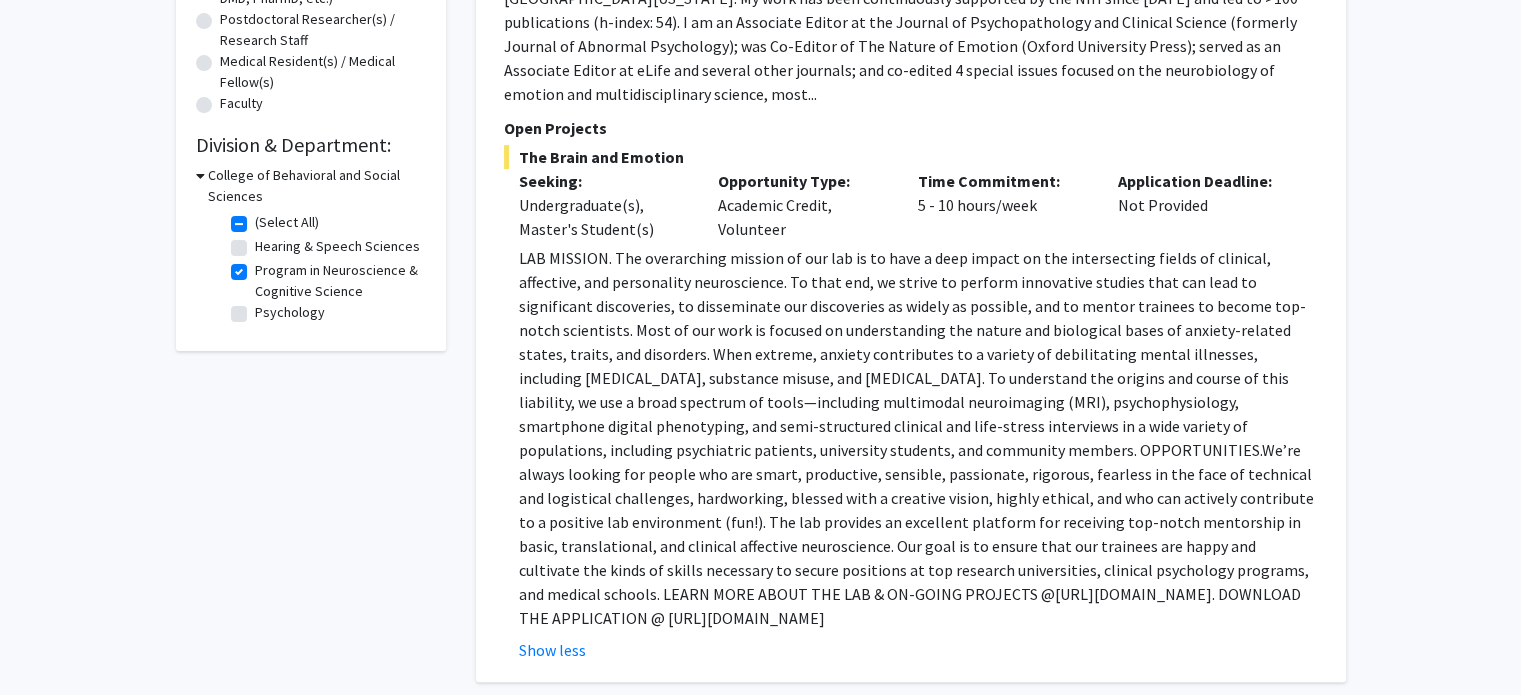 scroll, scrollTop: 600, scrollLeft: 0, axis: vertical 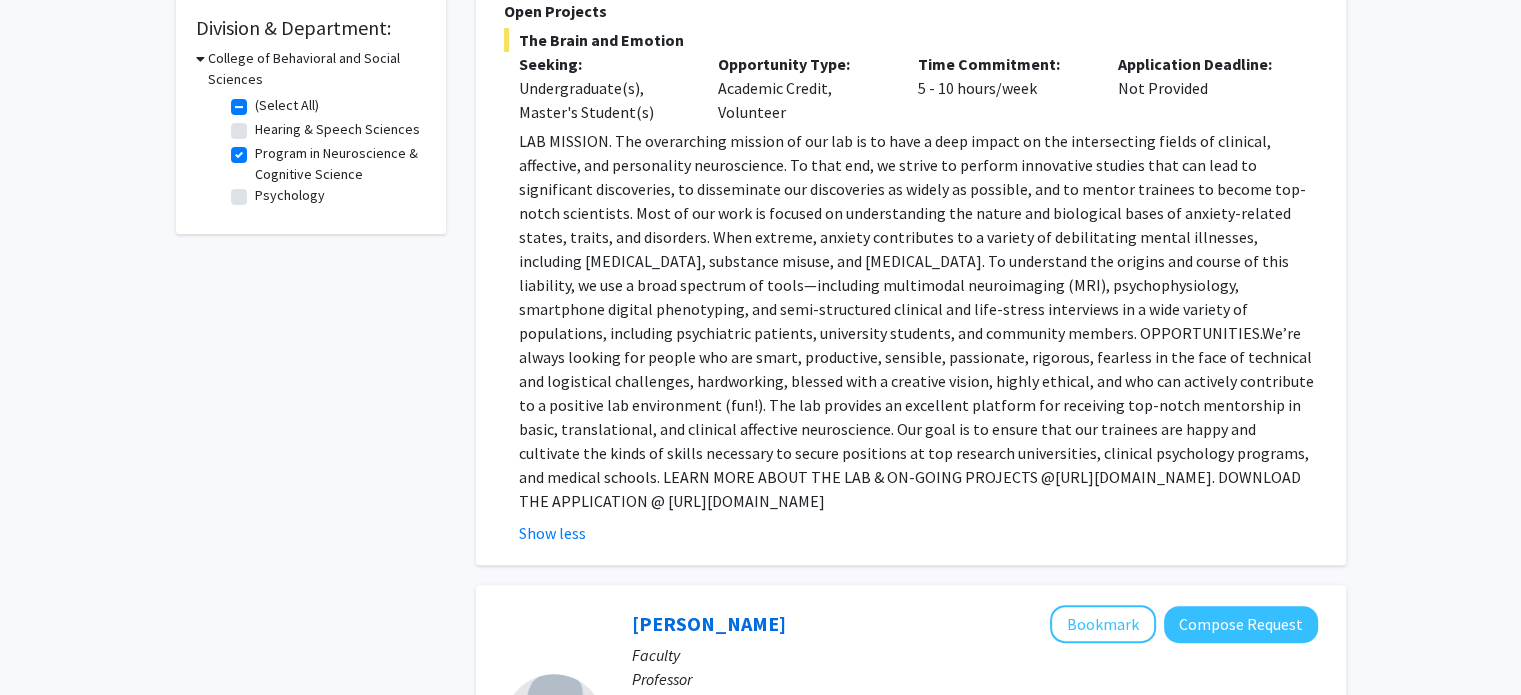 click on "We’re always looking for people who are smart, productive, sensible, passionate, rigorous, fearless in the face of technical and logistical challenges, hardworking, blessed with a creative vision, highly ethical, and who can actively contribute to a positive lab environment (fun!). The lab provides an excellent platform for receiving top-notch mentorship in basic, translational, and clinical affective neuroscience. Our goal is to ensure that our trainees are happy and cultivate the kinds of skills necessary to secure positions at top research universities, clinical psychology programs, and medical schools. LEARN MORE ABOUT THE LAB & ON-GOING PROJECTS @" 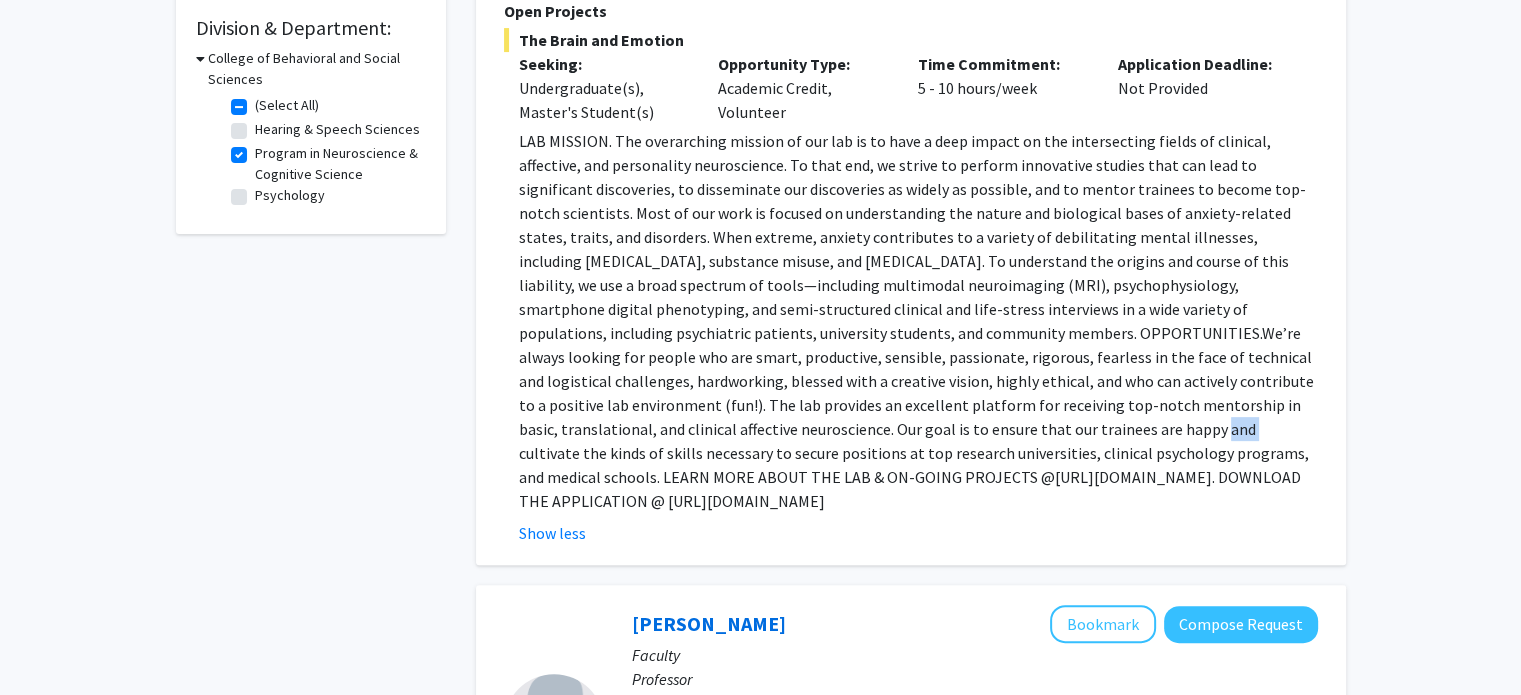 click on "We’re always looking for people who are smart, productive, sensible, passionate, rigorous, fearless in the face of technical and logistical challenges, hardworking, blessed with a creative vision, highly ethical, and who can actively contribute to a positive lab environment (fun!). The lab provides an excellent platform for receiving top-notch mentorship in basic, translational, and clinical affective neuroscience. Our goal is to ensure that our trainees are happy and cultivate the kinds of skills necessary to secure positions at top research universities, clinical psychology programs, and medical schools. LEARN MORE ABOUT THE LAB & ON-GOING PROJECTS @" 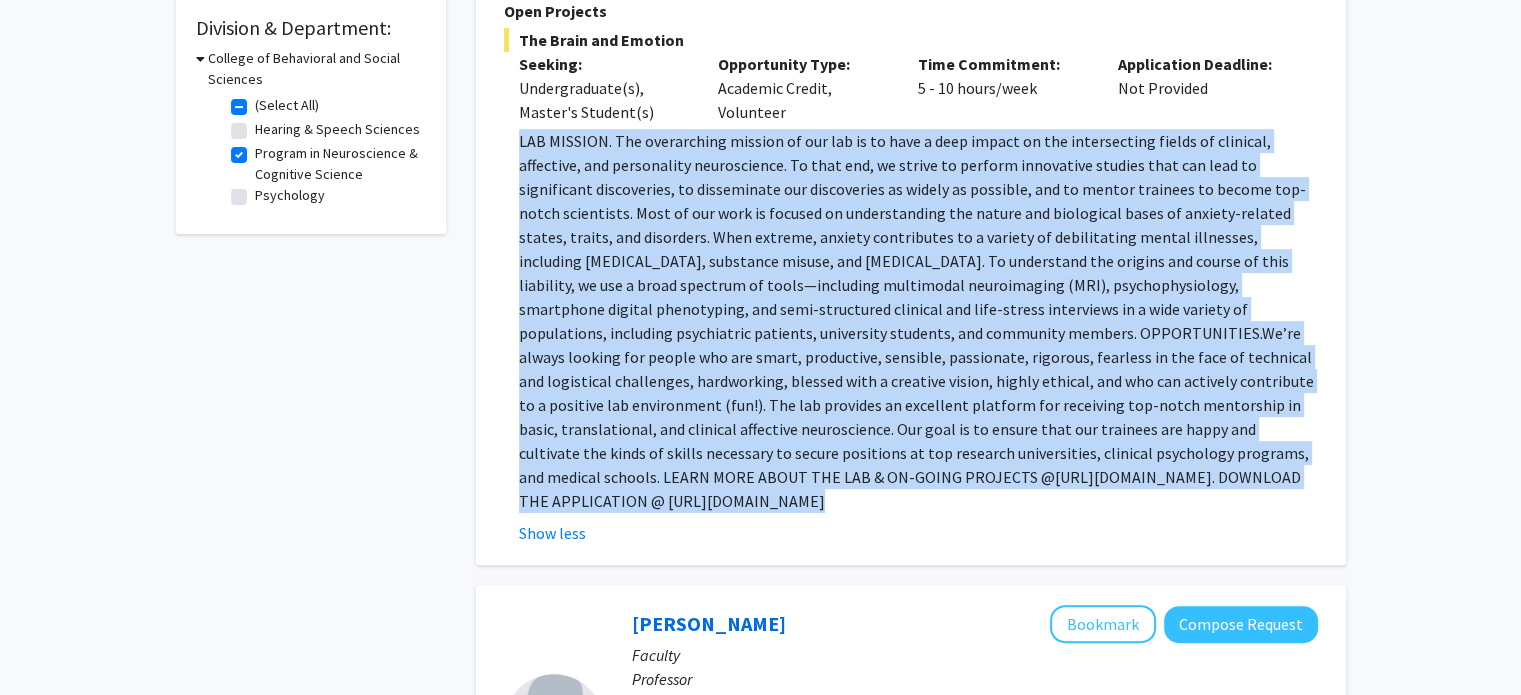click on "We’re always looking for people who are smart, productive, sensible, passionate, rigorous, fearless in the face of technical and logistical challenges, hardworking, blessed with a creative vision, highly ethical, and who can actively contribute to a positive lab environment (fun!). The lab provides an excellent platform for receiving top-notch mentorship in basic, translational, and clinical affective neuroscience. Our goal is to ensure that our trainees are happy and cultivate the kinds of skills necessary to secure positions at top research universities, clinical psychology programs, and medical schools. LEARN MORE ABOUT THE LAB & ON-GOING PROJECTS @" 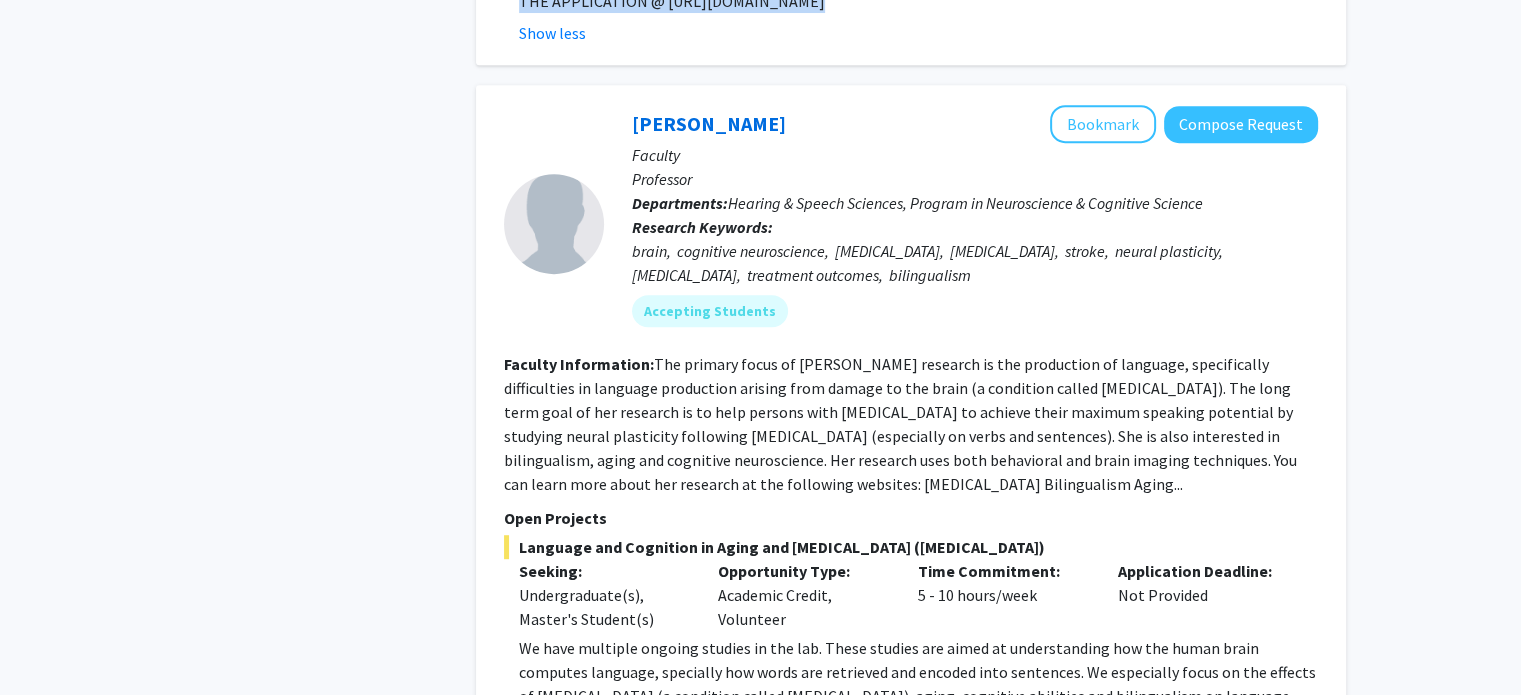 scroll, scrollTop: 1200, scrollLeft: 0, axis: vertical 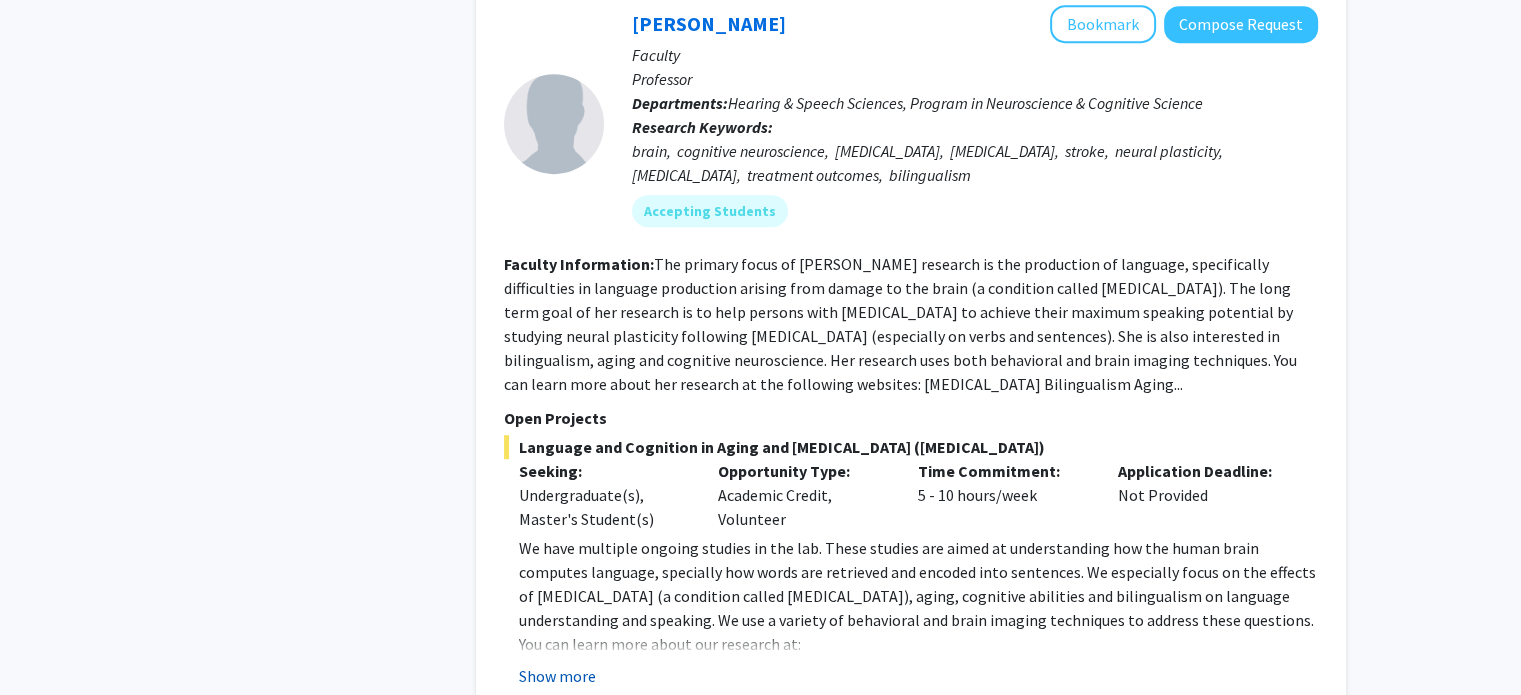 click on "Show more" 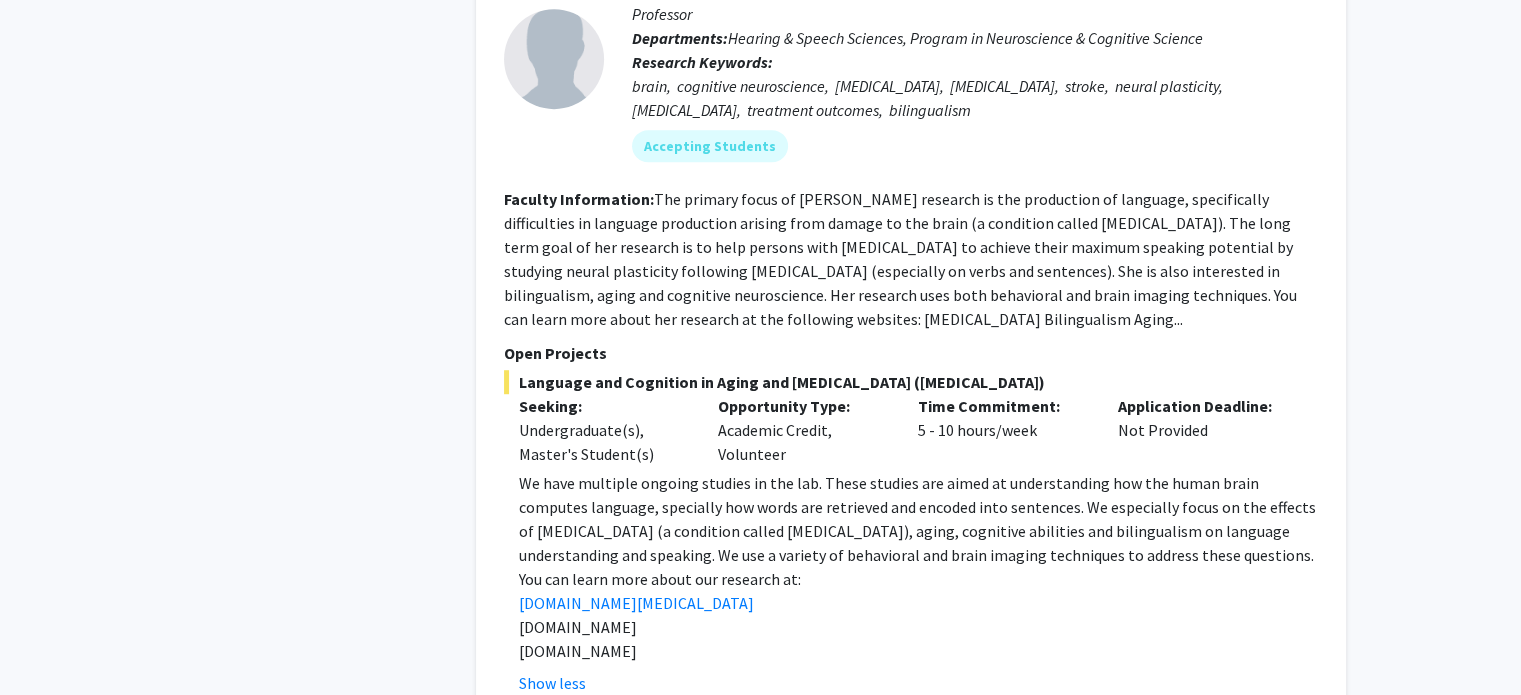 scroll, scrollTop: 1300, scrollLeft: 0, axis: vertical 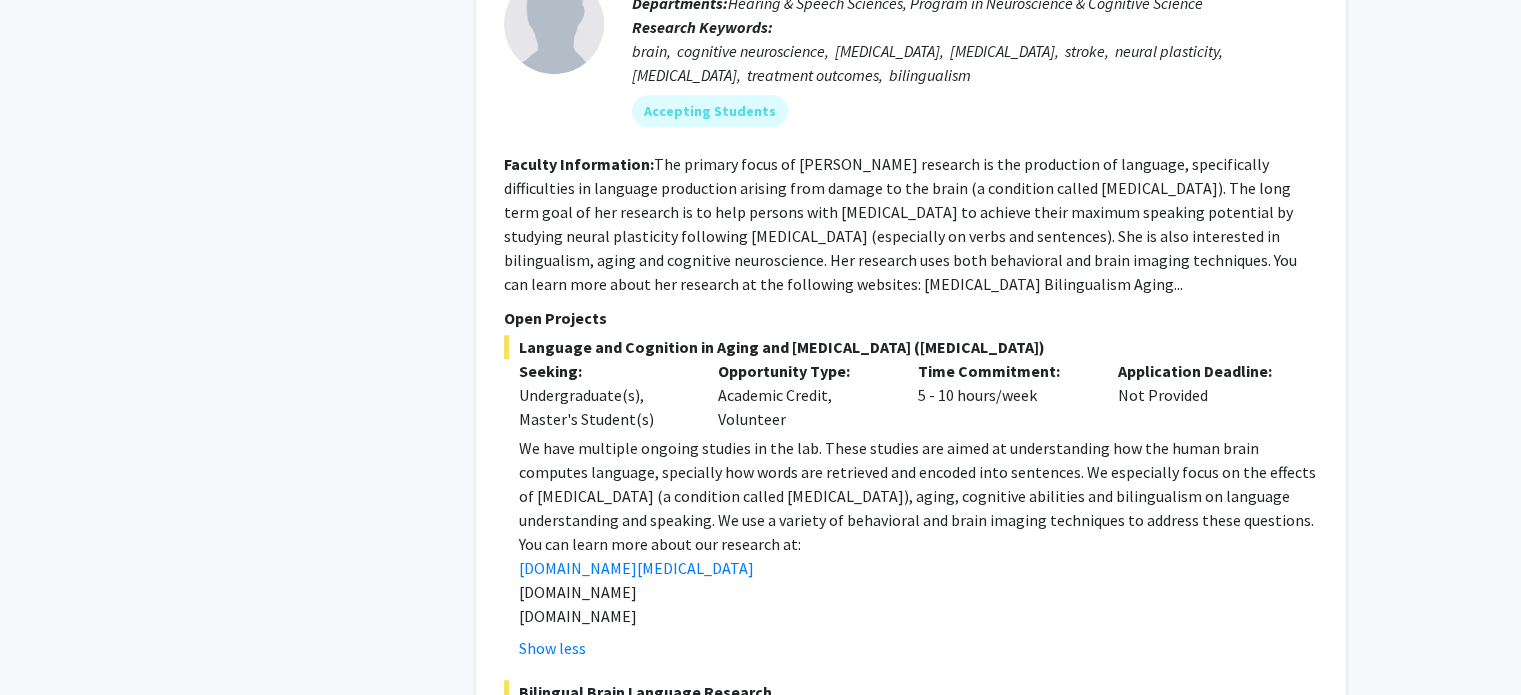 click on "We have multiple ongoing studies in the lab. These studies are aimed at understanding how the human brain computes language, specially how words are retrieved and encoded into sentences. We especially focus on the effects of brain damage (a condition called aphasia), aging, cognitive abilities and bilingualism on language understanding and speaking. We use a variety of behavioral and brain imaging techniques to address these questions." 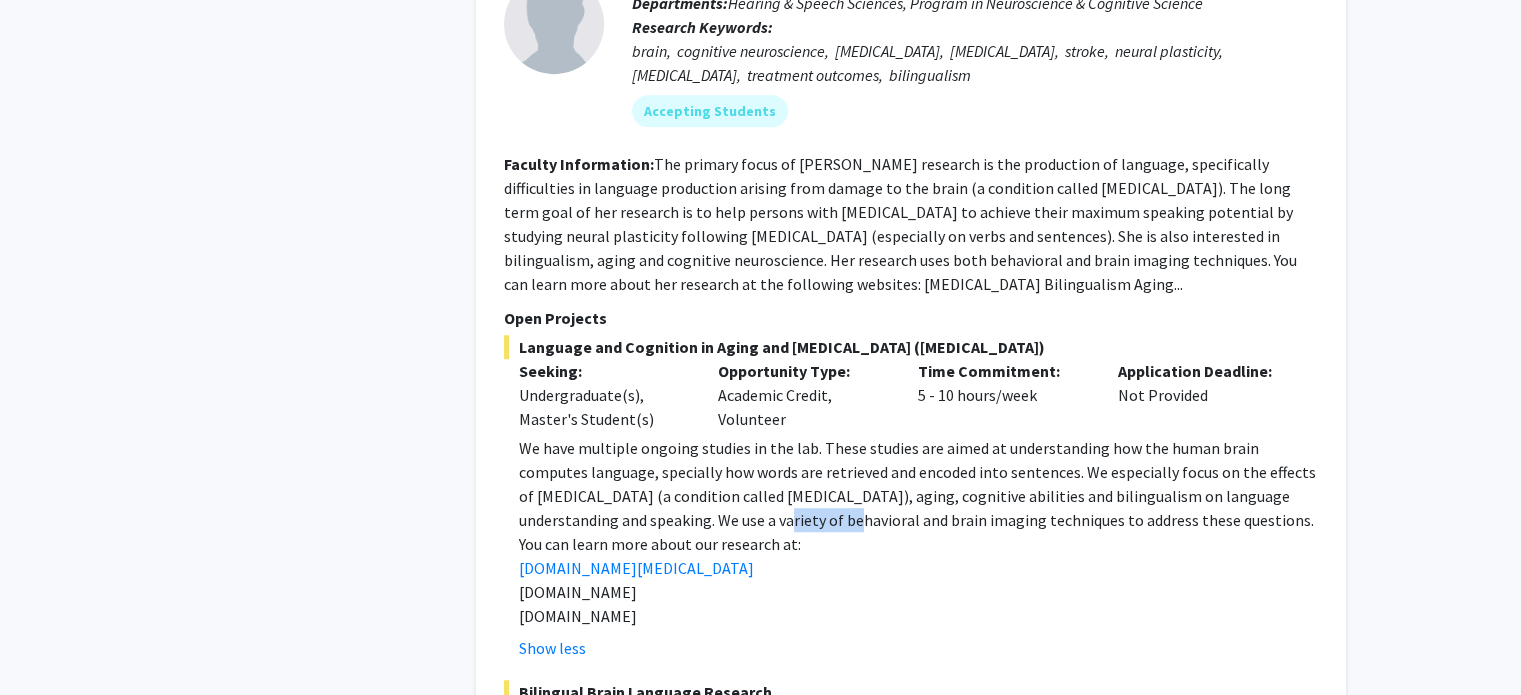 click on "We have multiple ongoing studies in the lab. These studies are aimed at understanding how the human brain computes language, specially how words are retrieved and encoded into sentences. We especially focus on the effects of brain damage (a condition called aphasia), aging, cognitive abilities and bilingualism on language understanding and speaking. We use a variety of behavioral and brain imaging techniques to address these questions." 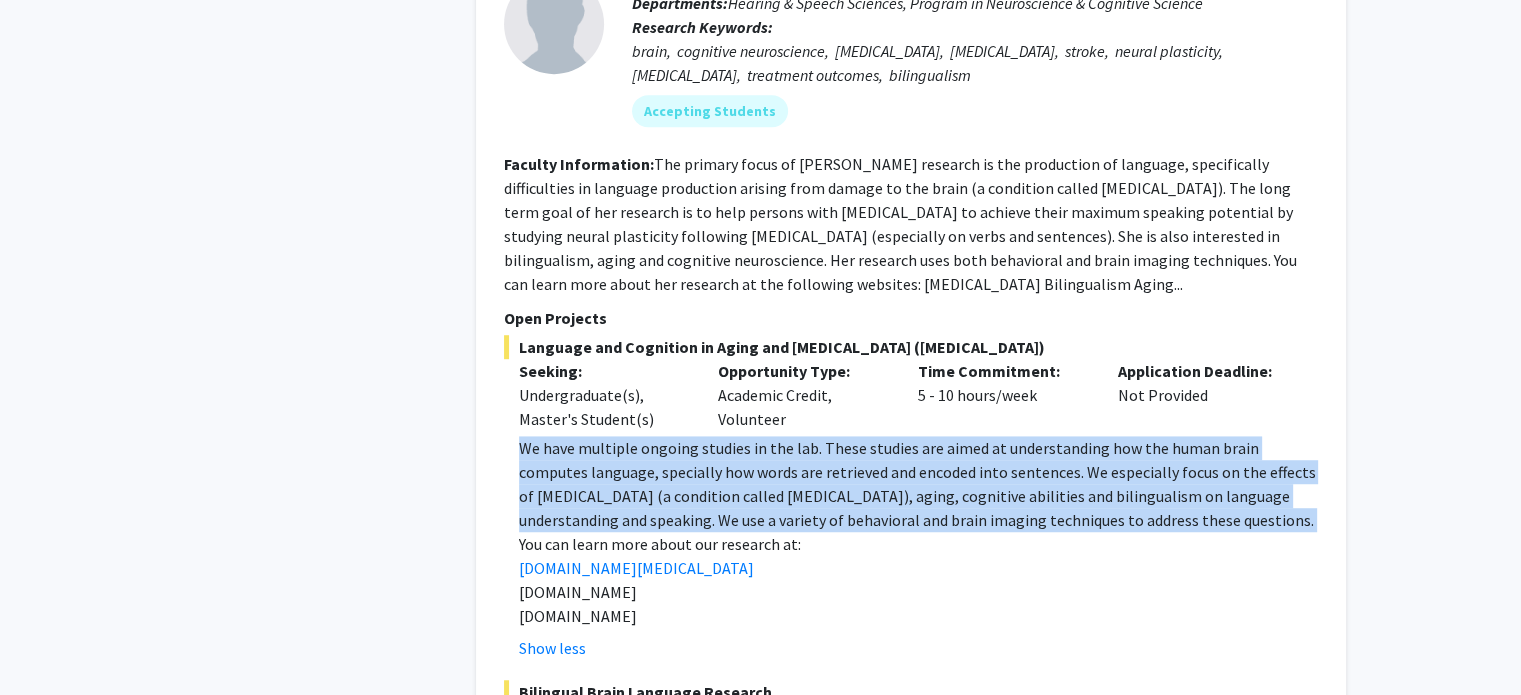 click on "We have multiple ongoing studies in the lab. These studies are aimed at understanding how the human brain computes language, specially how words are retrieved and encoded into sentences. We especially focus on the effects of brain damage (a condition called aphasia), aging, cognitive abilities and bilingualism on language understanding and speaking. We use a variety of behavioral and brain imaging techniques to address these questions." 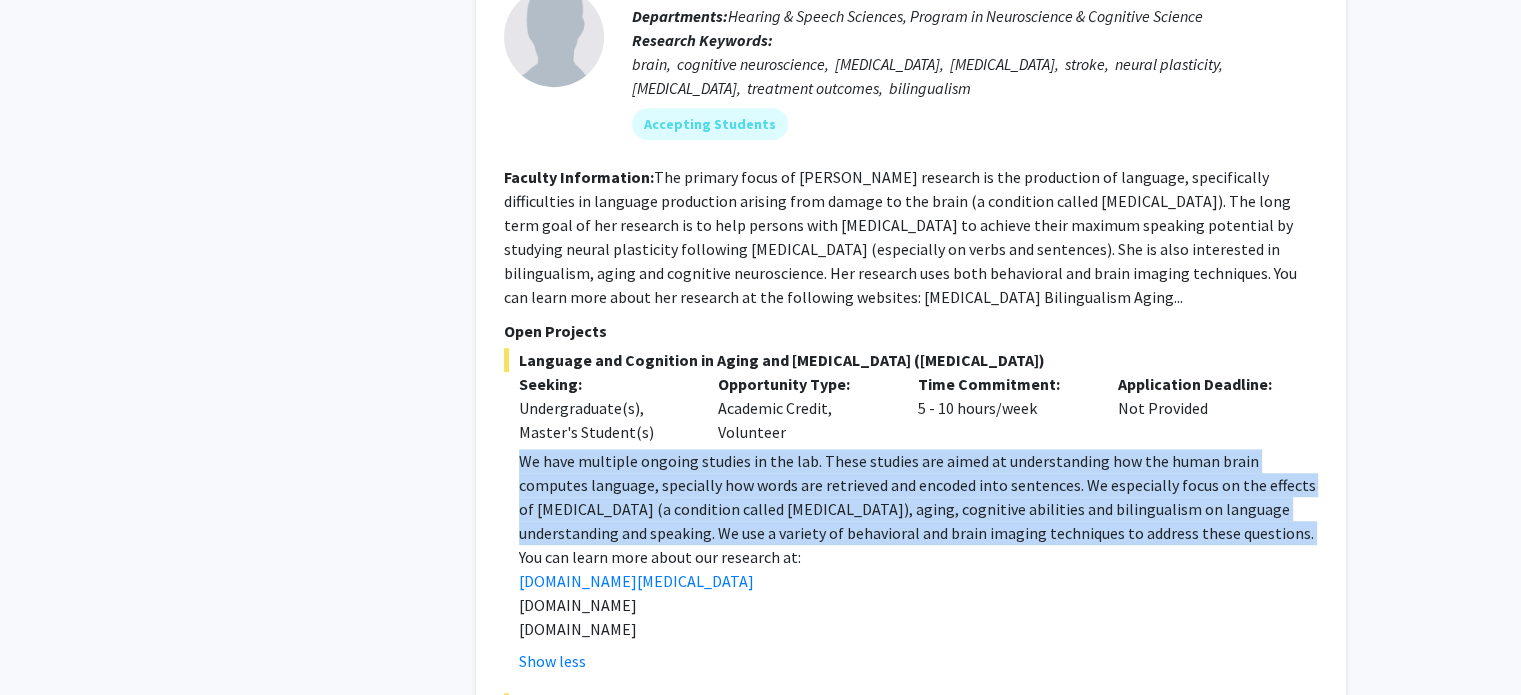 scroll, scrollTop: 1300, scrollLeft: 0, axis: vertical 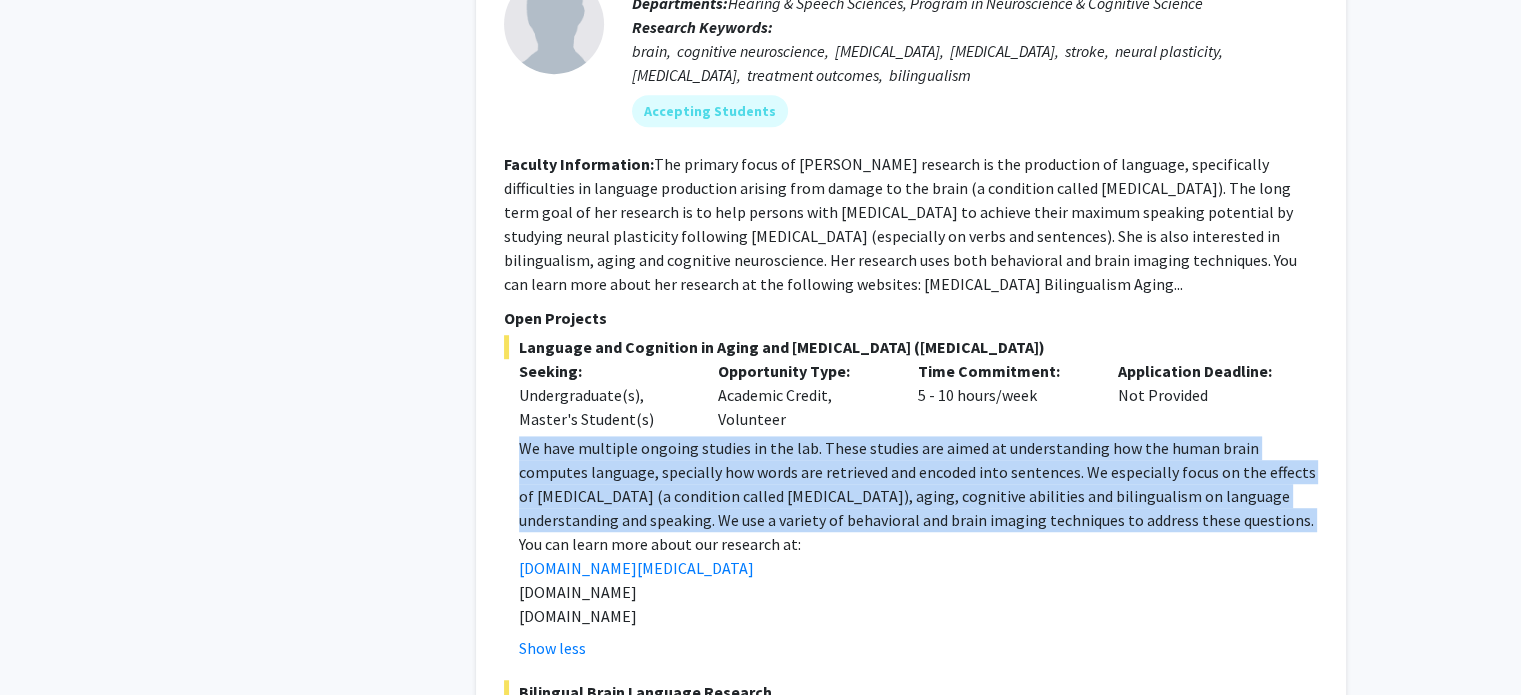 copy on "We have multiple ongoing studies in the lab. These studies are aimed at understanding how the human brain computes language, specially how words are retrieved and encoded into sentences. We especially focus on the effects of brain damage (a condition called aphasia), aging, cognitive abilities and bilingualism on language understanding and speaking. We use a variety of behavioral and brain imaging techniques to address these questions." 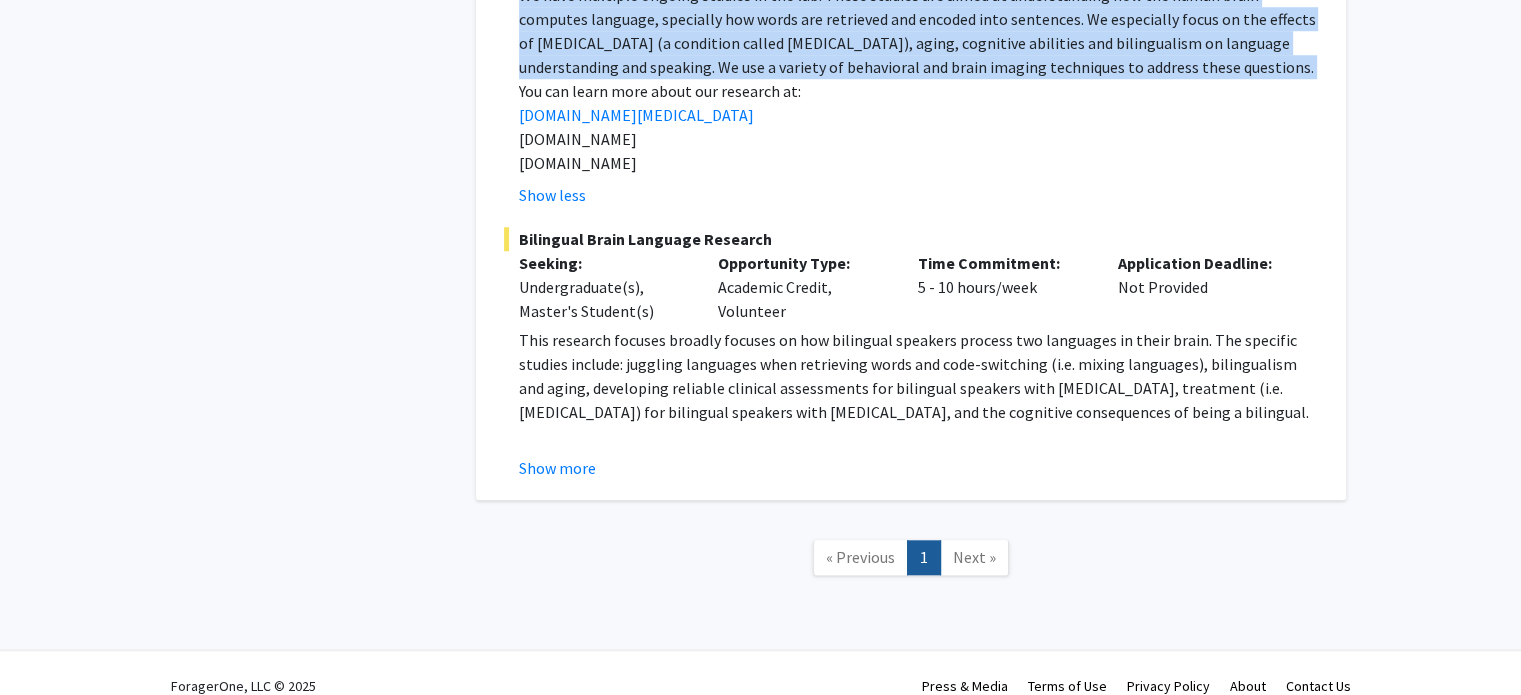 scroll, scrollTop: 1653, scrollLeft: 0, axis: vertical 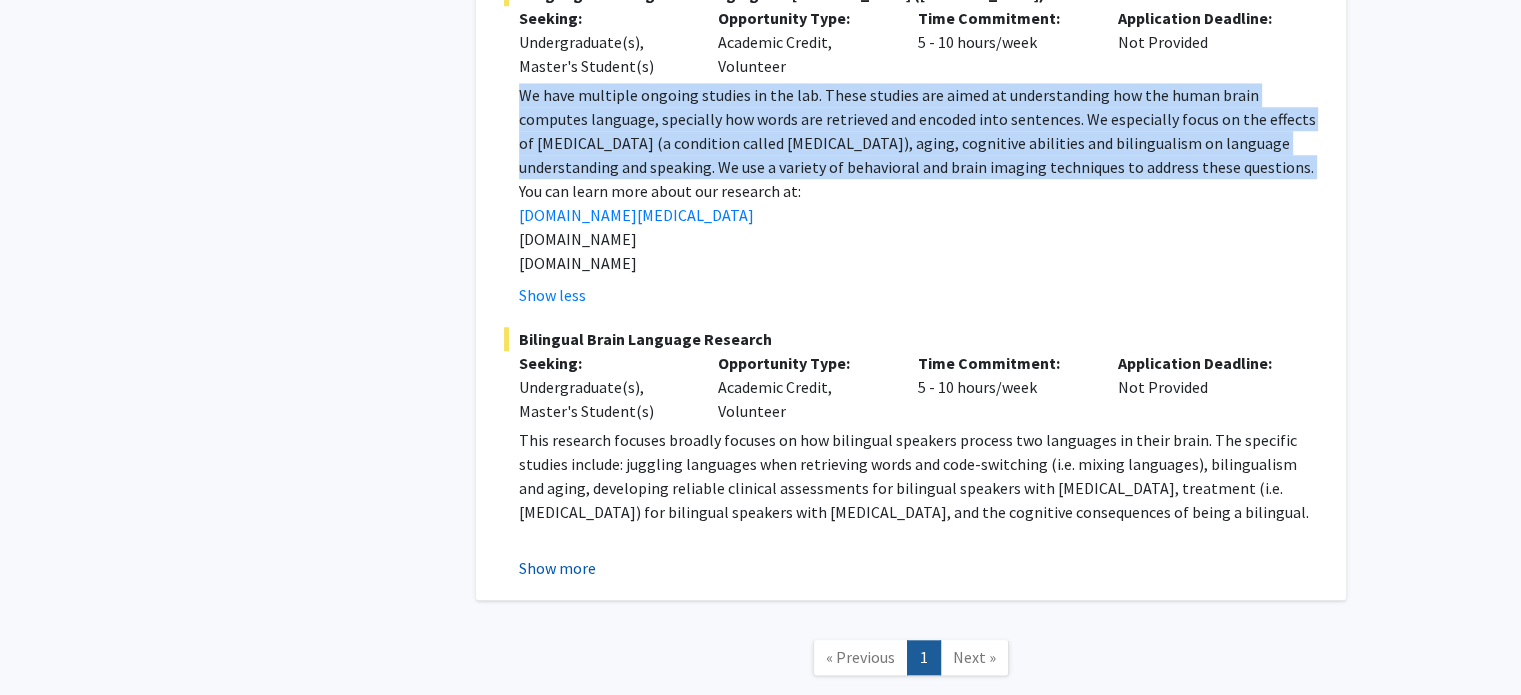 click on "Show more" 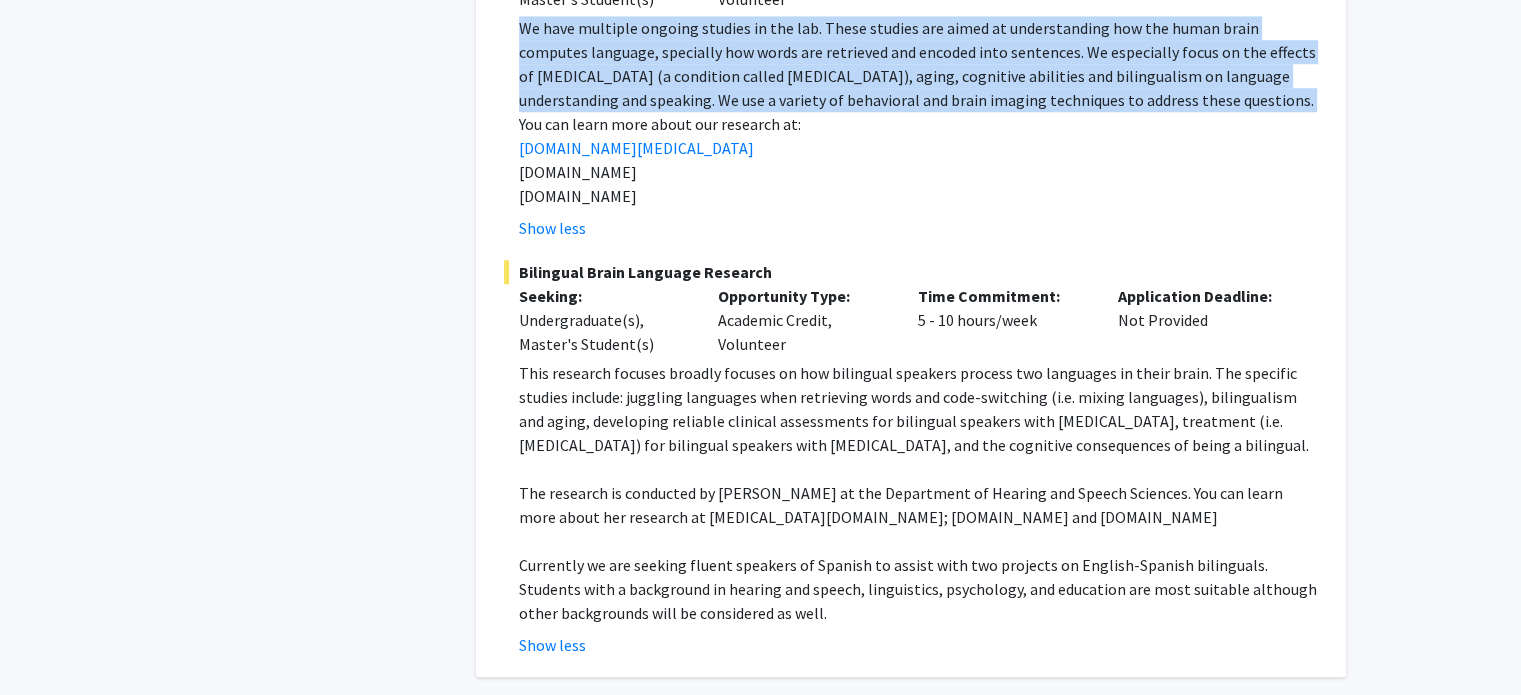 scroll, scrollTop: 1753, scrollLeft: 0, axis: vertical 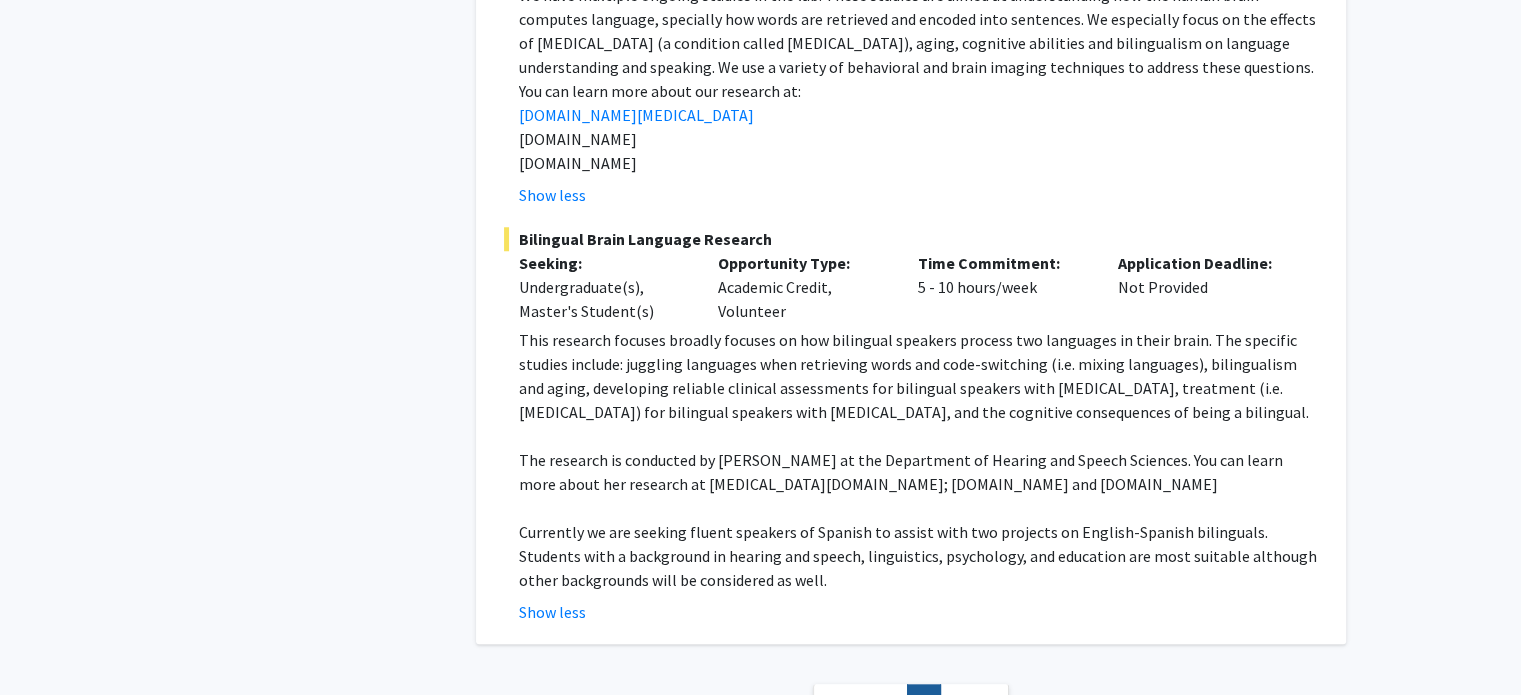 click on "This research focuses broadly focuses on how bilingual speakers process two languages in their brain. The specific studies include: juggling languages when retrieving words and code-switching (i.e. mixing languages), bilingualism and aging, developing reliable clinical assessments for bilingual speakers with brain injury, treatment (i.e. speech therapy) for bilingual speakers with brain injury, and the cognitive consequences of being a bilingual." 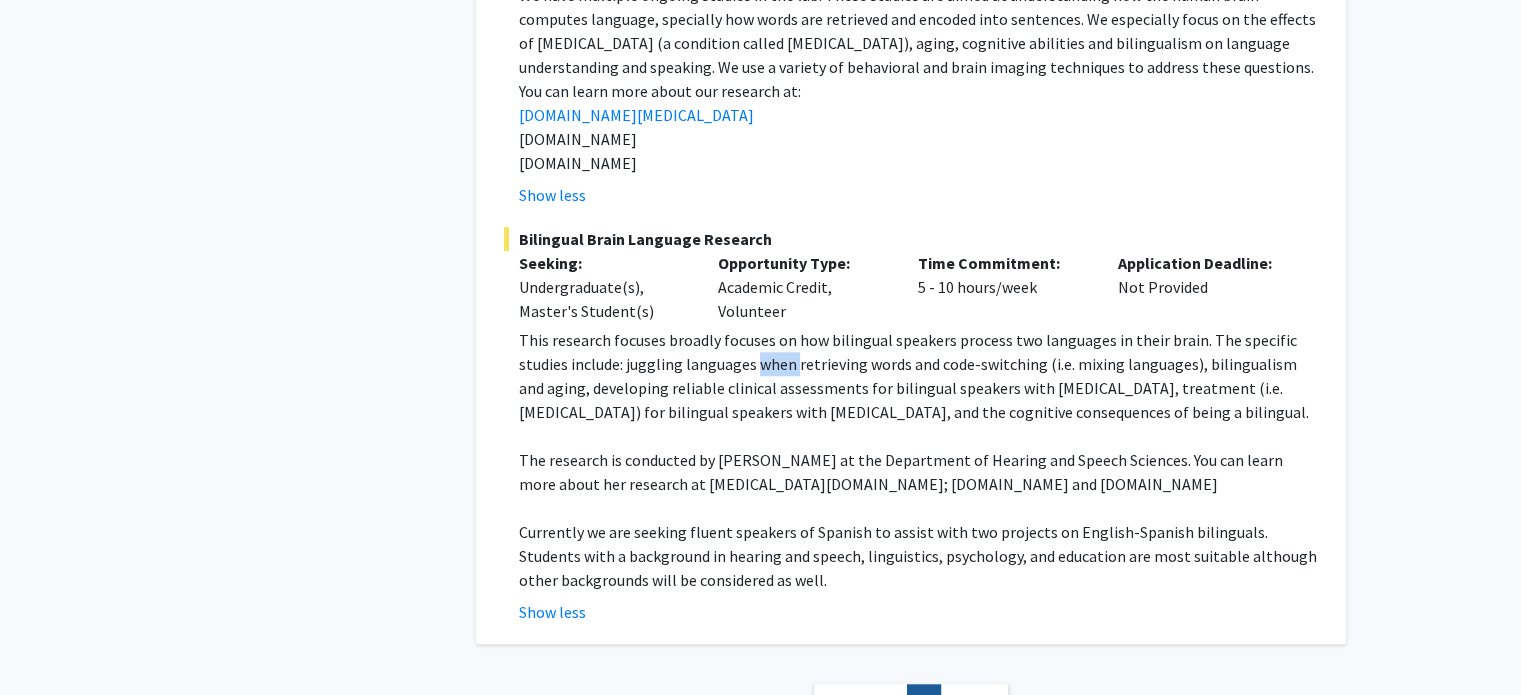 click on "This research focuses broadly focuses on how bilingual speakers process two languages in their brain. The specific studies include: juggling languages when retrieving words and code-switching (i.e. mixing languages), bilingualism and aging, developing reliable clinical assessments for bilingual speakers with brain injury, treatment (i.e. speech therapy) for bilingual speakers with brain injury, and the cognitive consequences of being a bilingual." 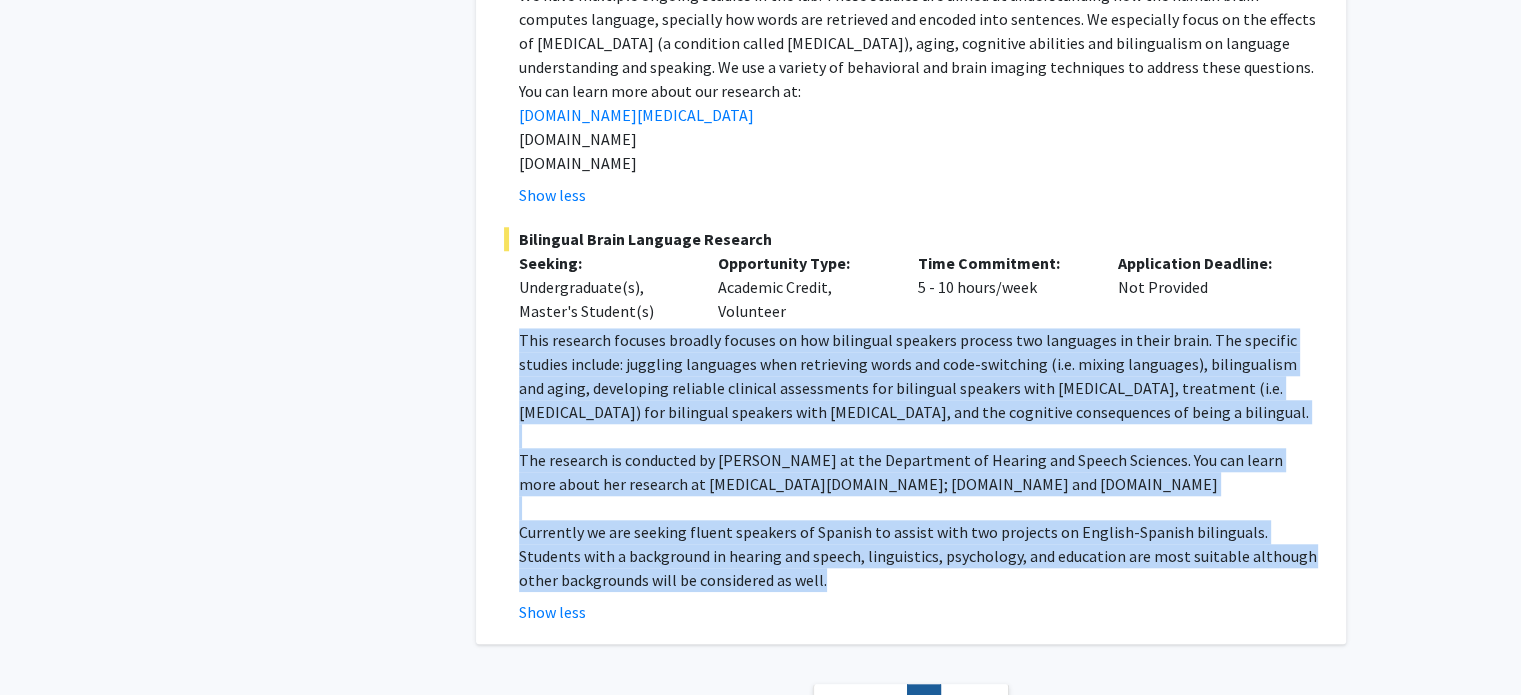 drag, startPoint x: 763, startPoint y: 347, endPoint x: 762, endPoint y: 508, distance: 161.00311 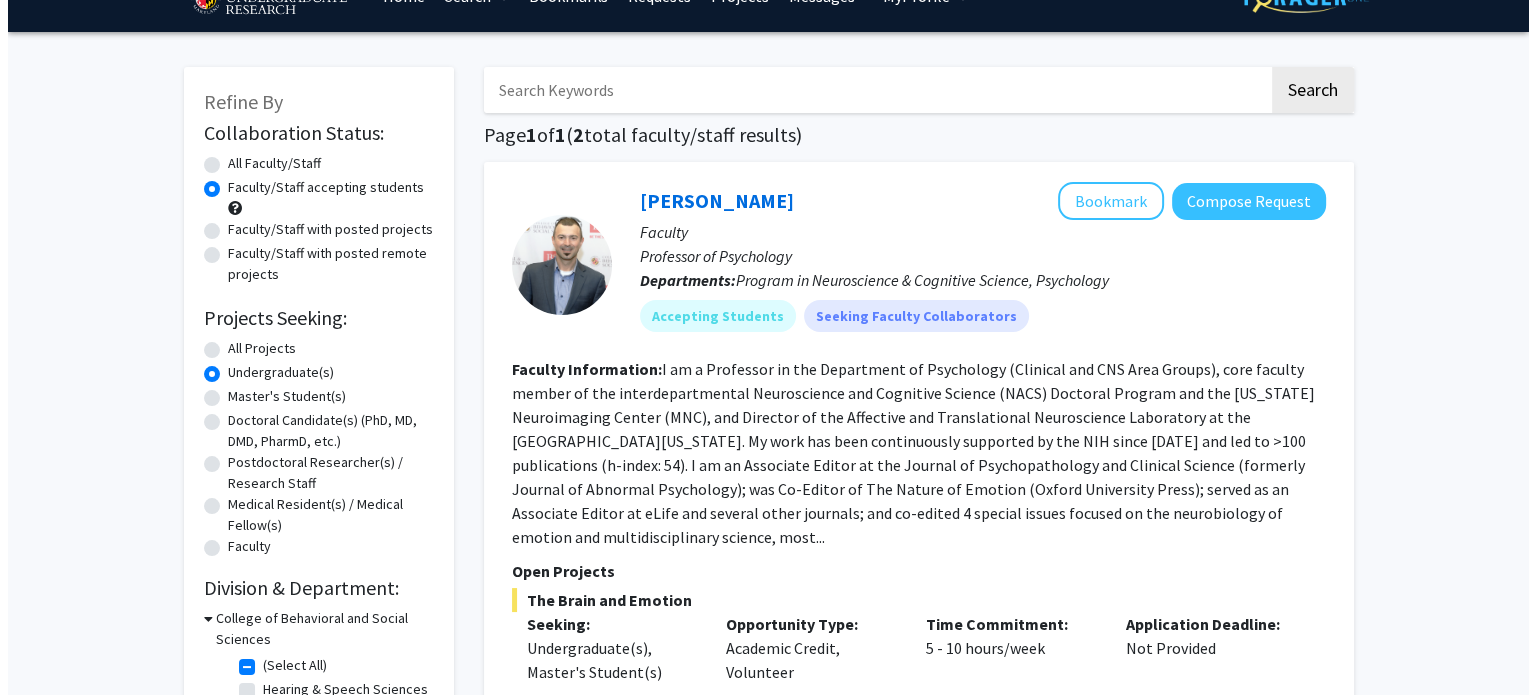 scroll, scrollTop: 0, scrollLeft: 0, axis: both 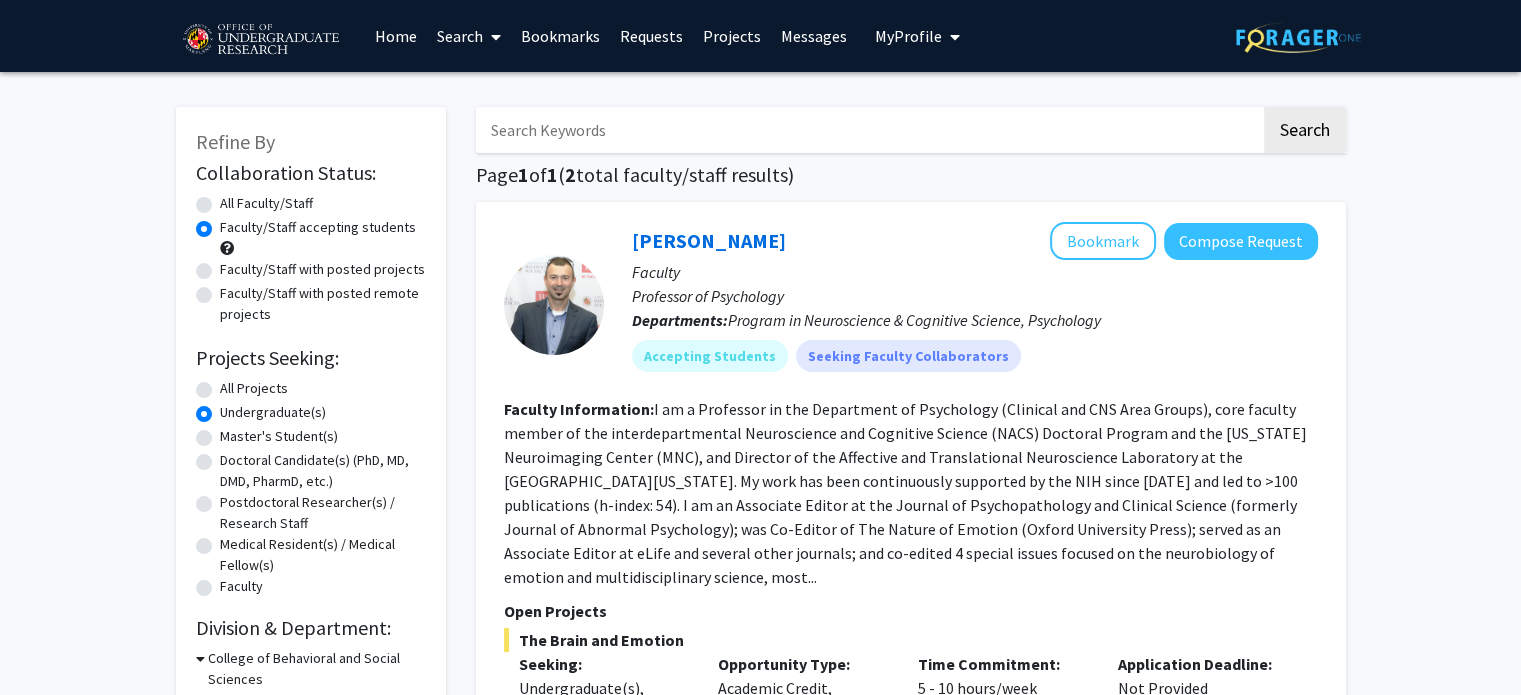 click on "Projects" at bounding box center (732, 36) 